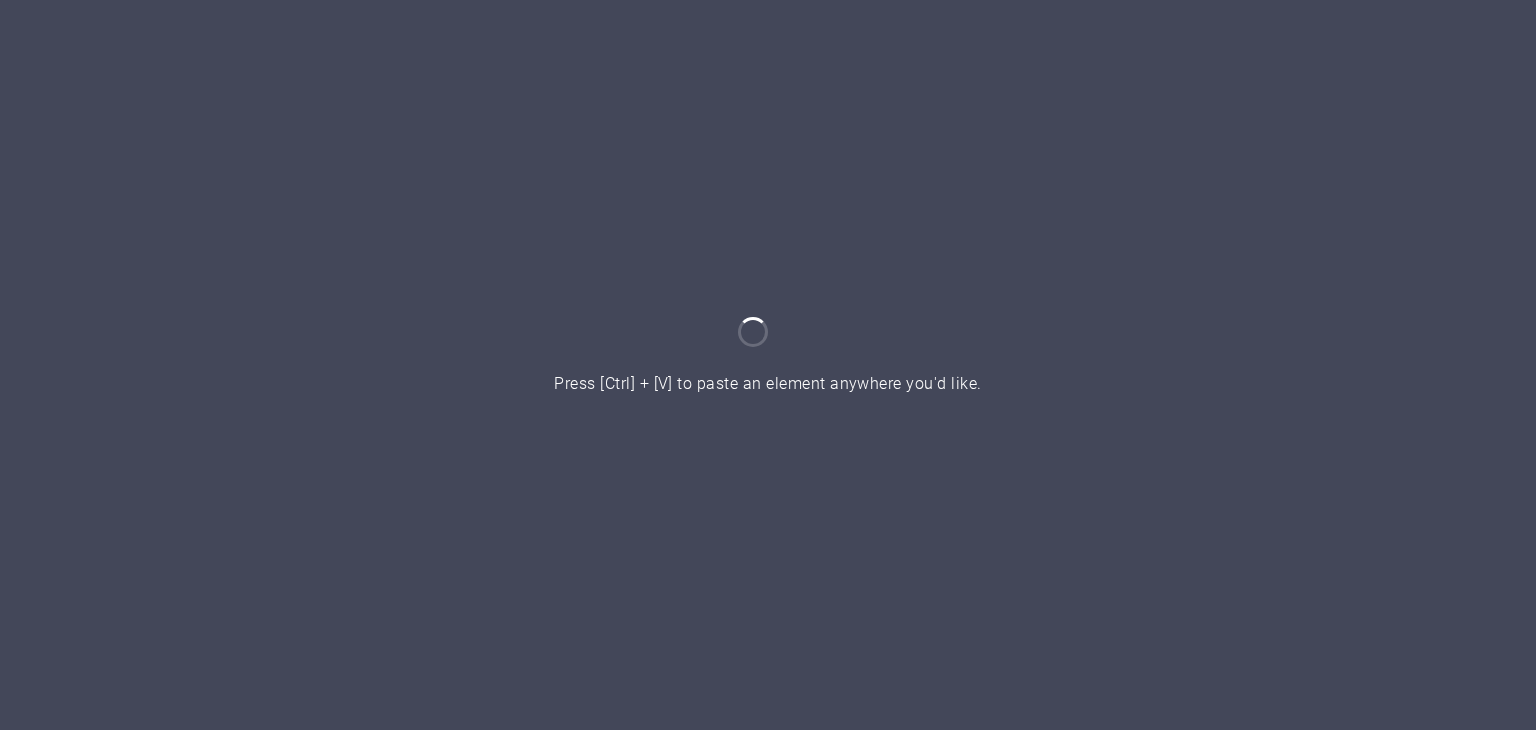 scroll, scrollTop: 0, scrollLeft: 0, axis: both 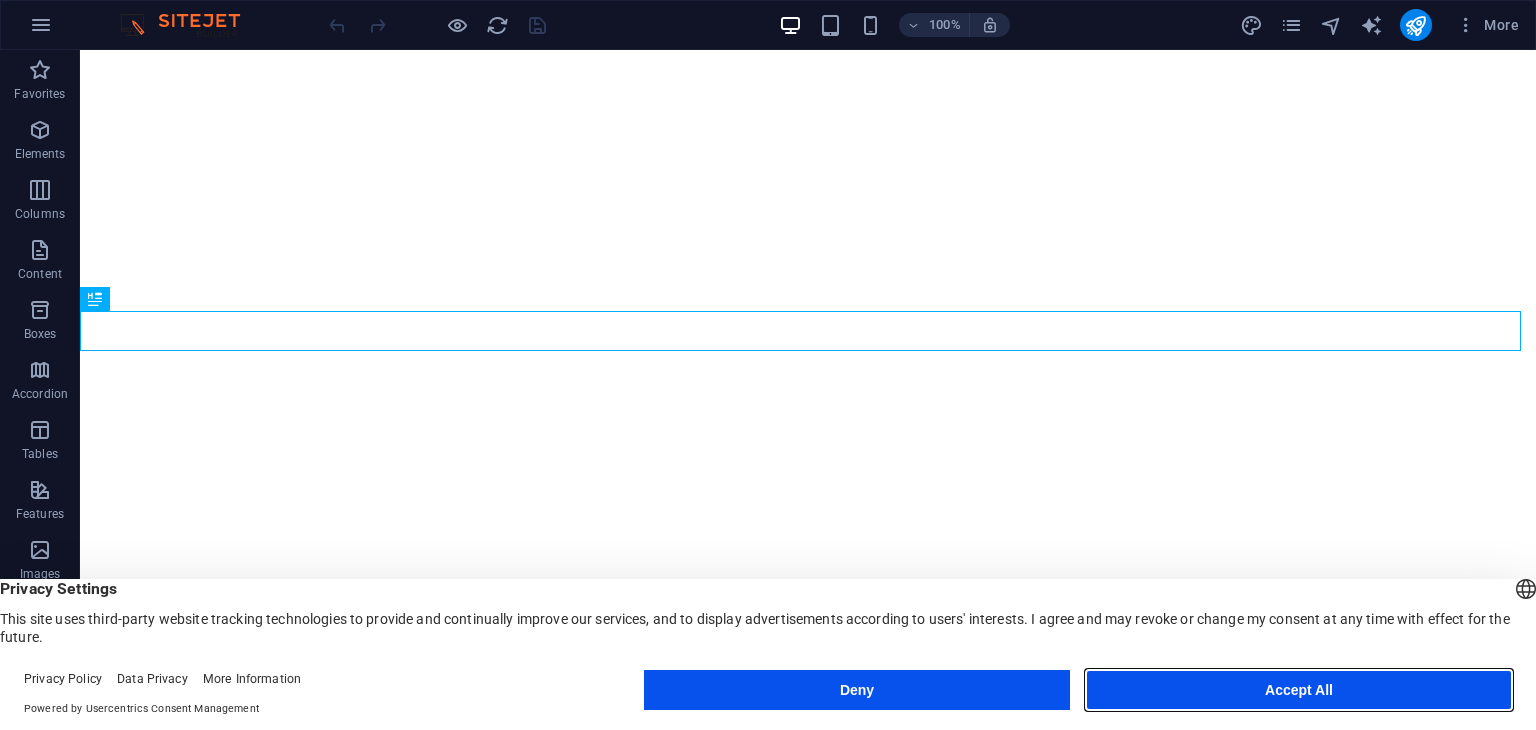 click on "Accept All" at bounding box center (1299, 690) 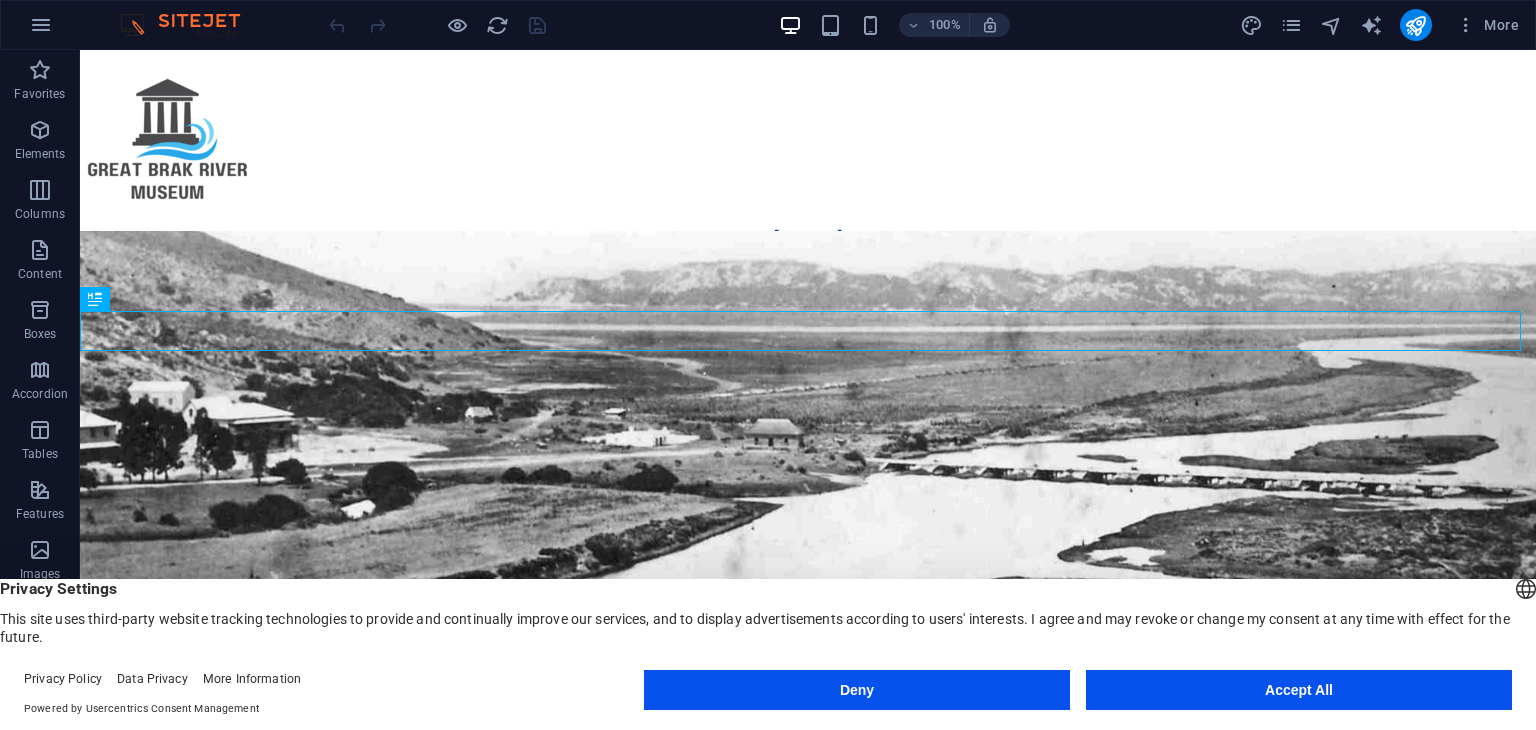scroll, scrollTop: 0, scrollLeft: 0, axis: both 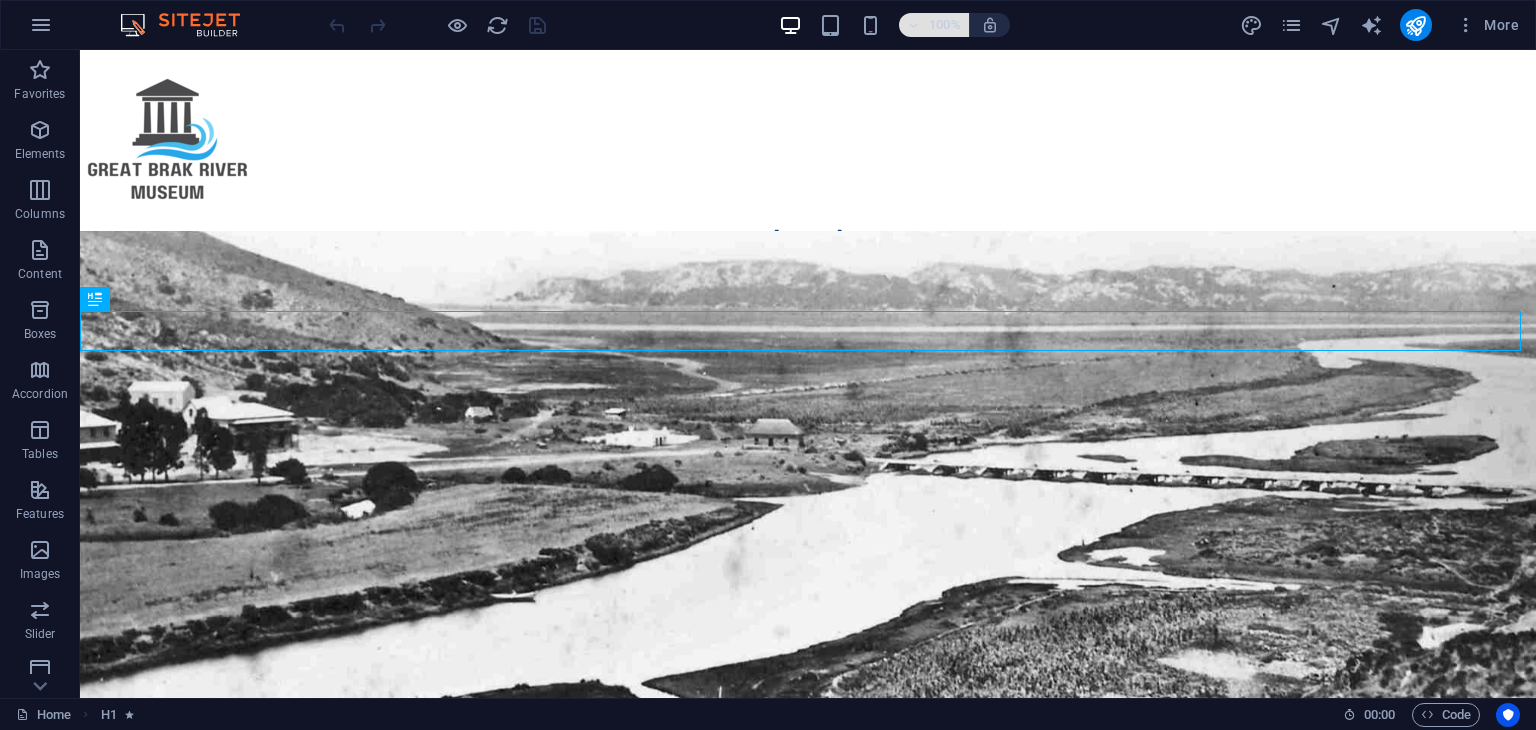 click at bounding box center [914, 25] 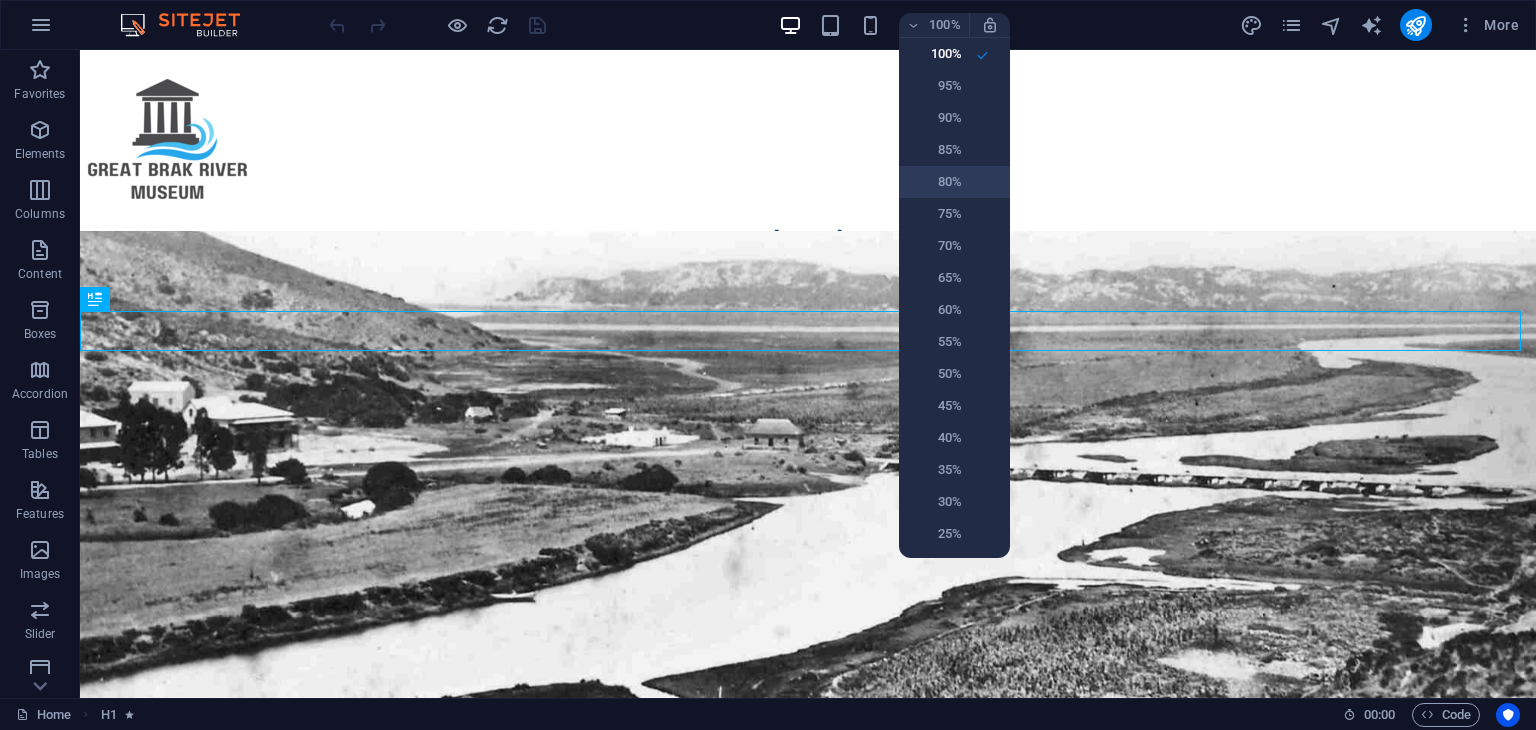 click on "80%" at bounding box center (936, 182) 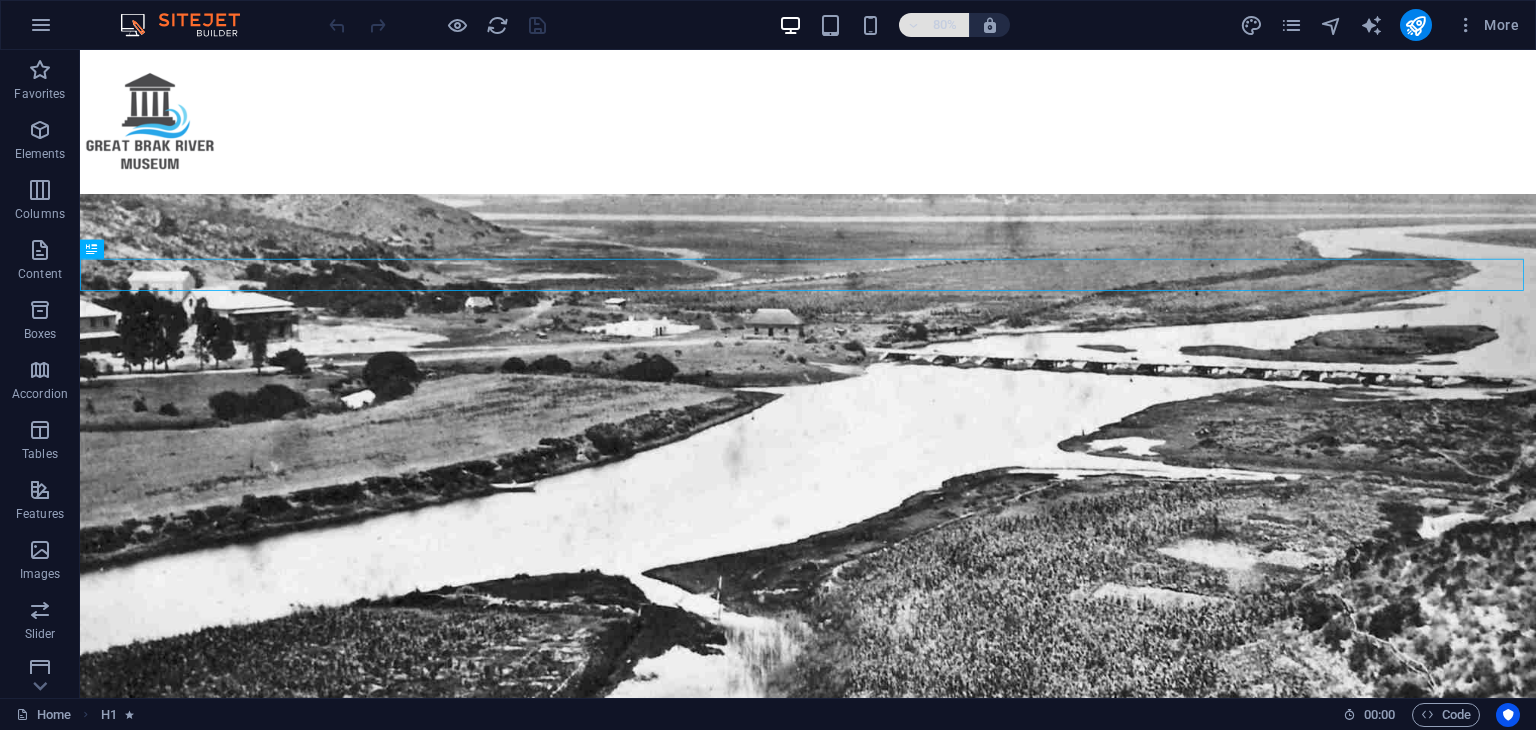 click at bounding box center (914, 25) 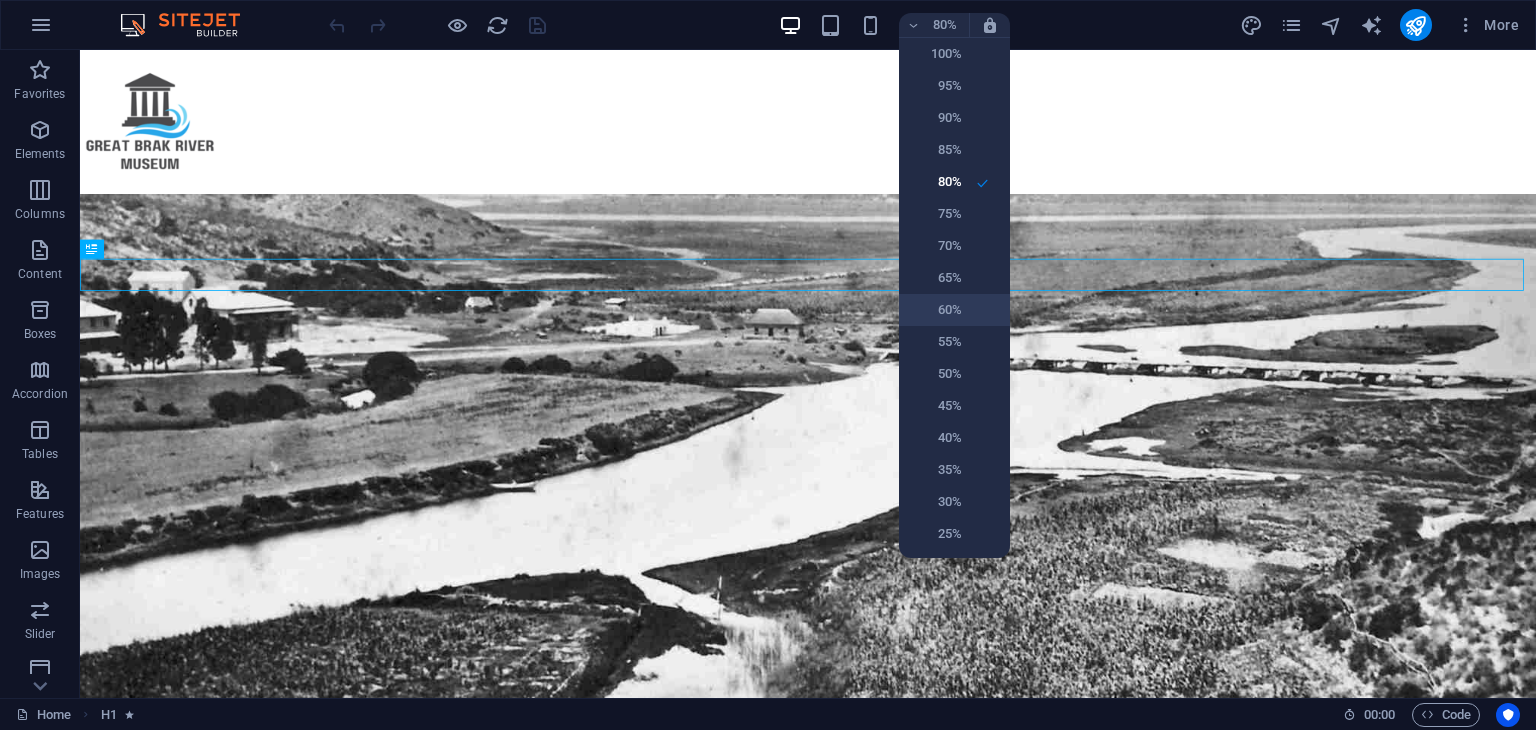 click on "60%" at bounding box center (936, 310) 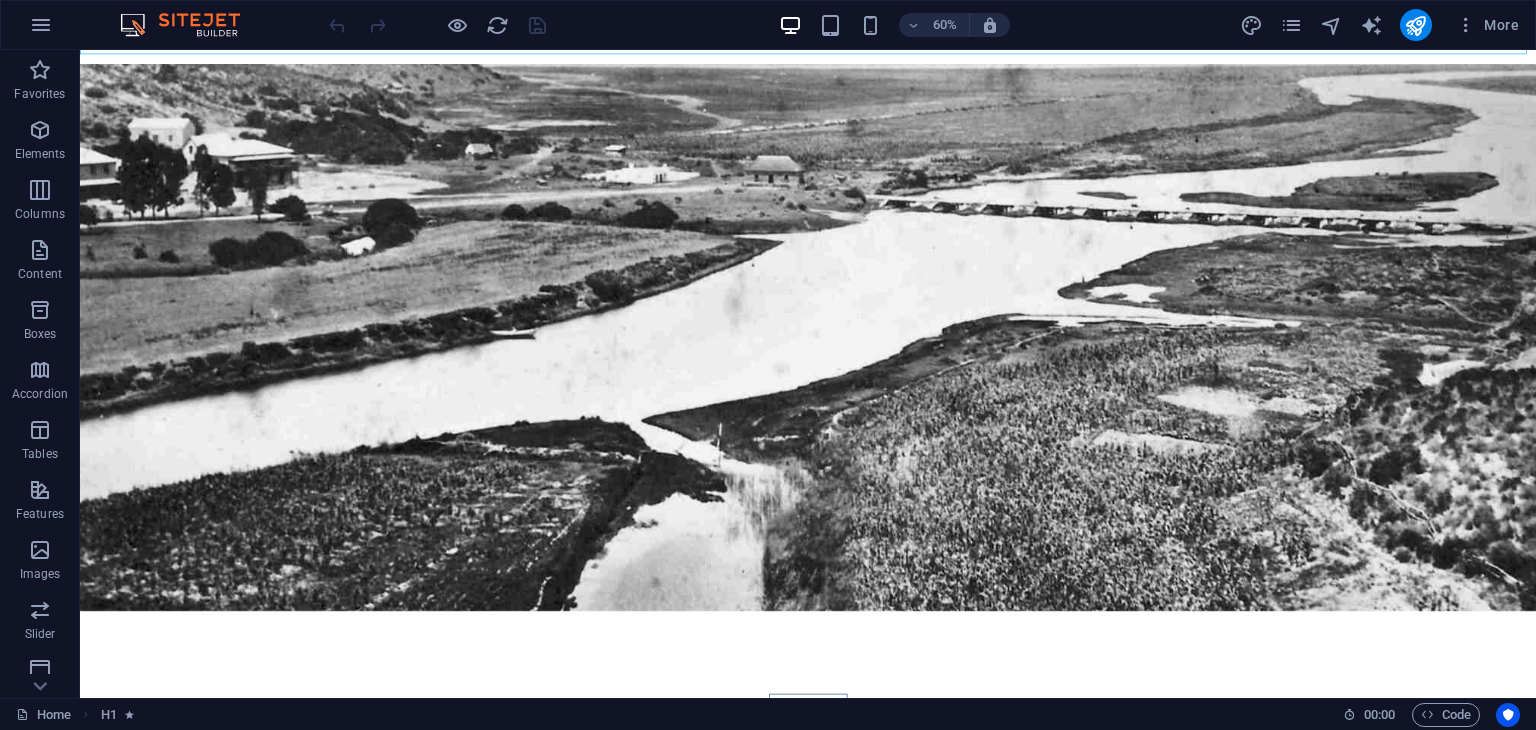 scroll, scrollTop: 0, scrollLeft: 0, axis: both 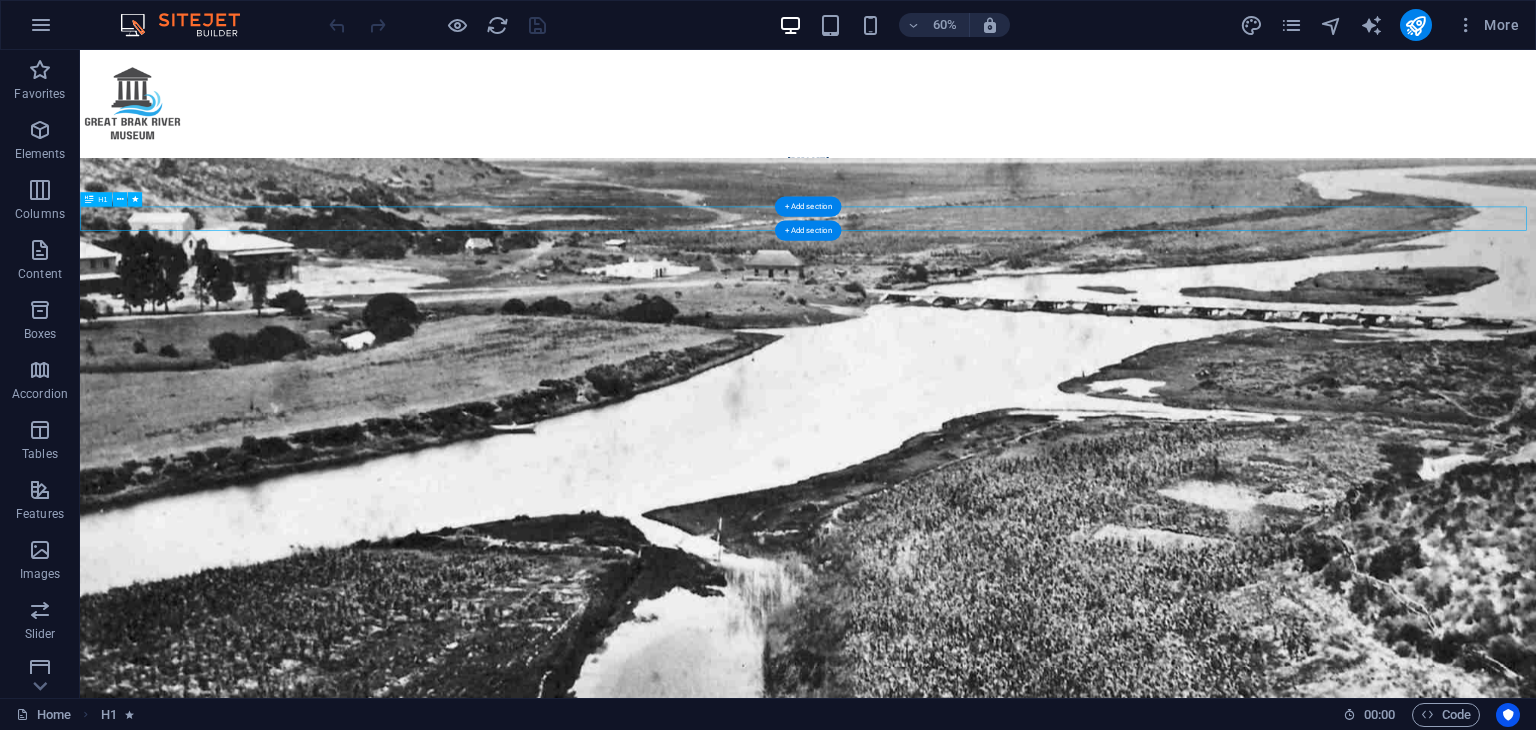 click on "[CITY] Museum" at bounding box center [1293, 331] 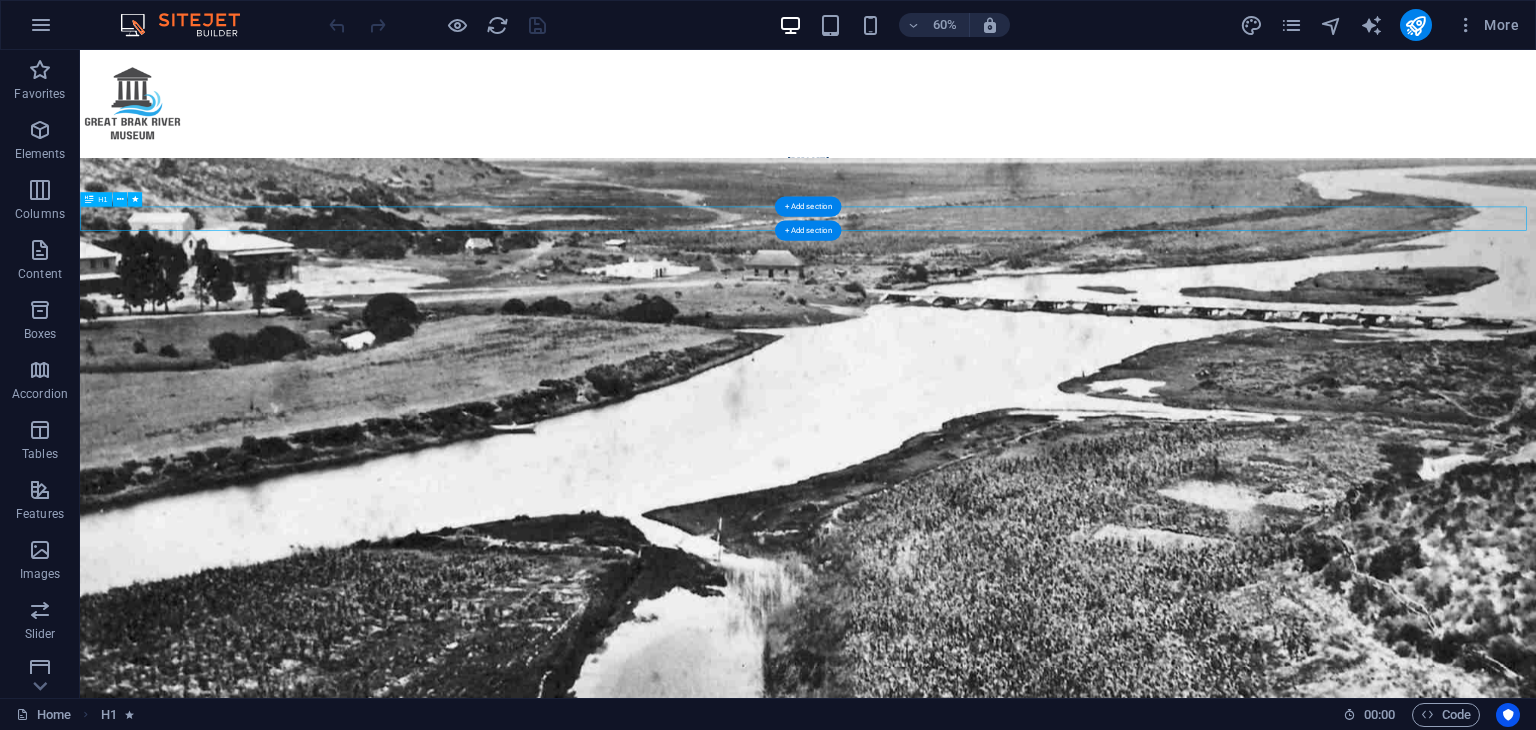 click on "[CITY] Museum" at bounding box center [1293, 331] 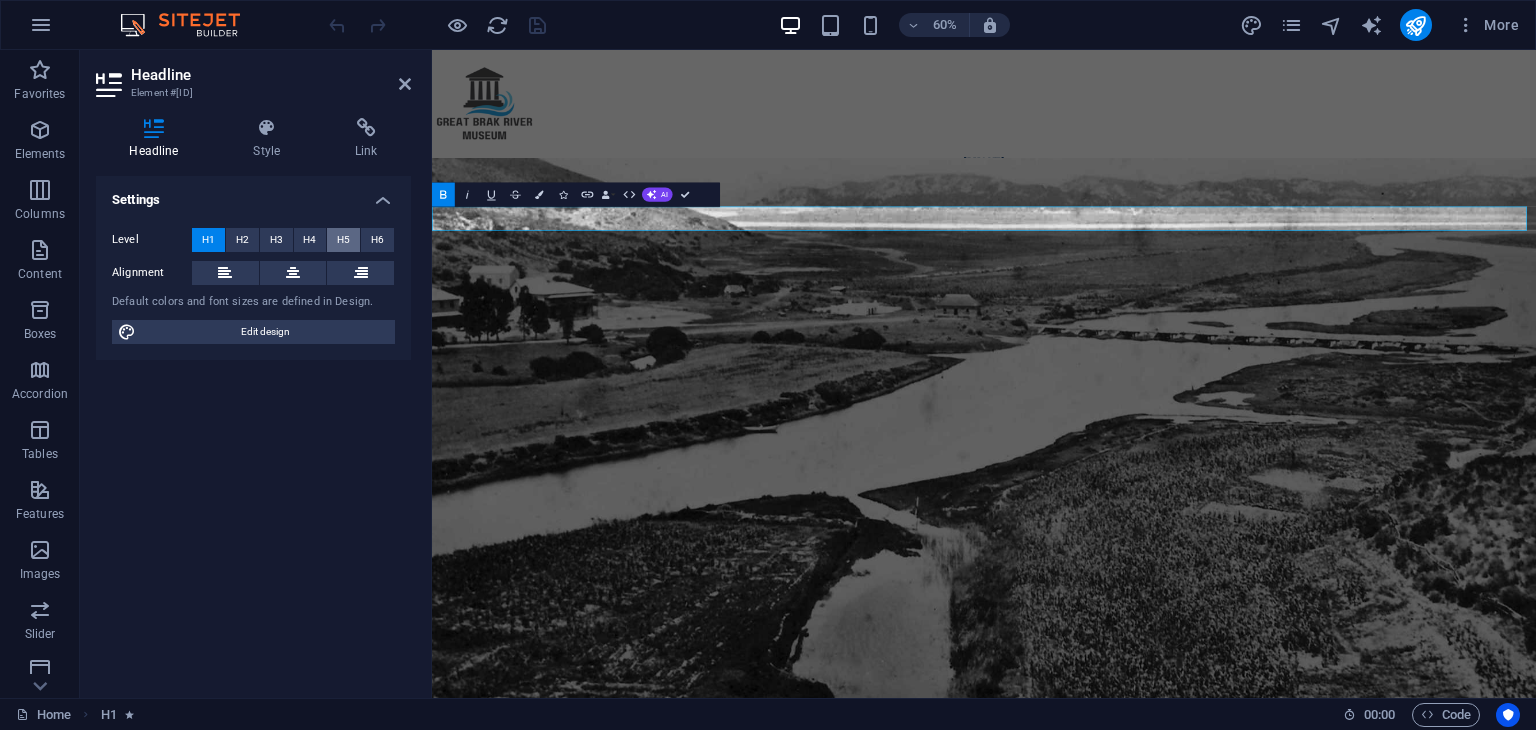 click on "H5" at bounding box center [343, 240] 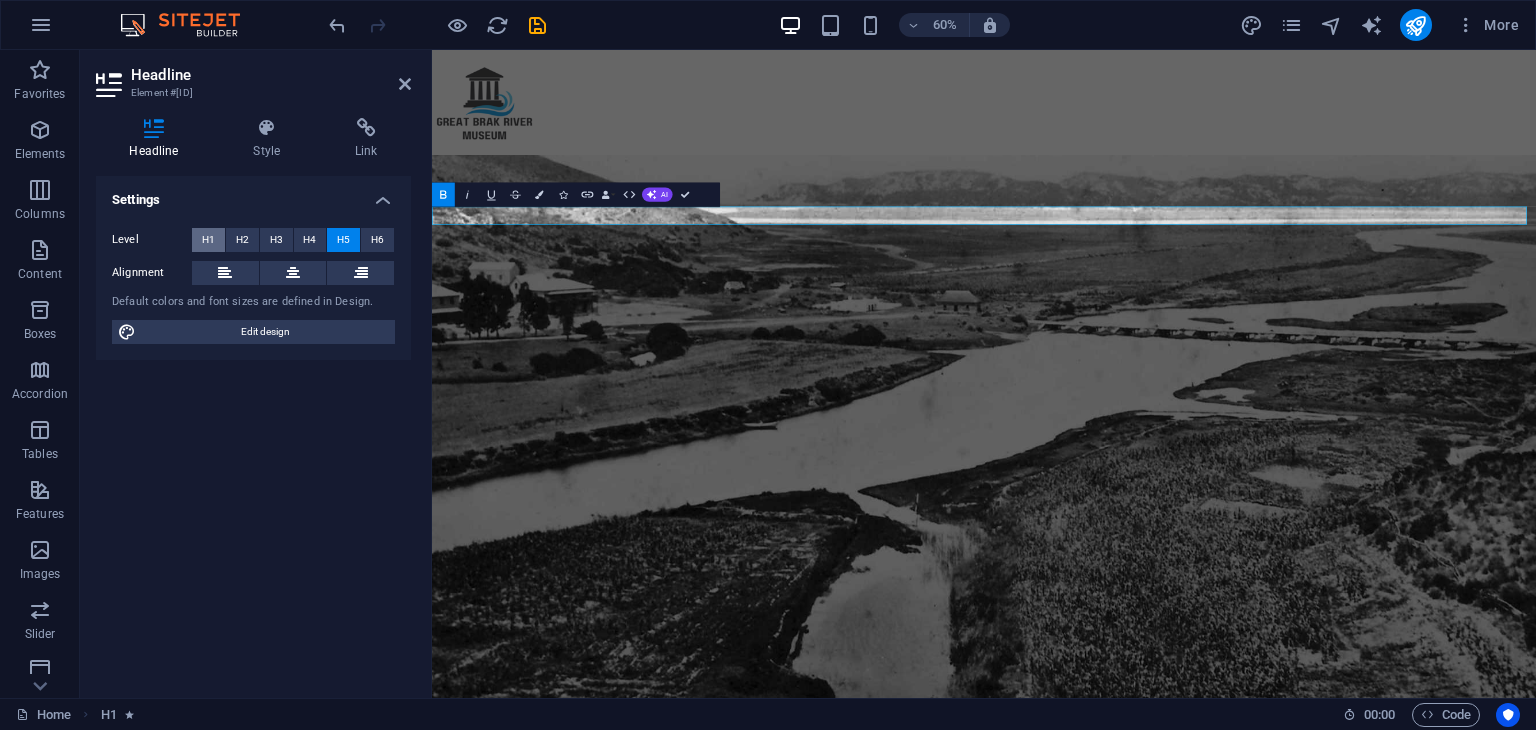 click on "H1" at bounding box center [208, 240] 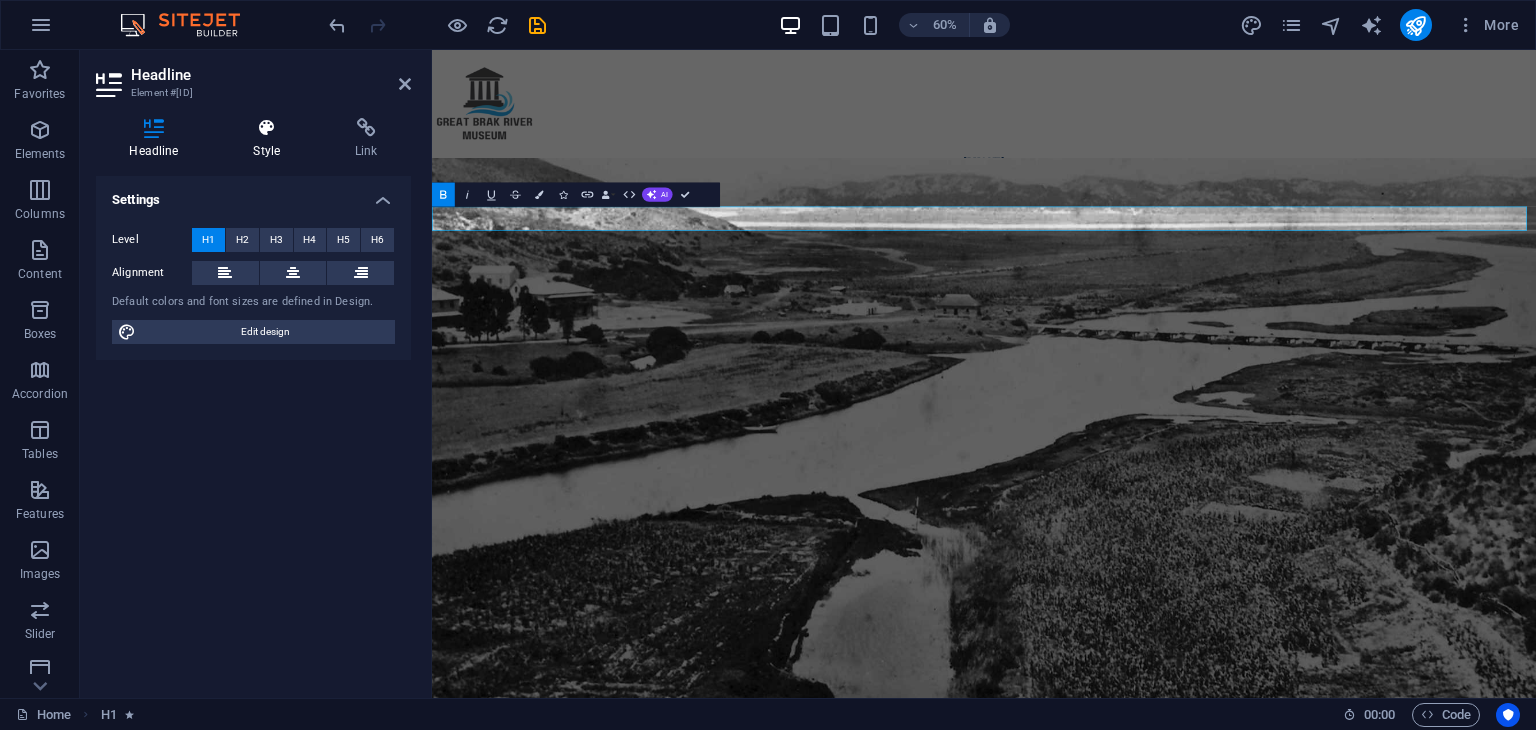 click at bounding box center (267, 128) 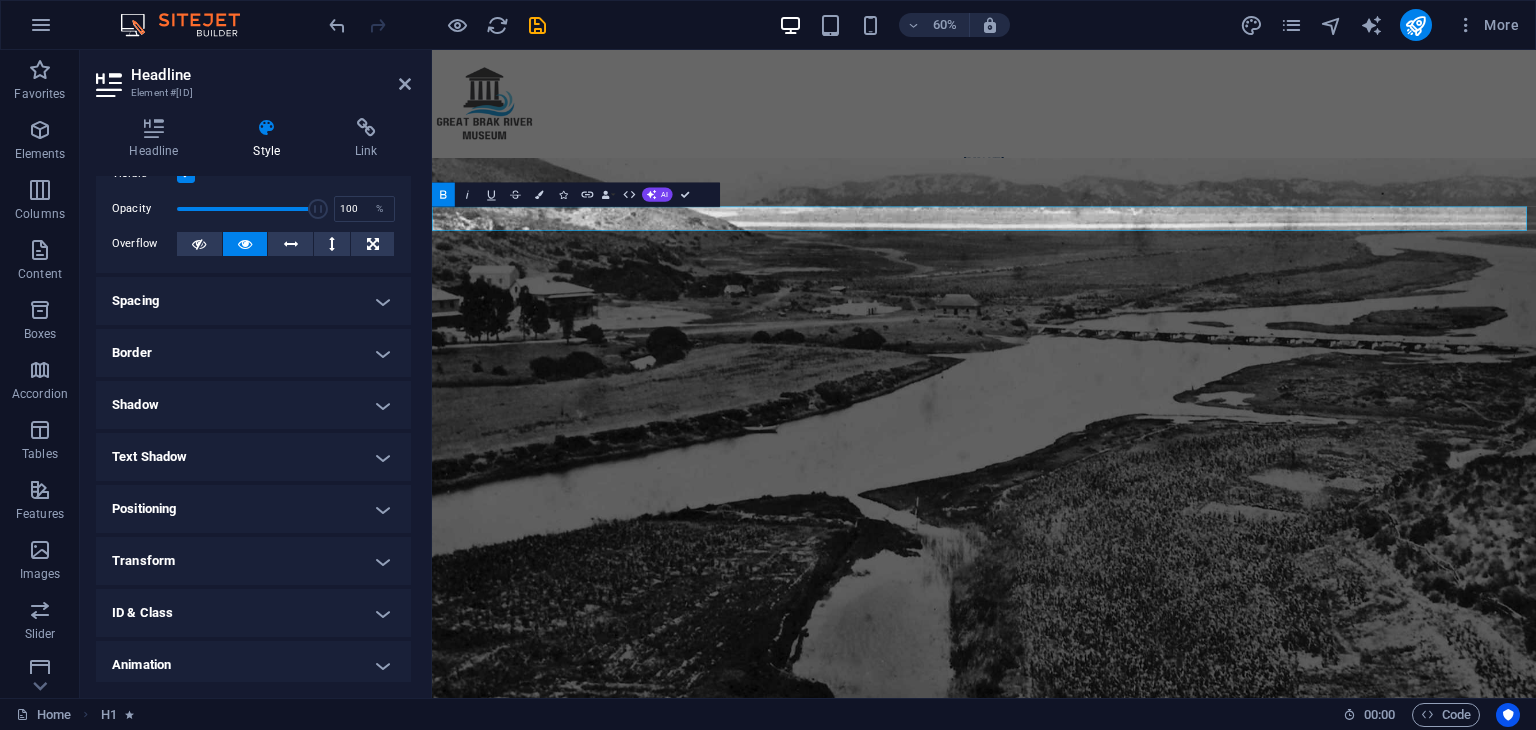 scroll, scrollTop: 0, scrollLeft: 0, axis: both 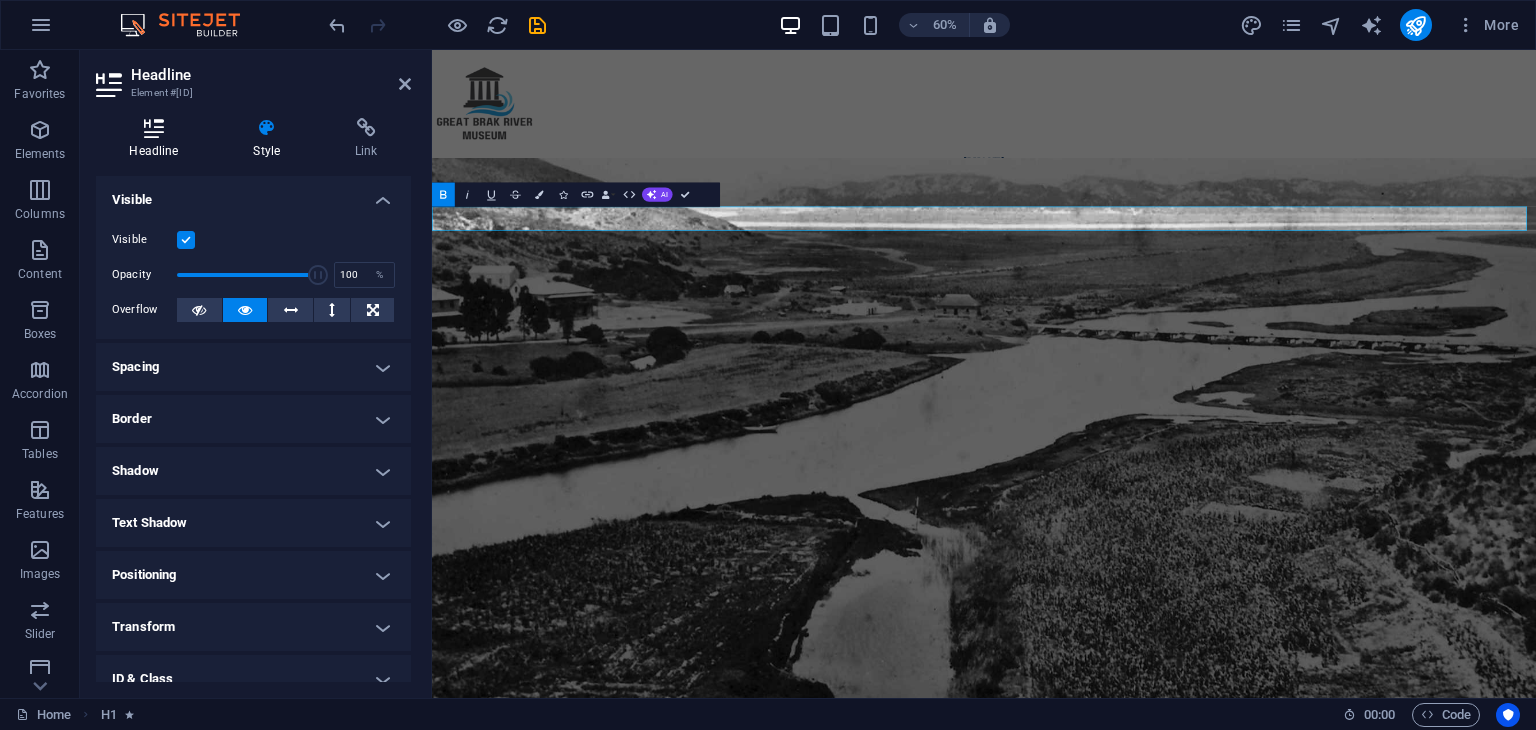 click at bounding box center [154, 128] 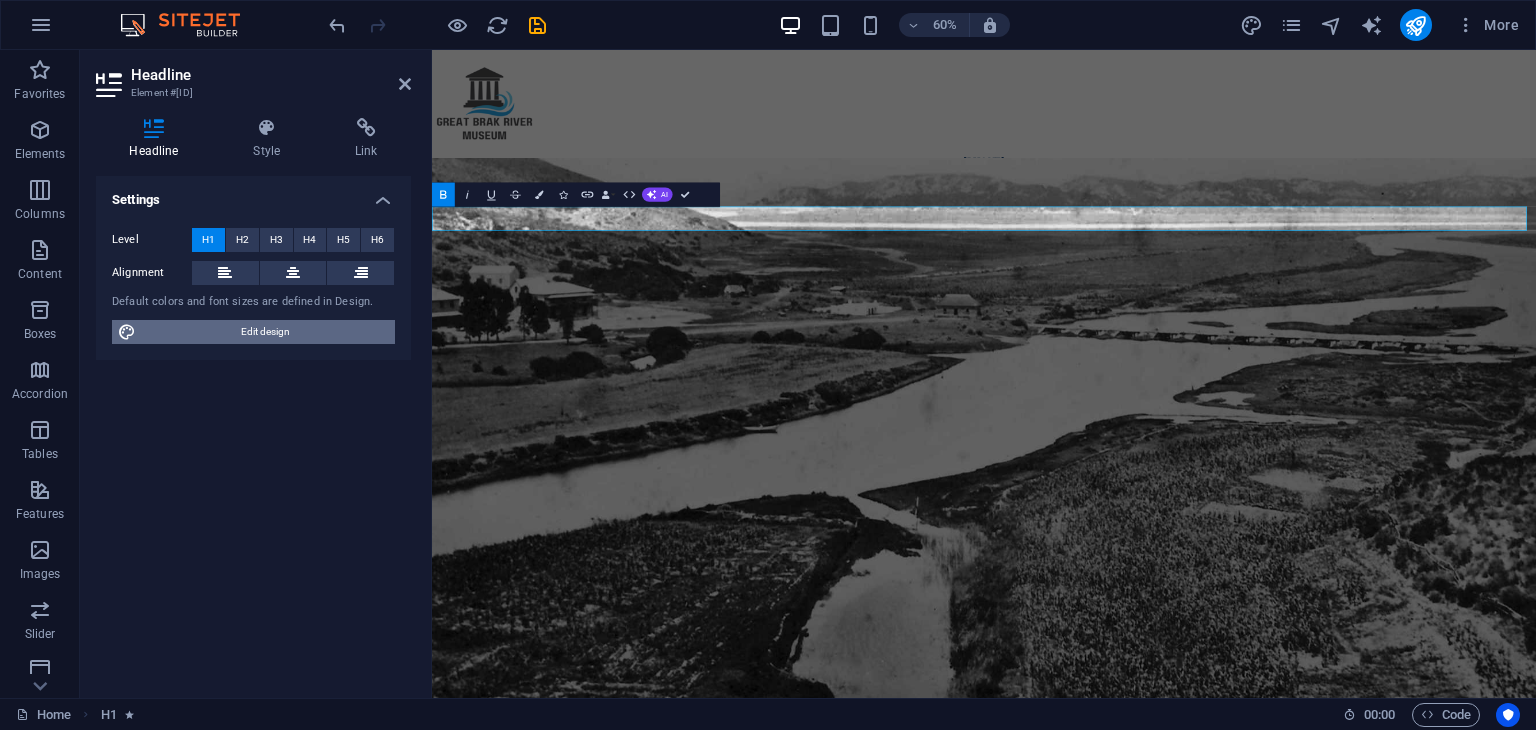 drag, startPoint x: 242, startPoint y: 330, endPoint x: 411, endPoint y: 562, distance: 287.02786 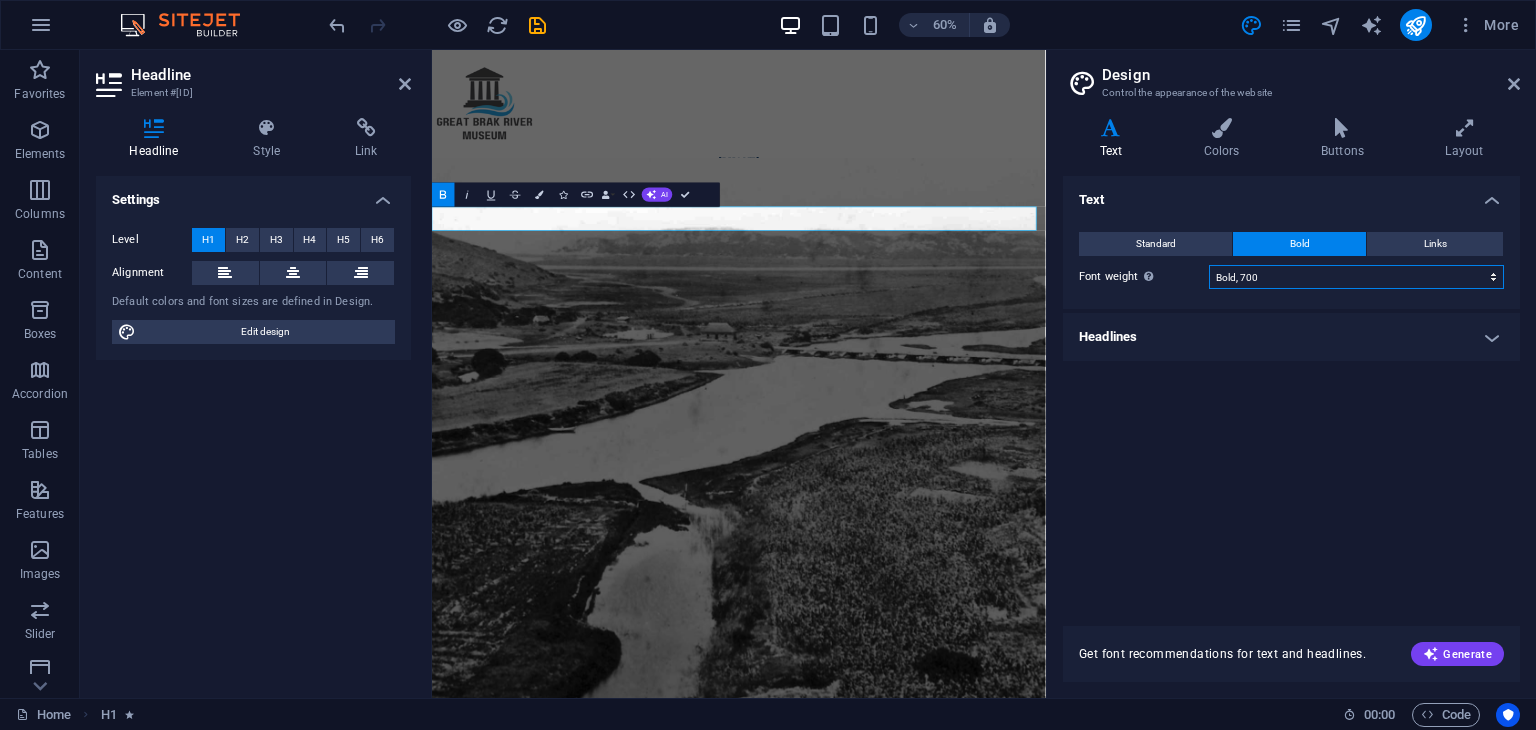 click on "Thin, 100 Extra-light, 200 Light, 300 Regular, 400 Medium, 500 Semi-bold, 600 Bold, 700 Extra-bold, 800 Black, 900" at bounding box center (1356, 277) 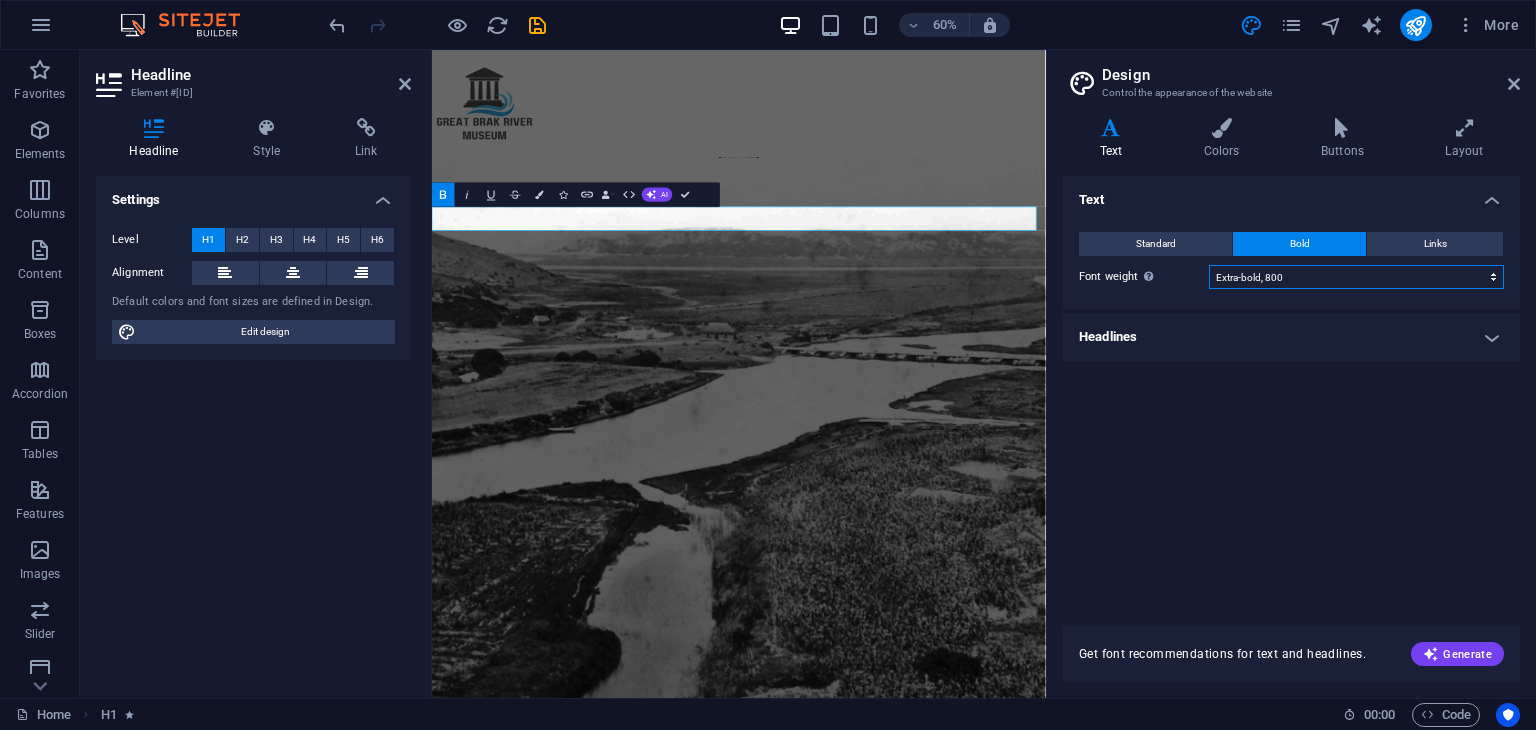 click on "Thin, 100 Extra-light, 200 Light, 300 Regular, 400 Medium, 500 Semi-bold, 600 Bold, 700 Extra-bold, 800 Black, 900" at bounding box center [1356, 277] 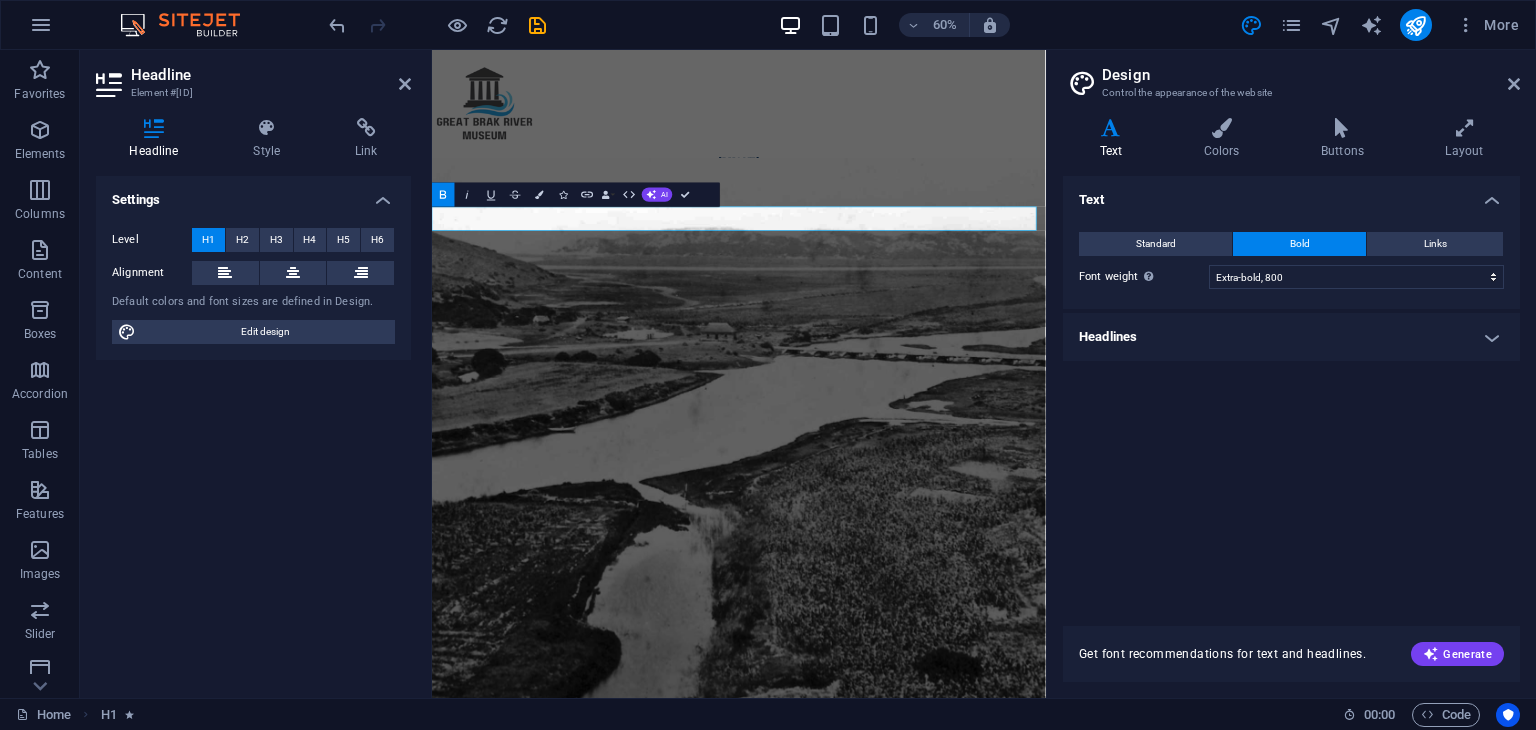 click at bounding box center (1111, 128) 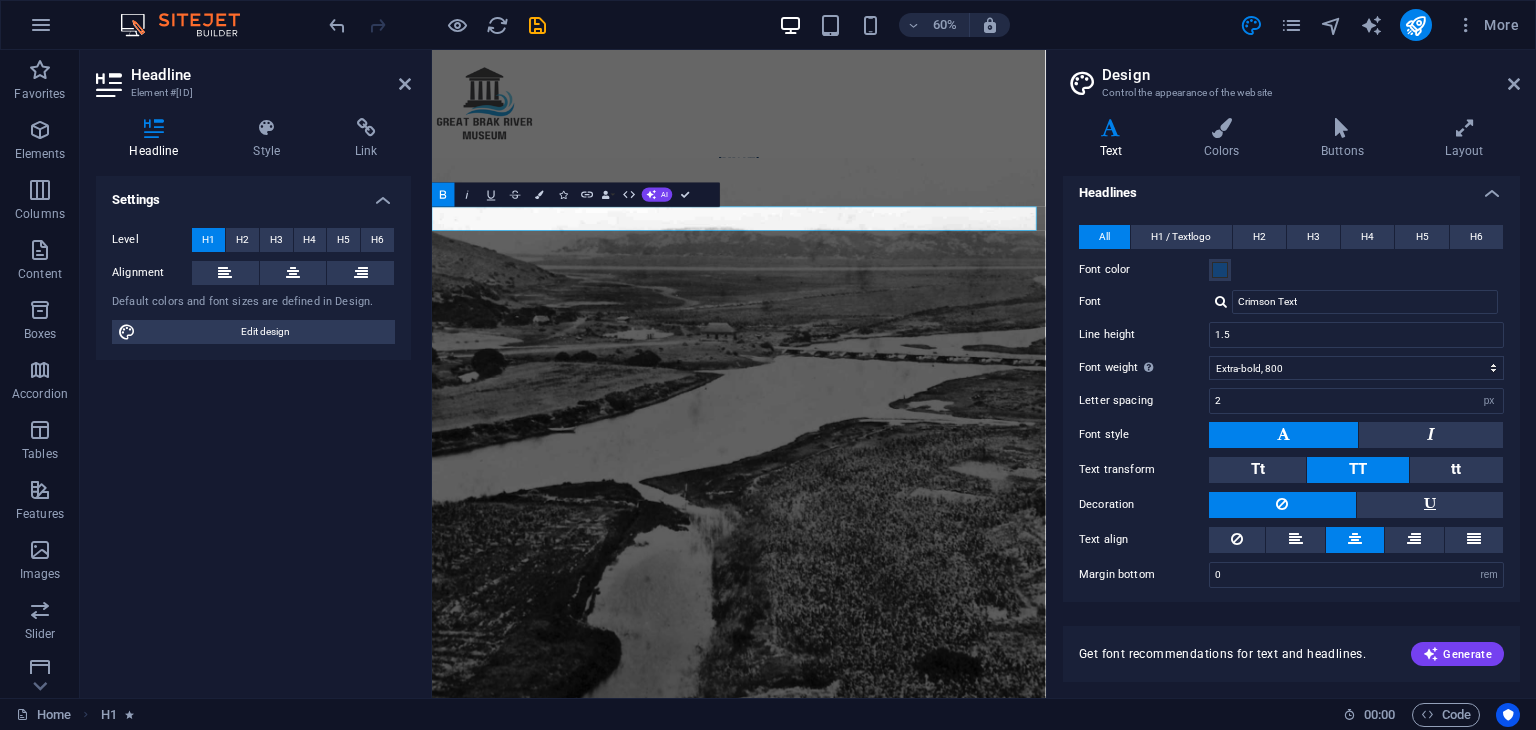 scroll, scrollTop: 147, scrollLeft: 0, axis: vertical 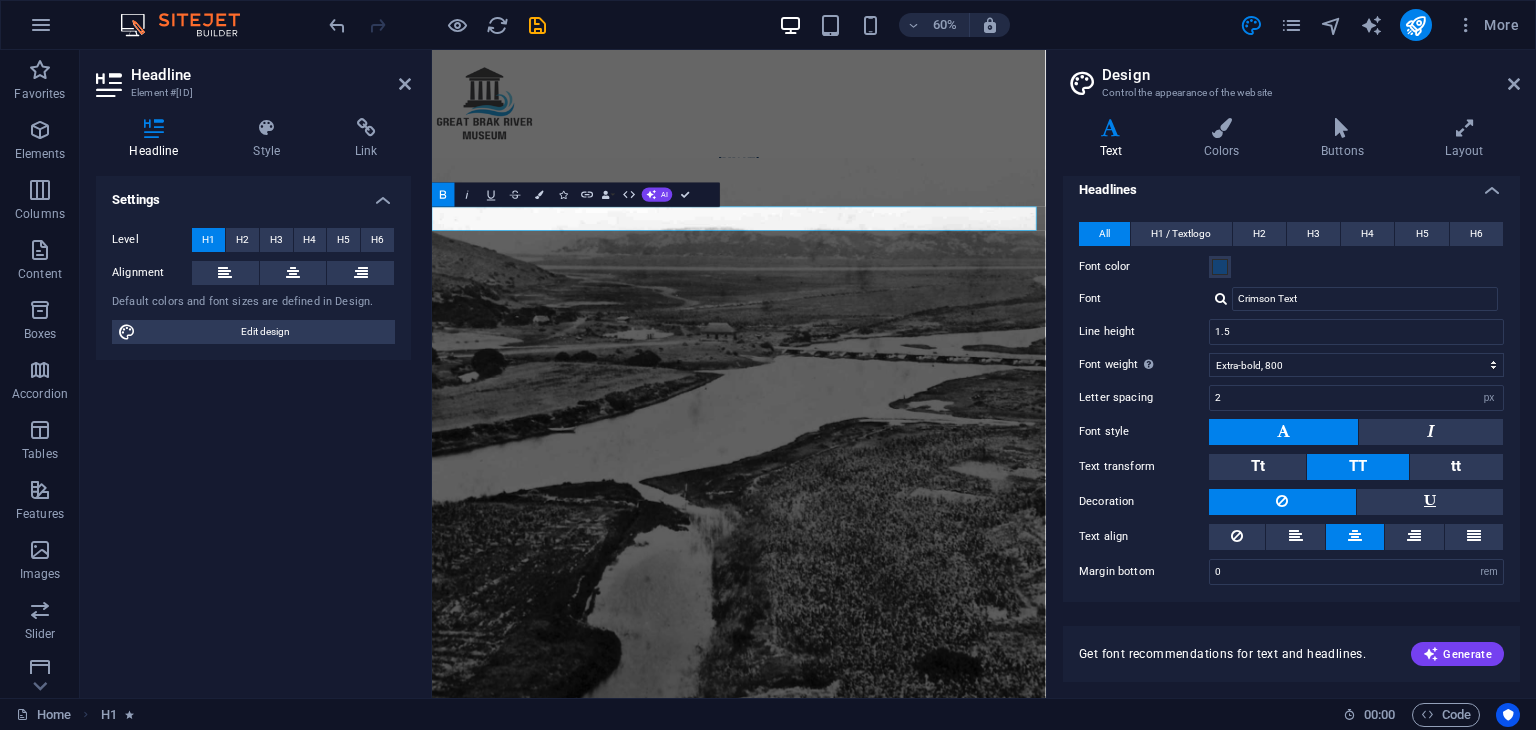drag, startPoint x: 1513, startPoint y: 554, endPoint x: 1504, endPoint y: 475, distance: 79.51101 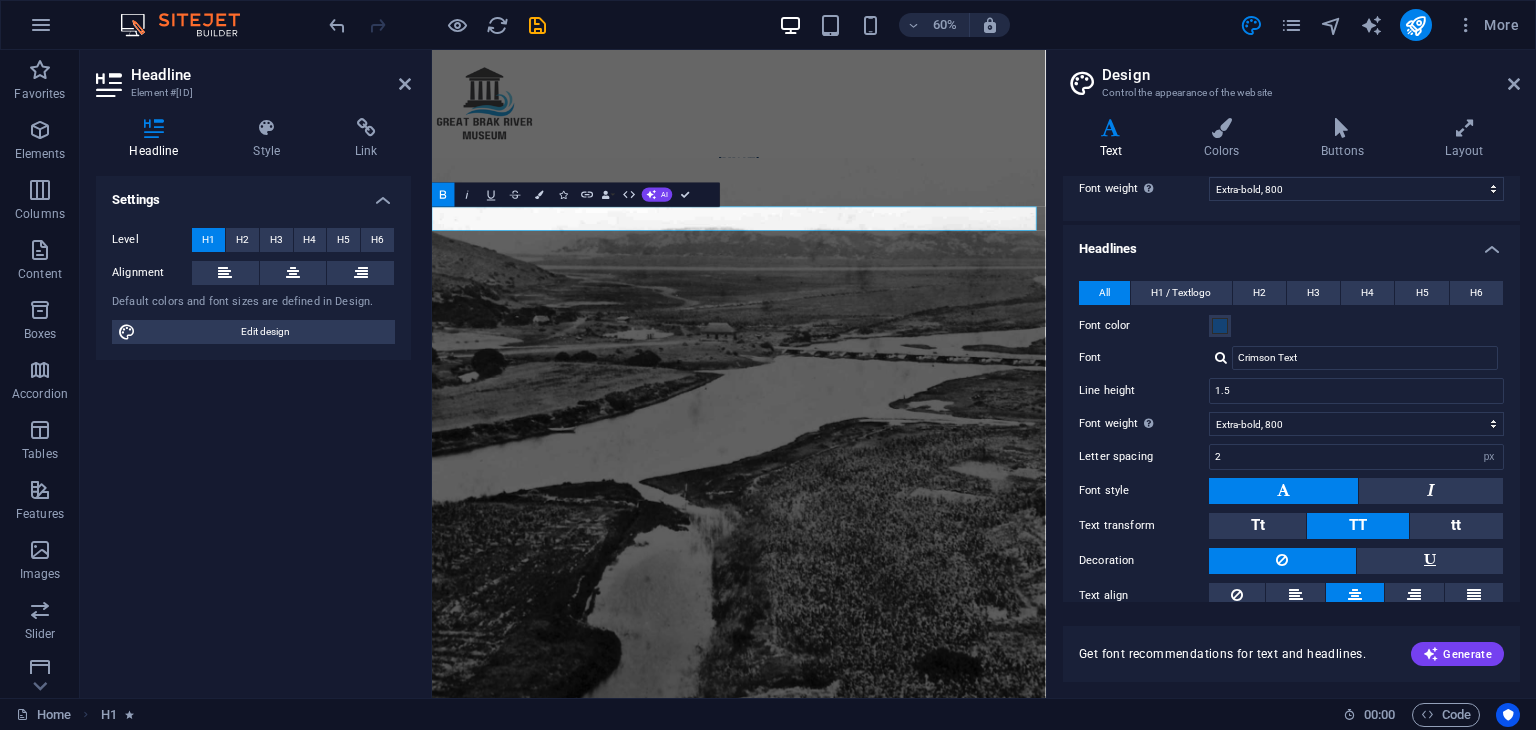 scroll, scrollTop: 147, scrollLeft: 0, axis: vertical 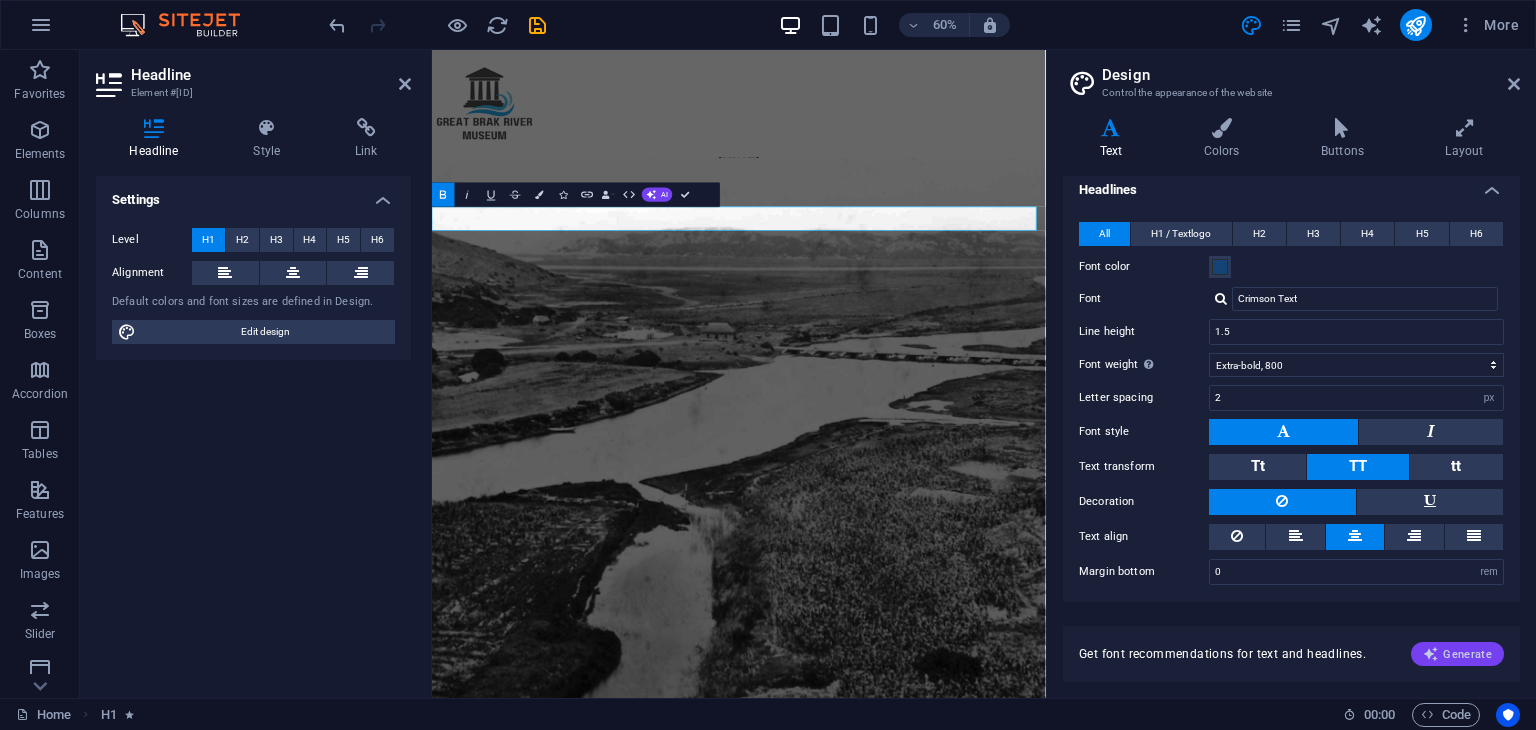 click on "Generate" at bounding box center [1457, 654] 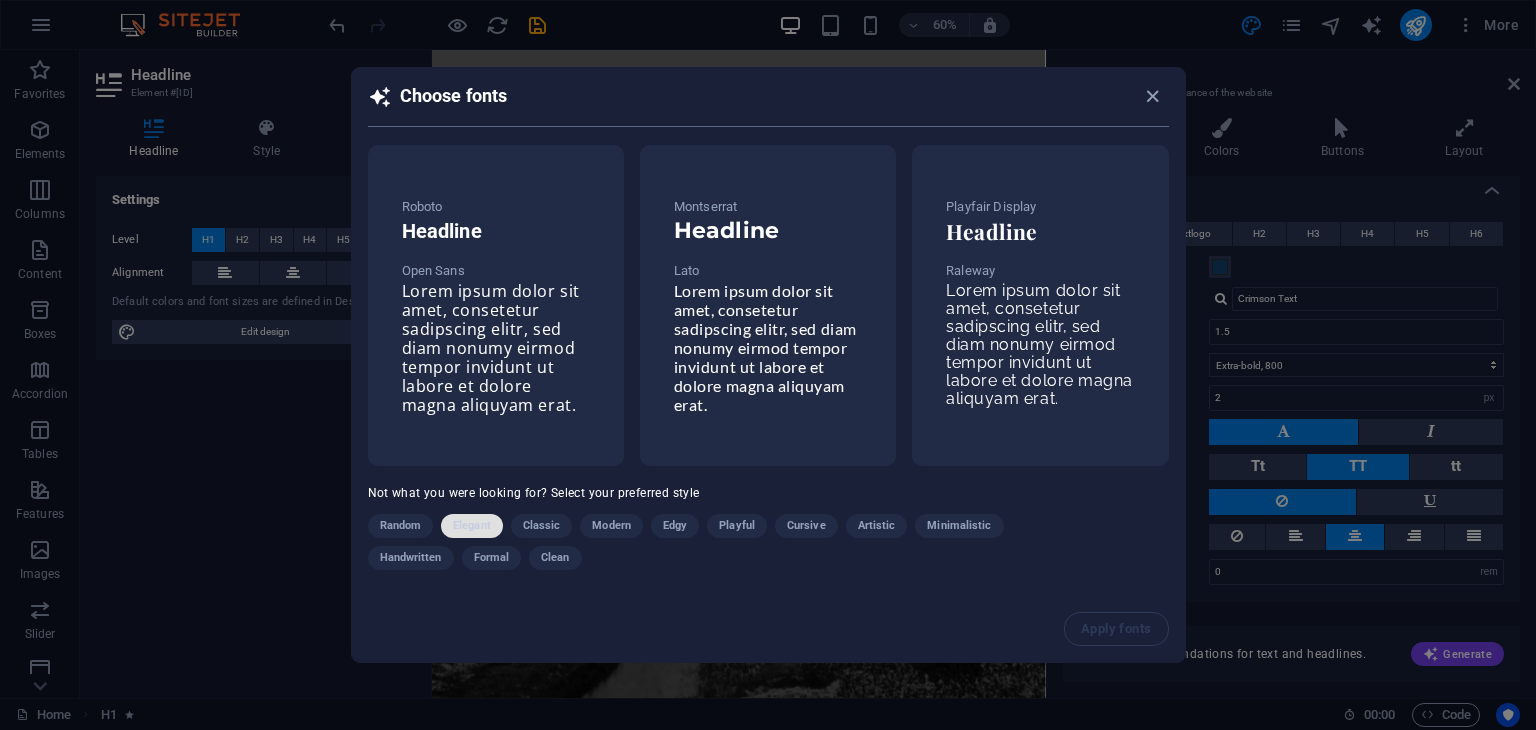 click on "Elegant" at bounding box center [472, 526] 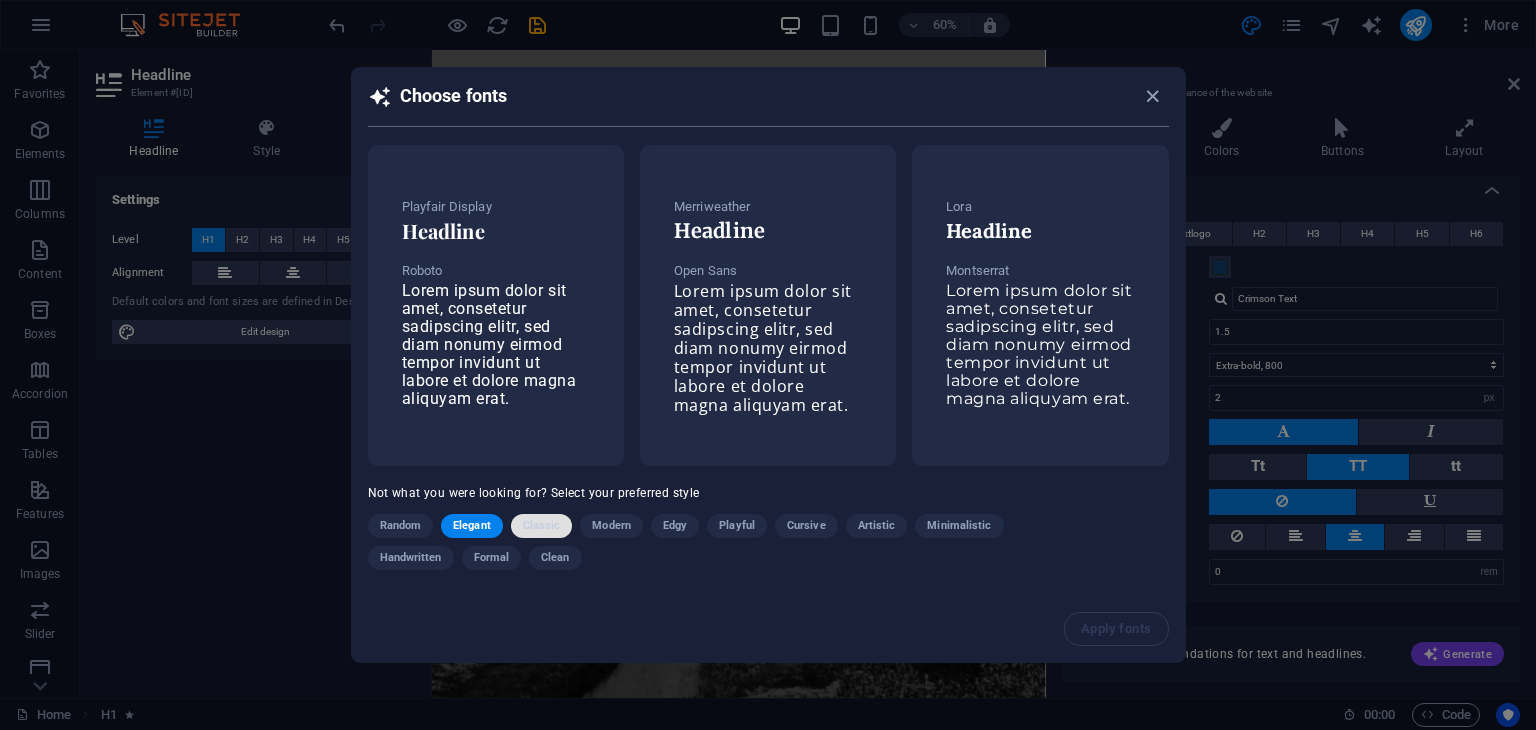 click on "Classic" at bounding box center [542, 526] 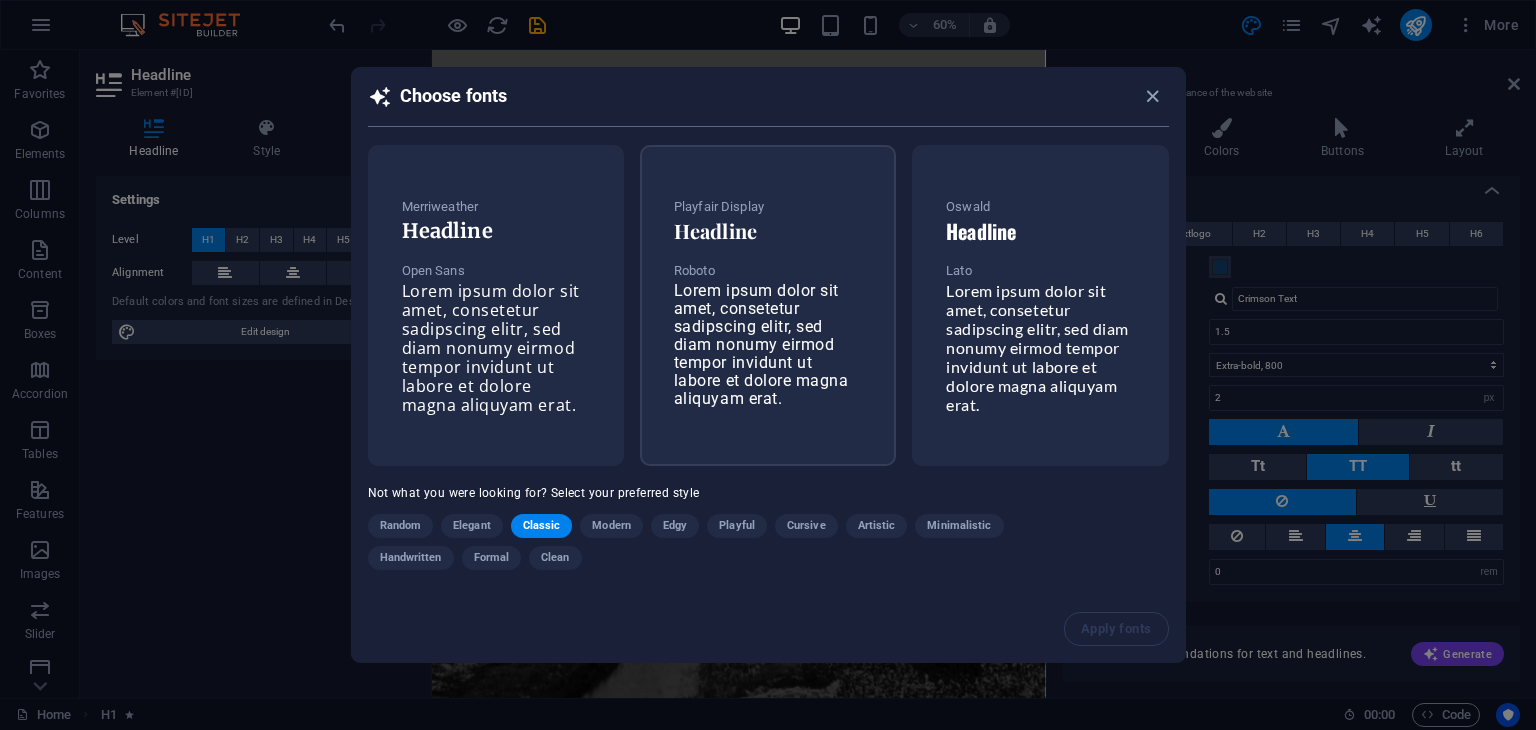 click on "Playfair Display Headline Roboto Lorem ipsum dolor sit amet, consetetur sadipscing elitr, sed diam nonumy eirmod tempor invidunt ut labore et dolore magna aliquyam erat." at bounding box center [768, 302] 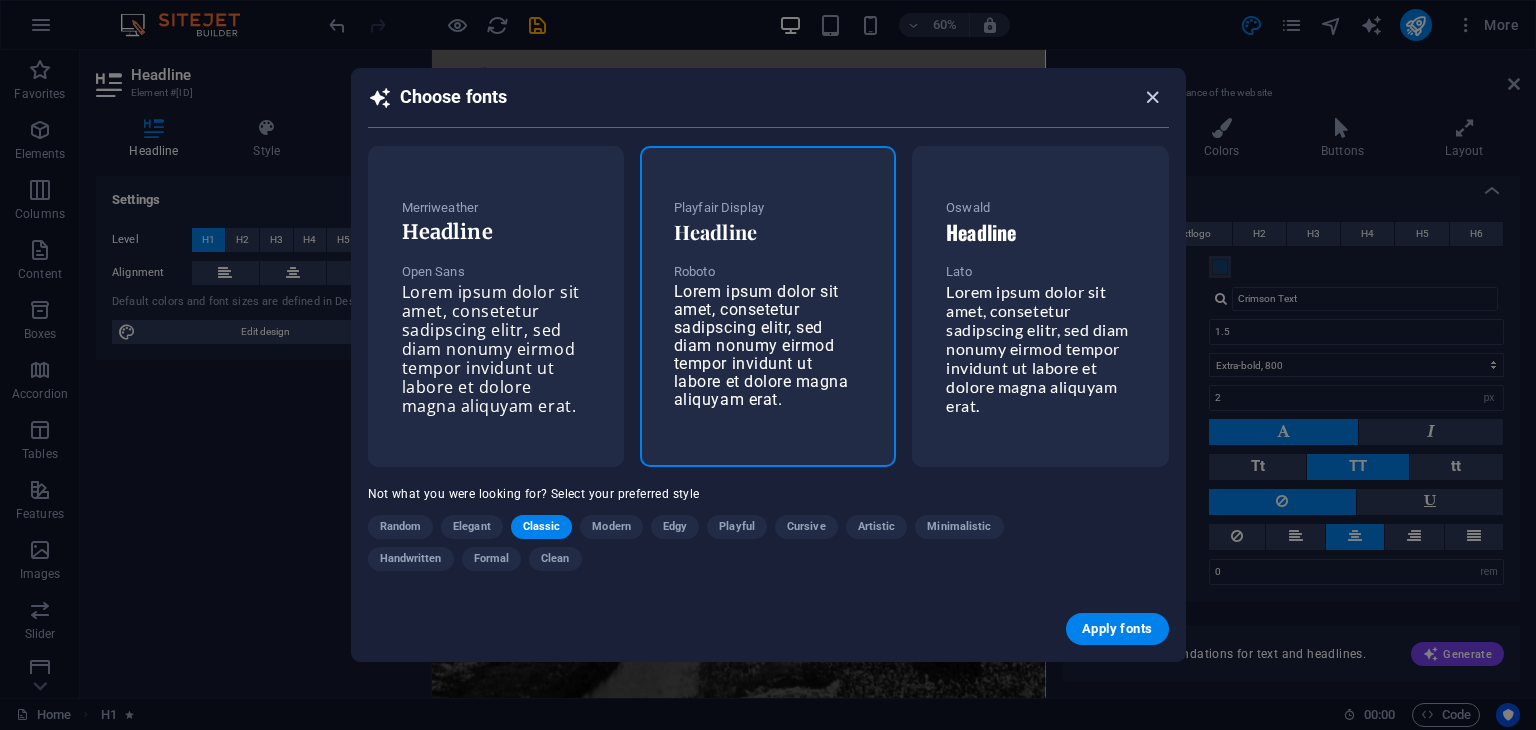 click at bounding box center (1152, 97) 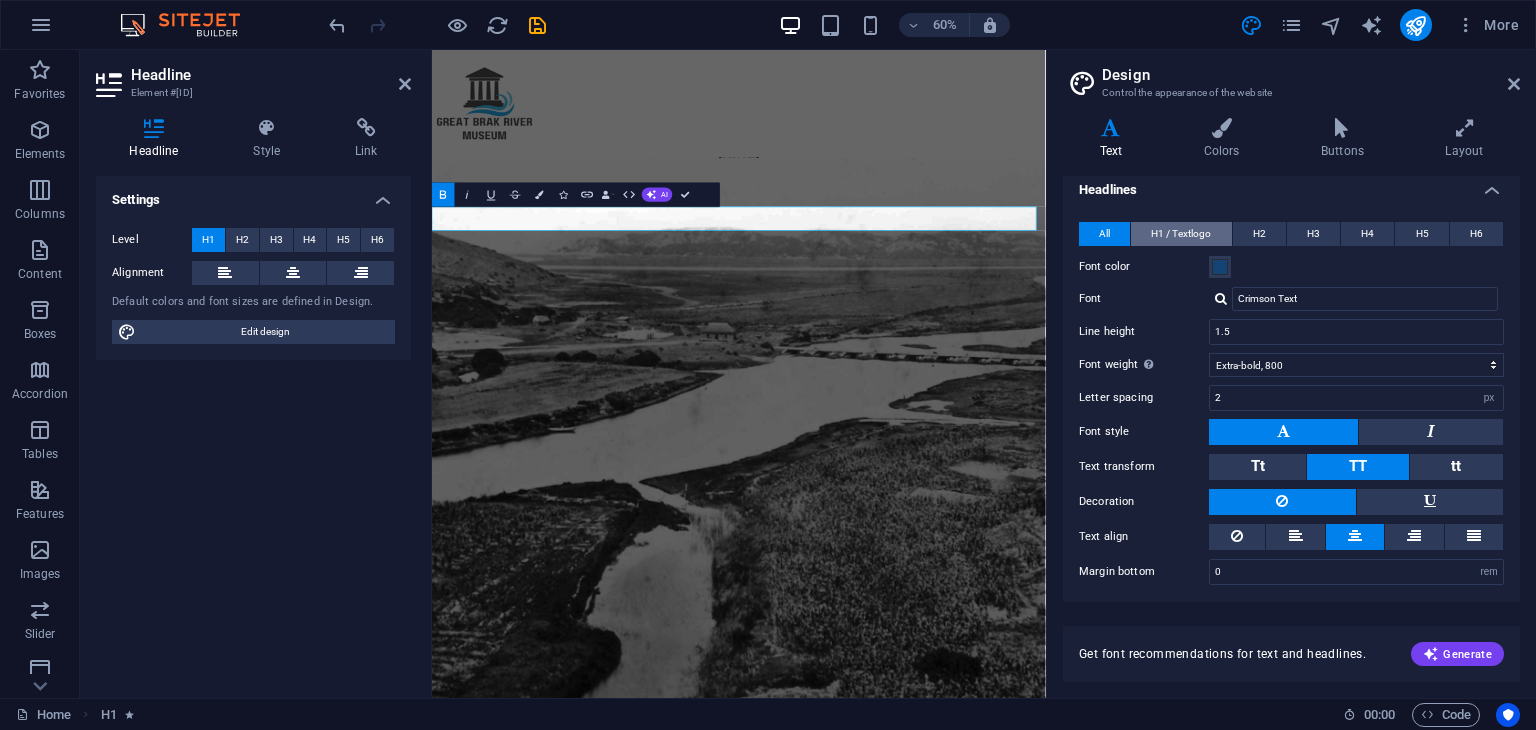 click on "H1 / Textlogo" at bounding box center (1181, 234) 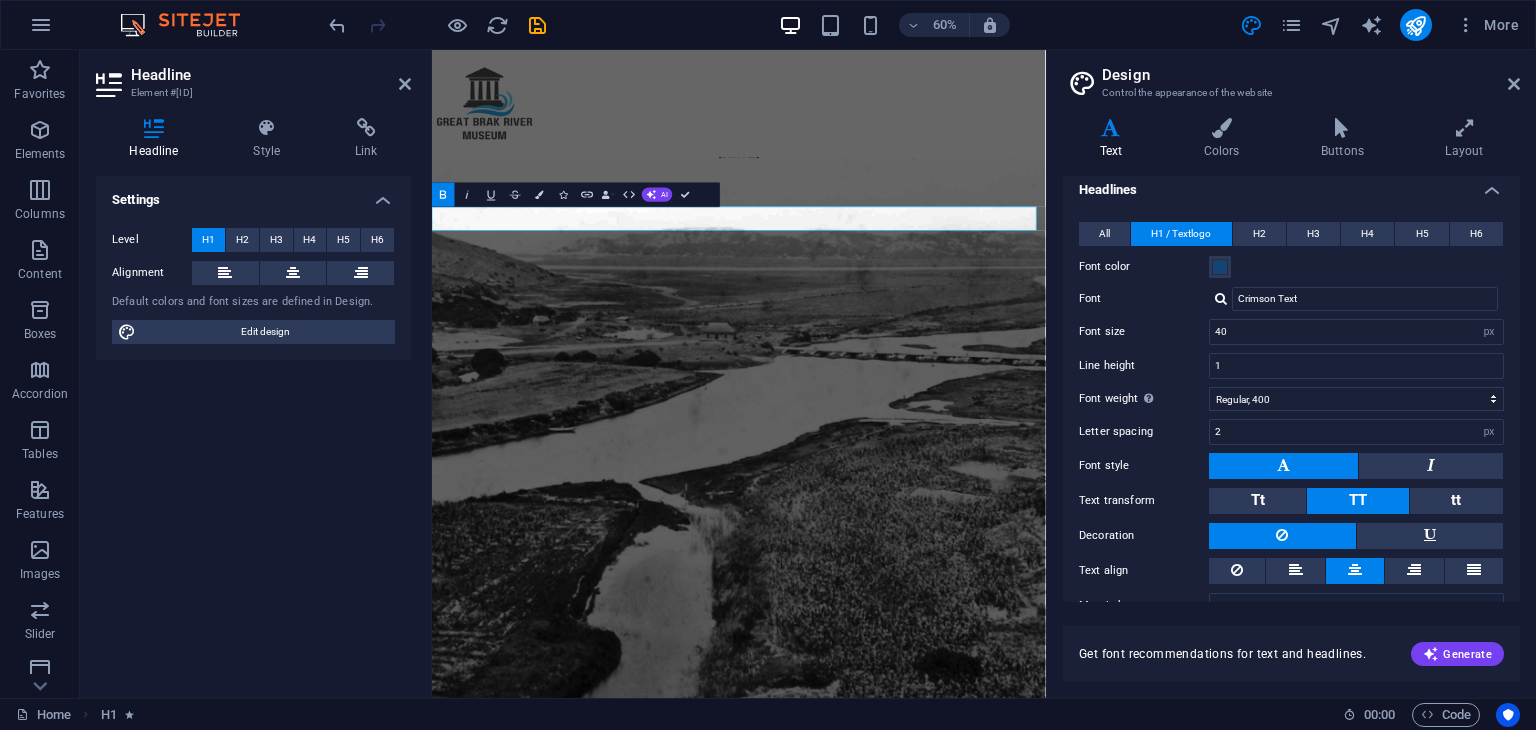 click on "[CITY] Museum" at bounding box center [943, 331] 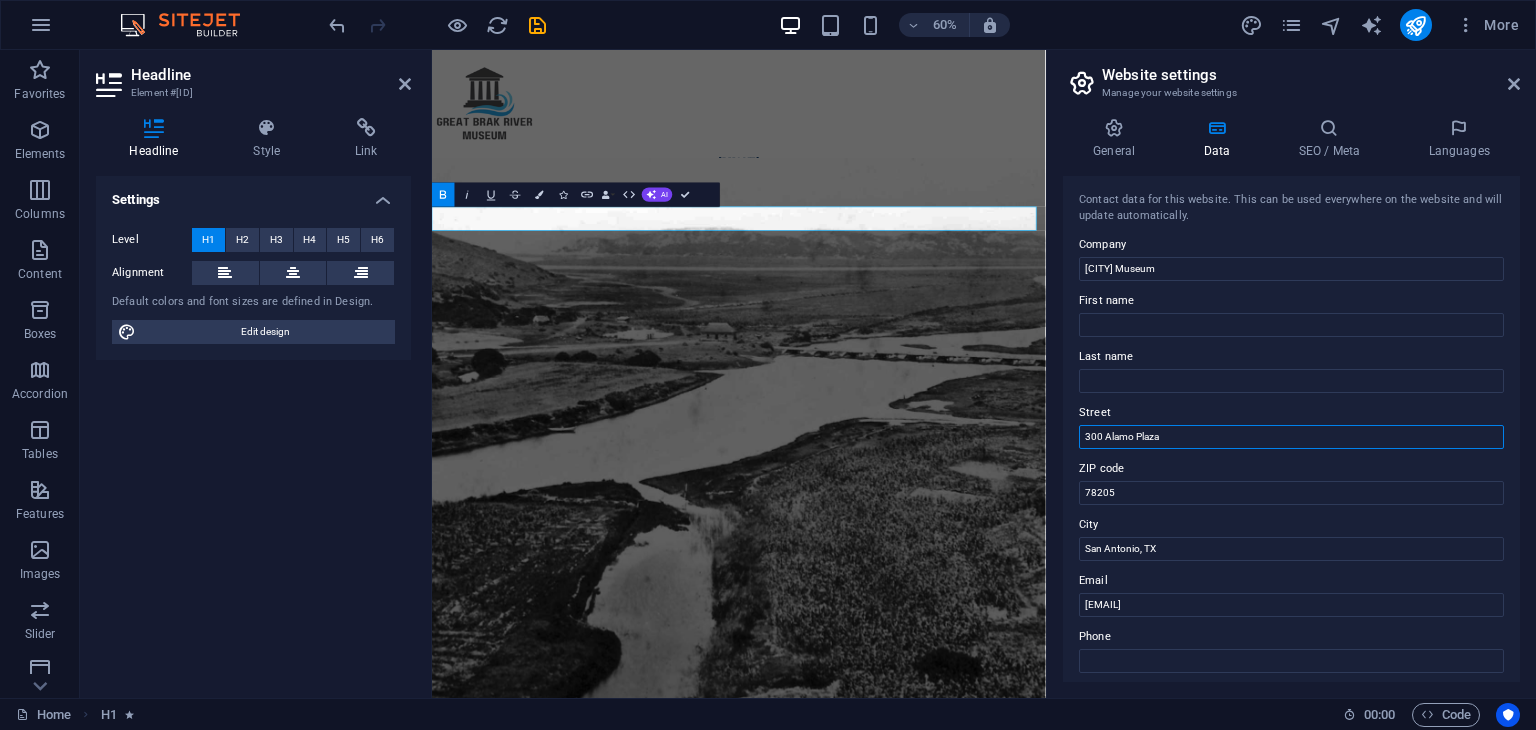 click on "300 Alamo Plaza" at bounding box center (1291, 437) 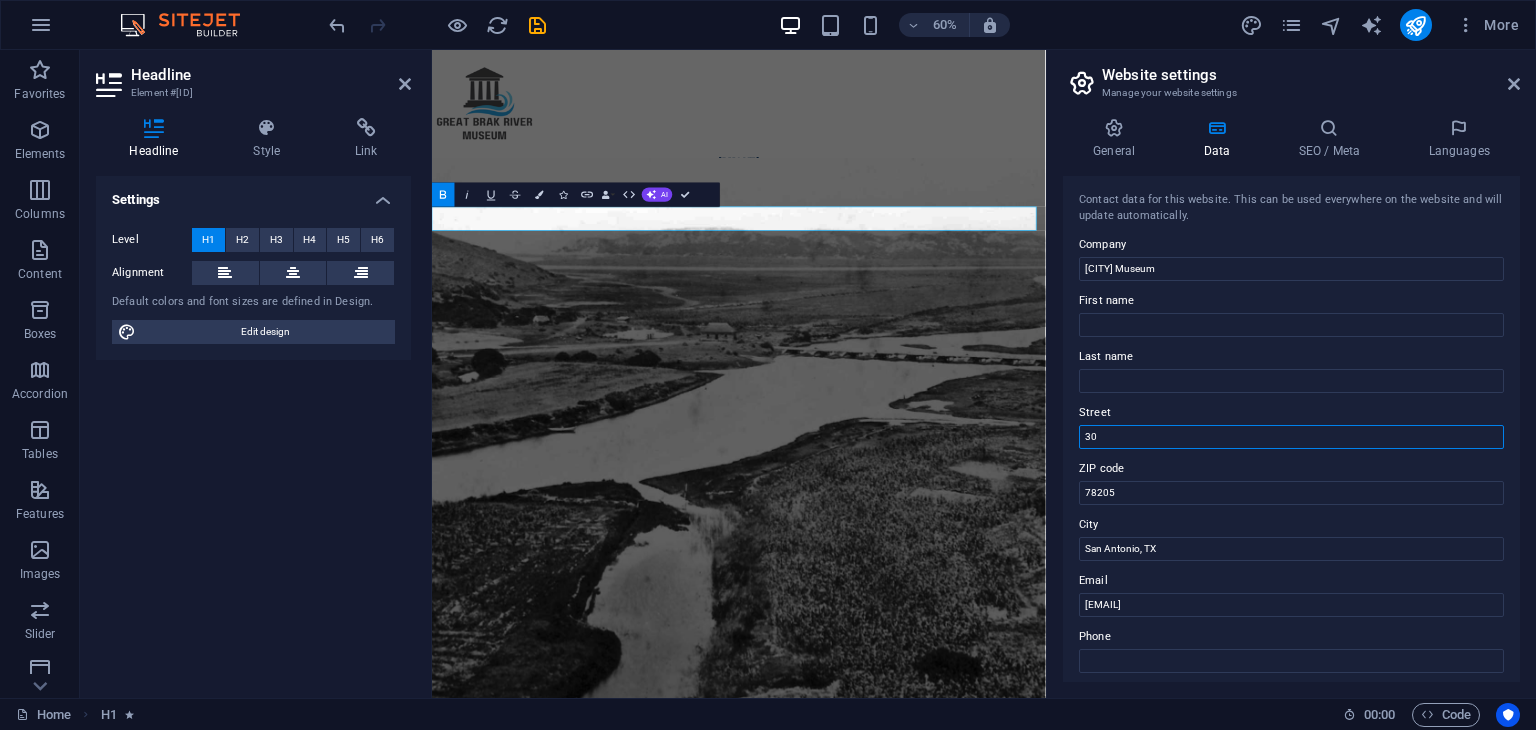 type on "3" 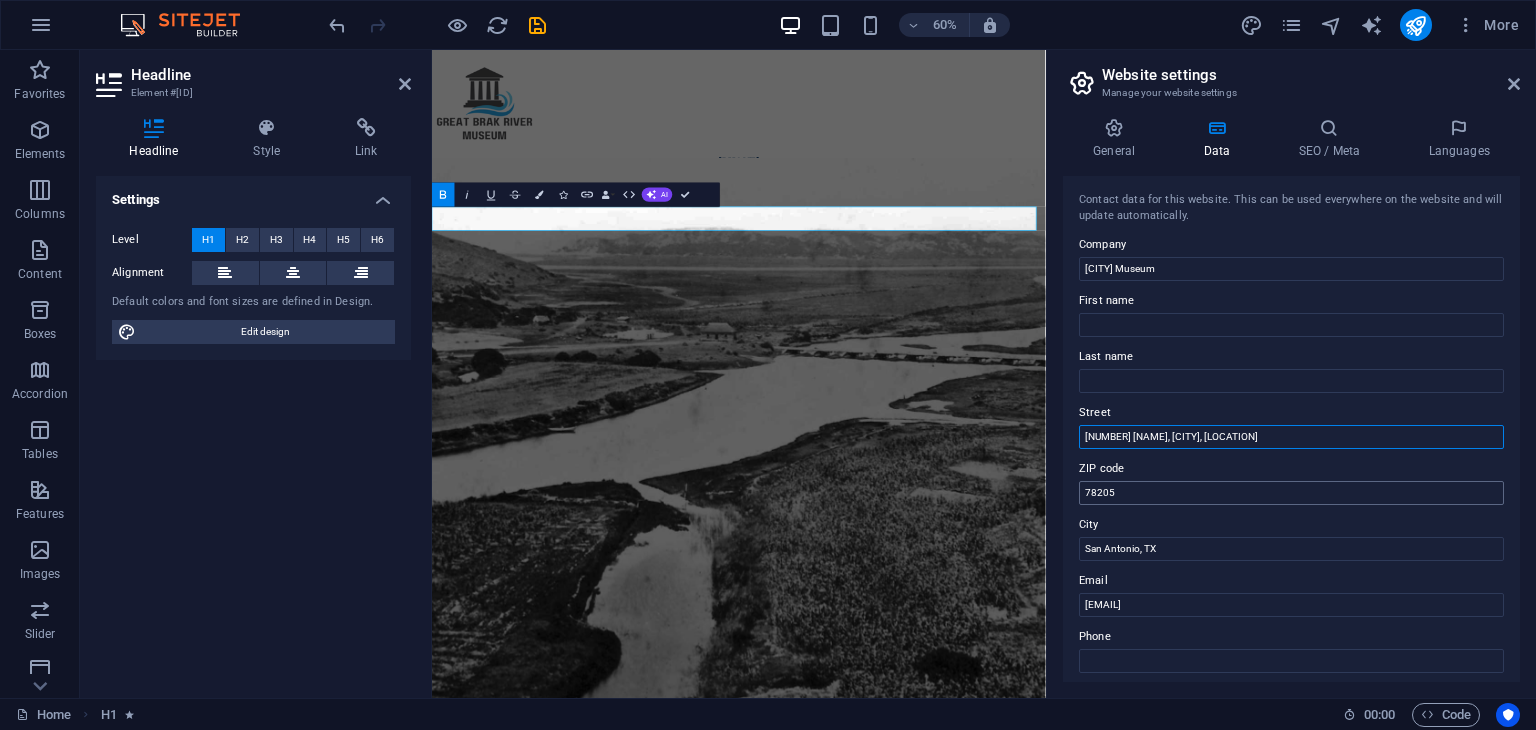 type on "[NUMBER] [NAME], [CITY], [LOCATION]" 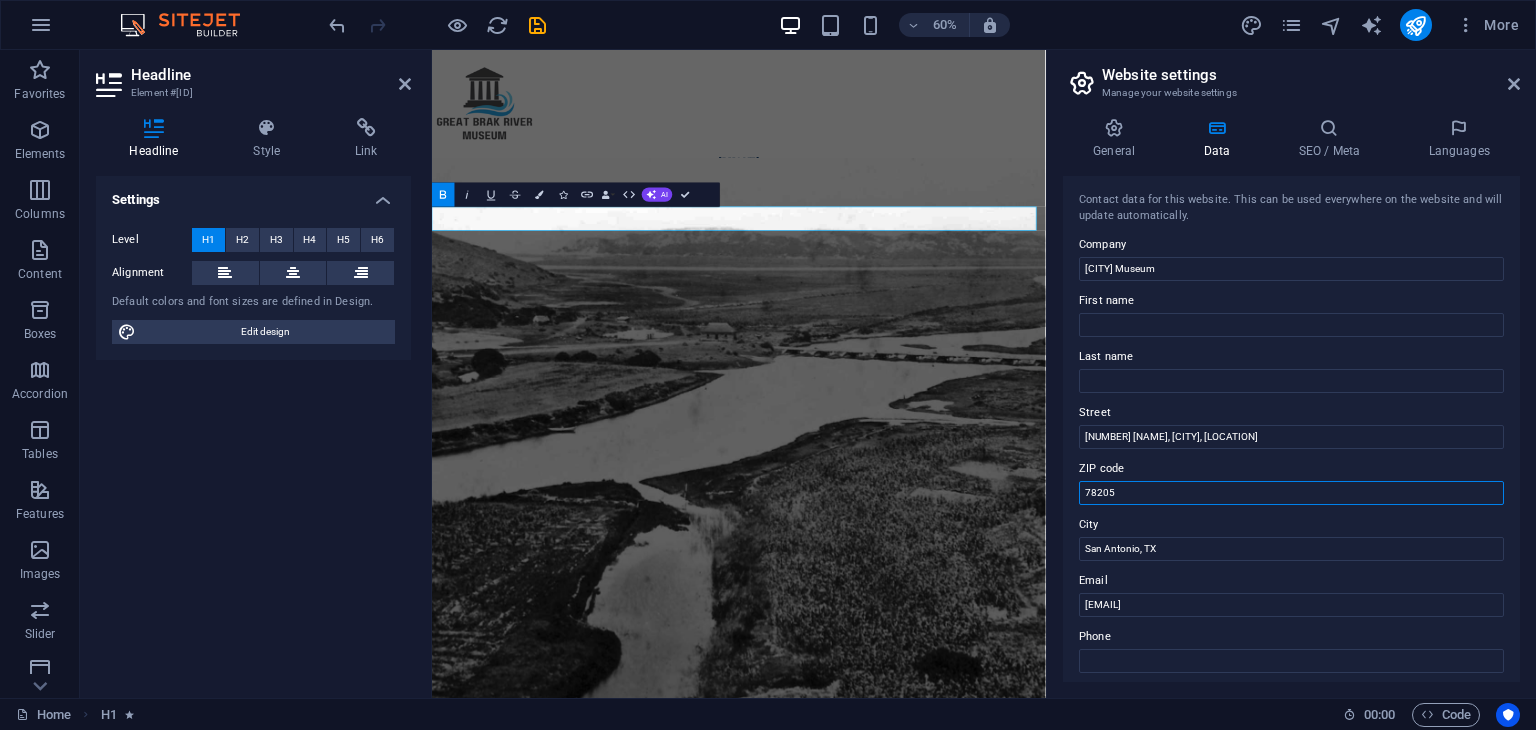 click on "78205" at bounding box center [1291, 493] 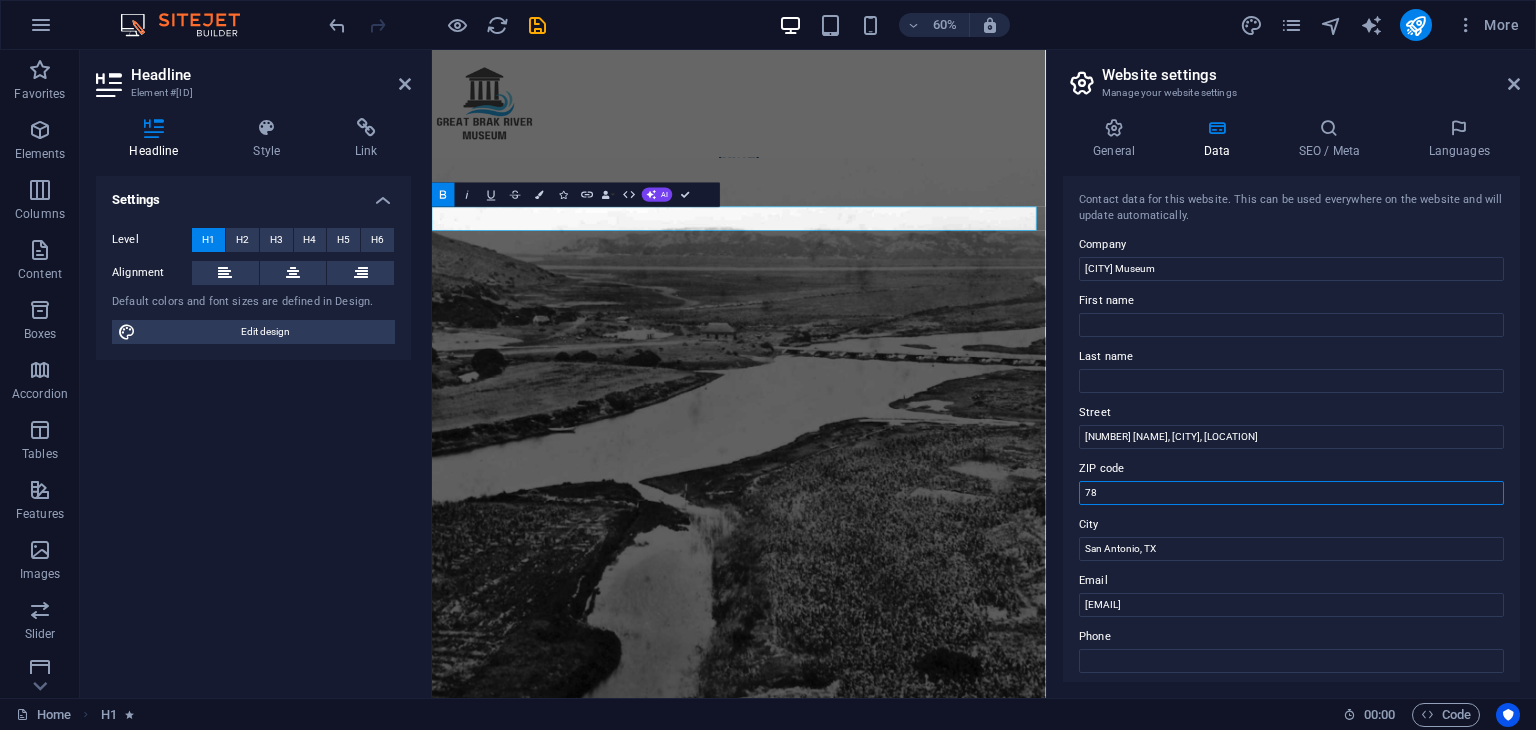 type on "7" 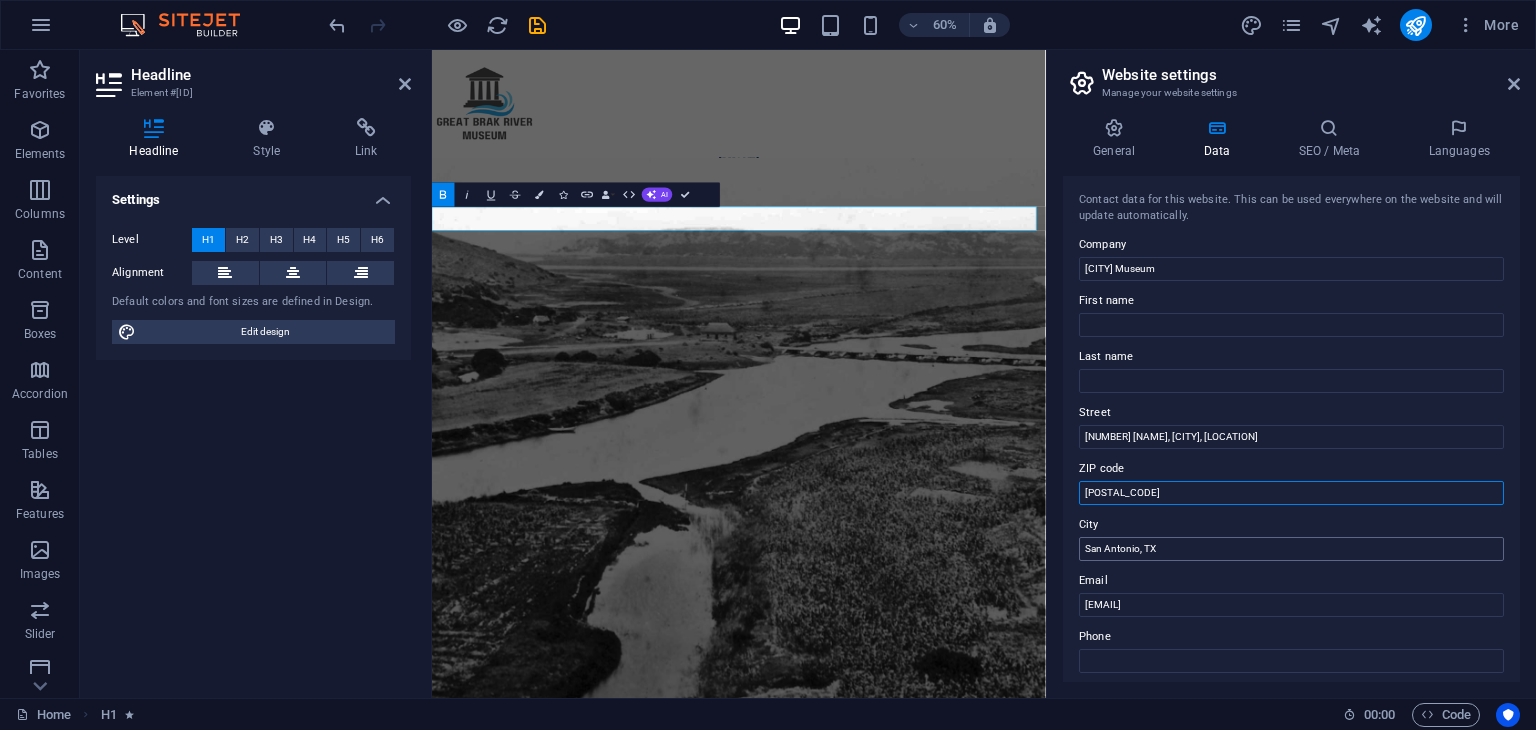 type on "[POSTAL_CODE]" 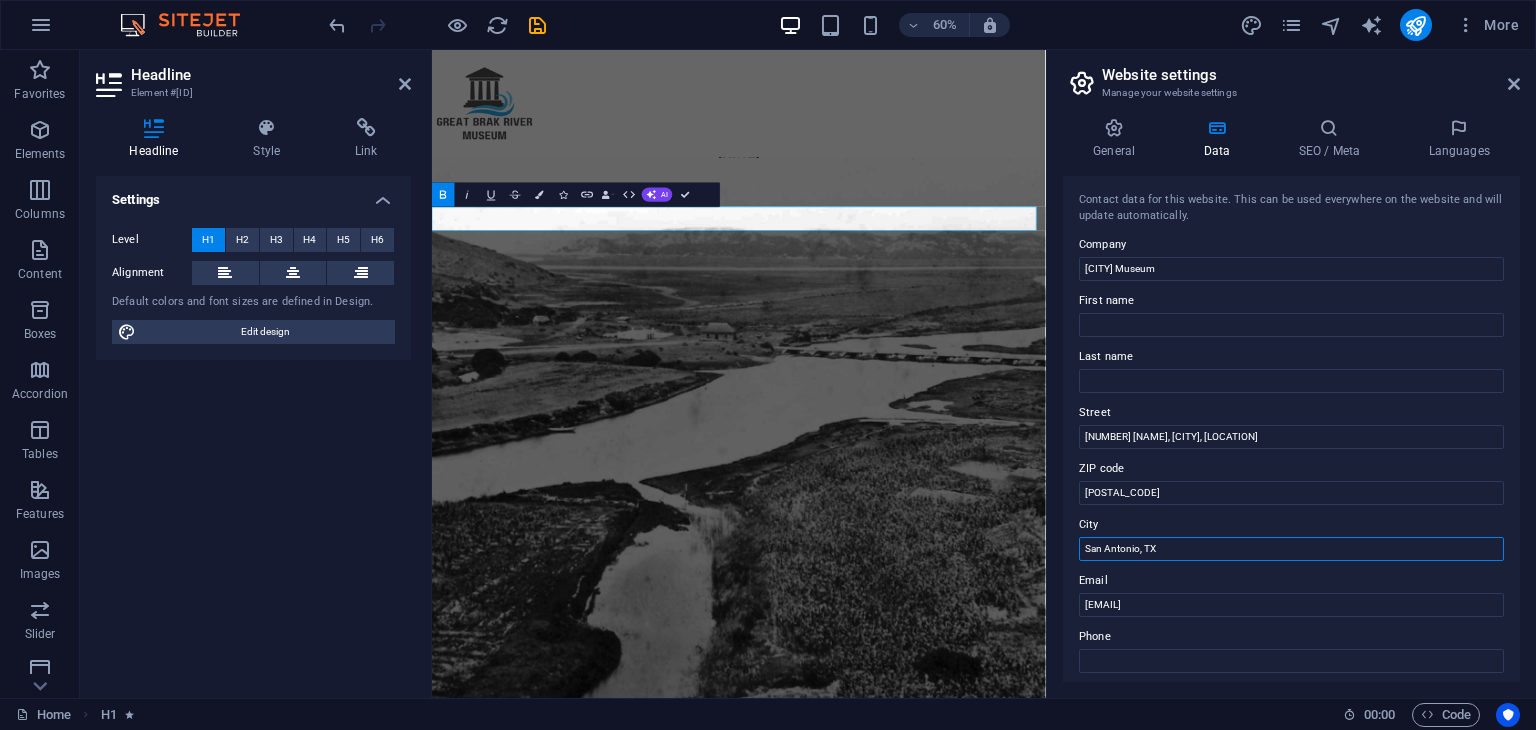 click on "San Antonio, TX" at bounding box center (1291, 549) 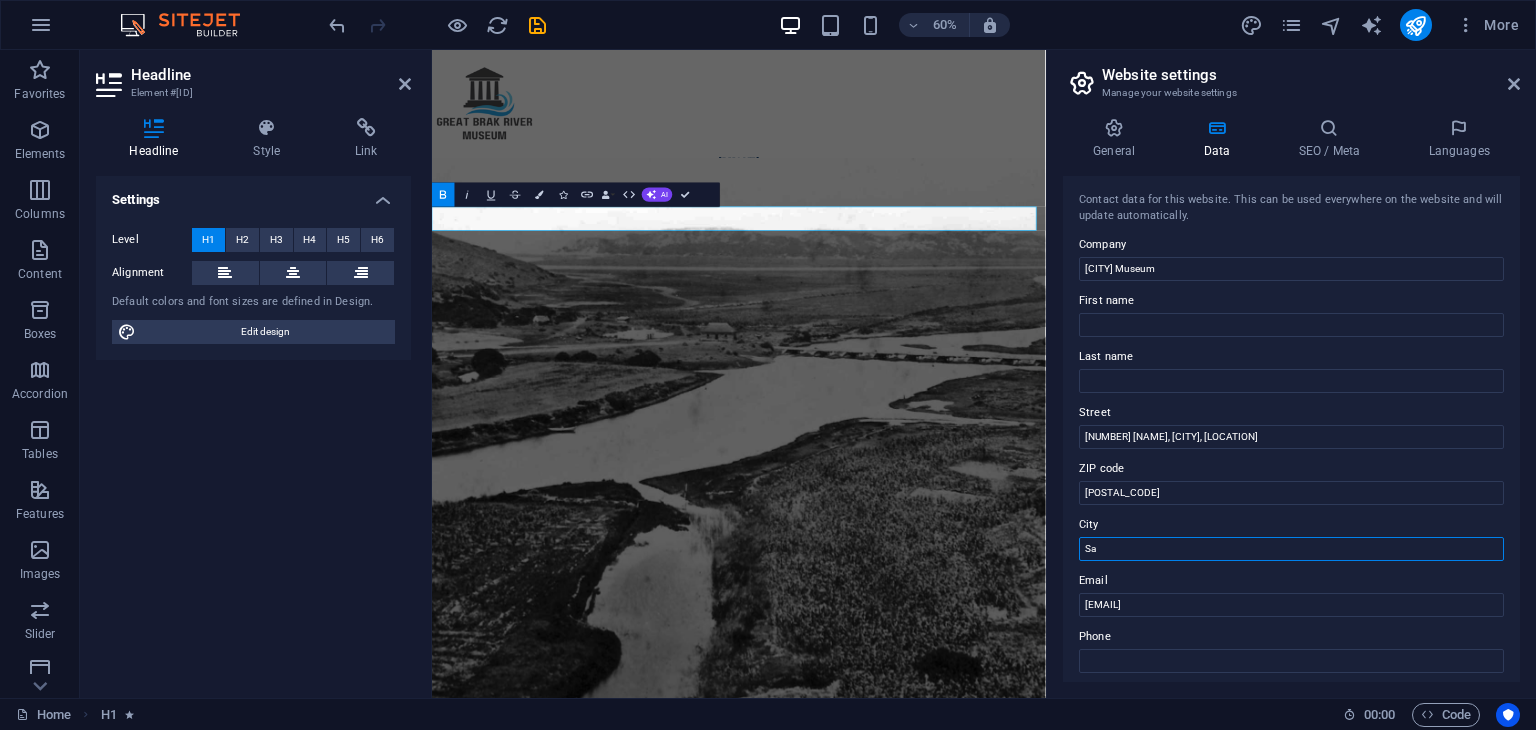 type on "S" 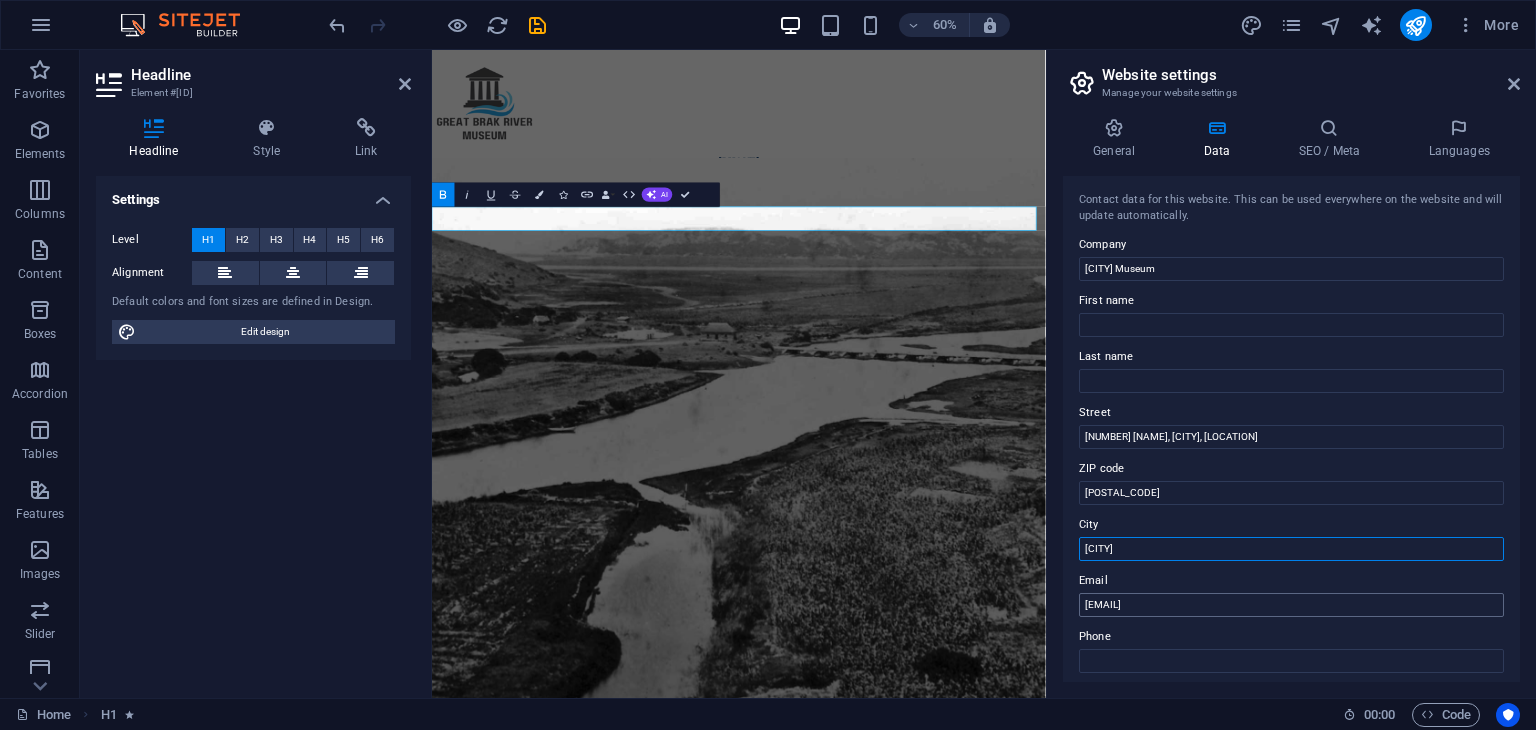type on "[CITY]" 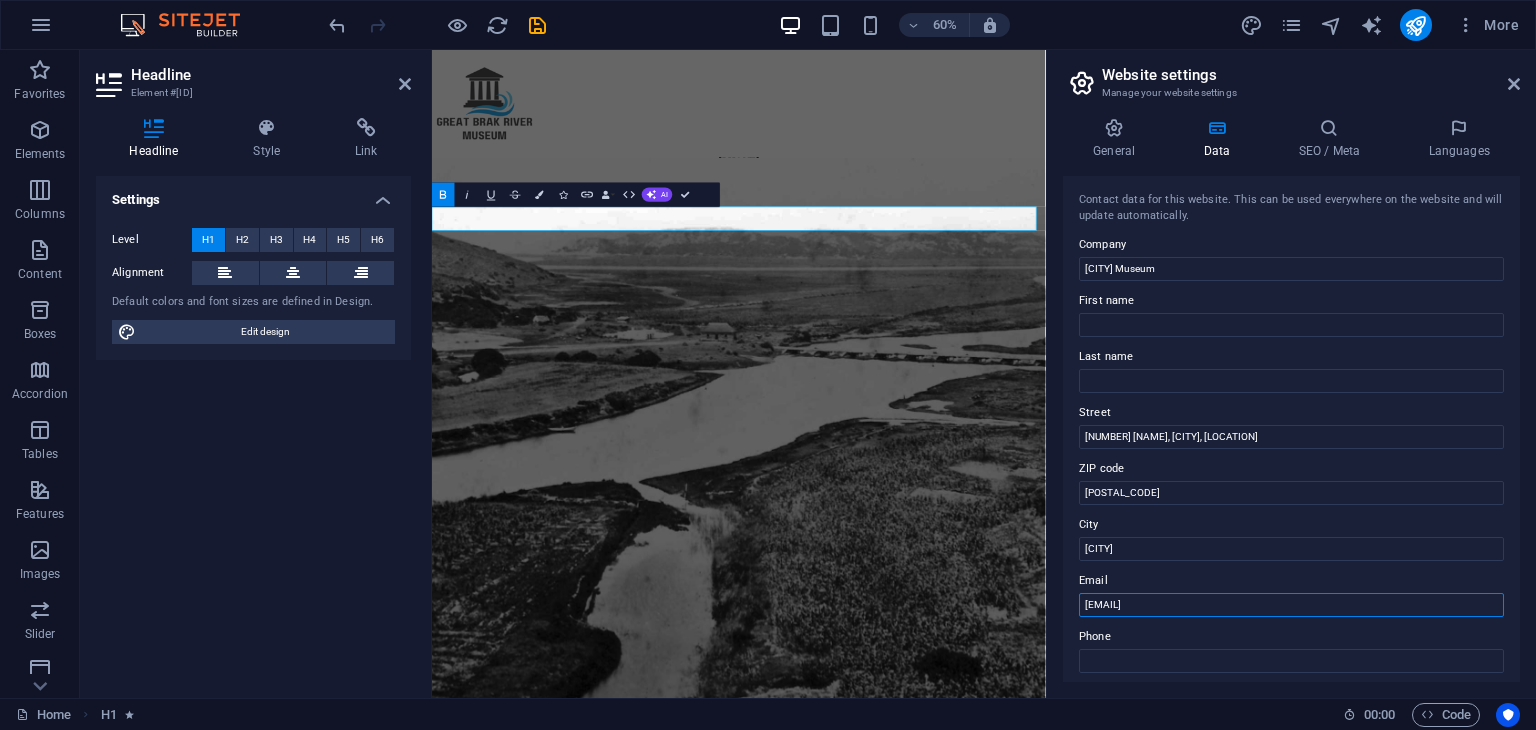 click on "[EMAIL]" at bounding box center [1291, 605] 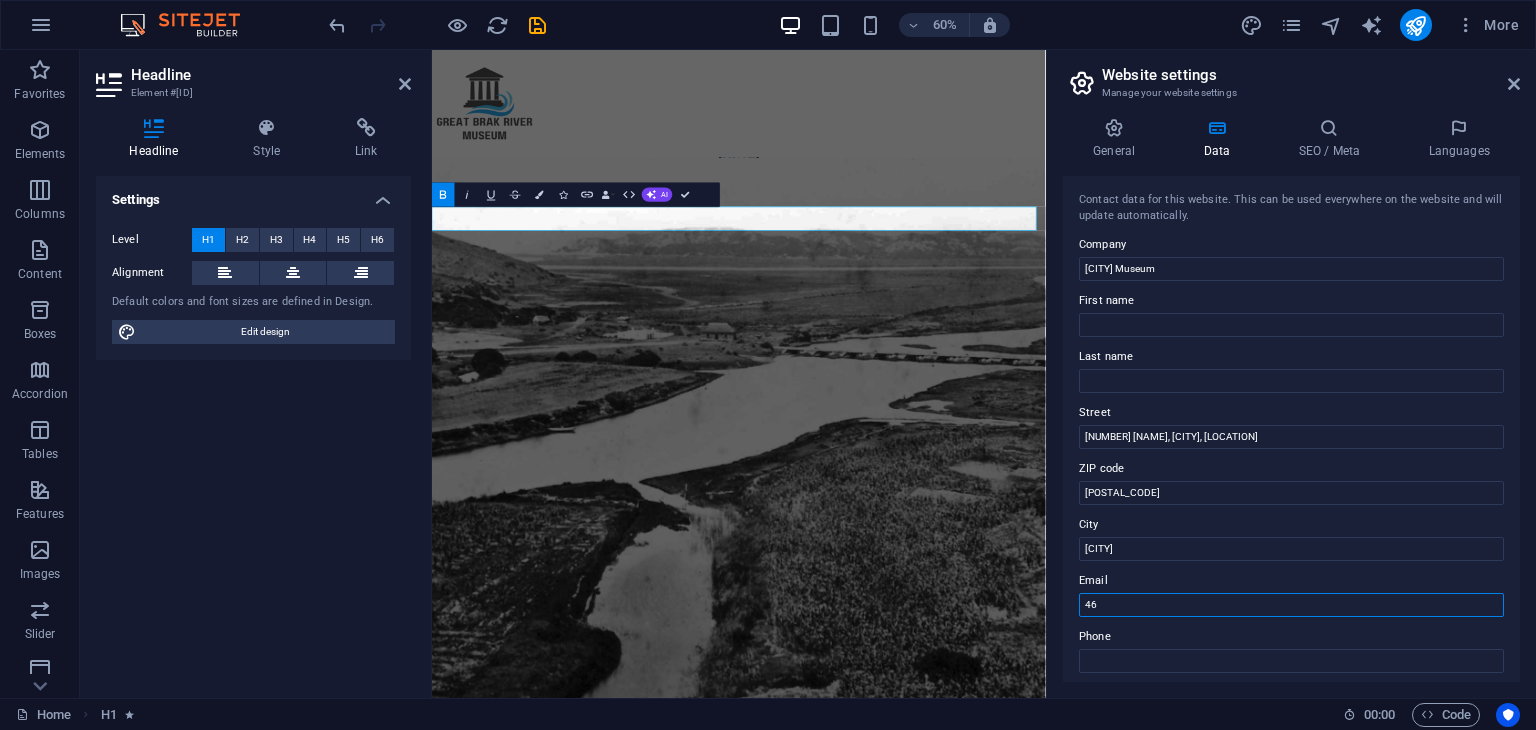 type on "4" 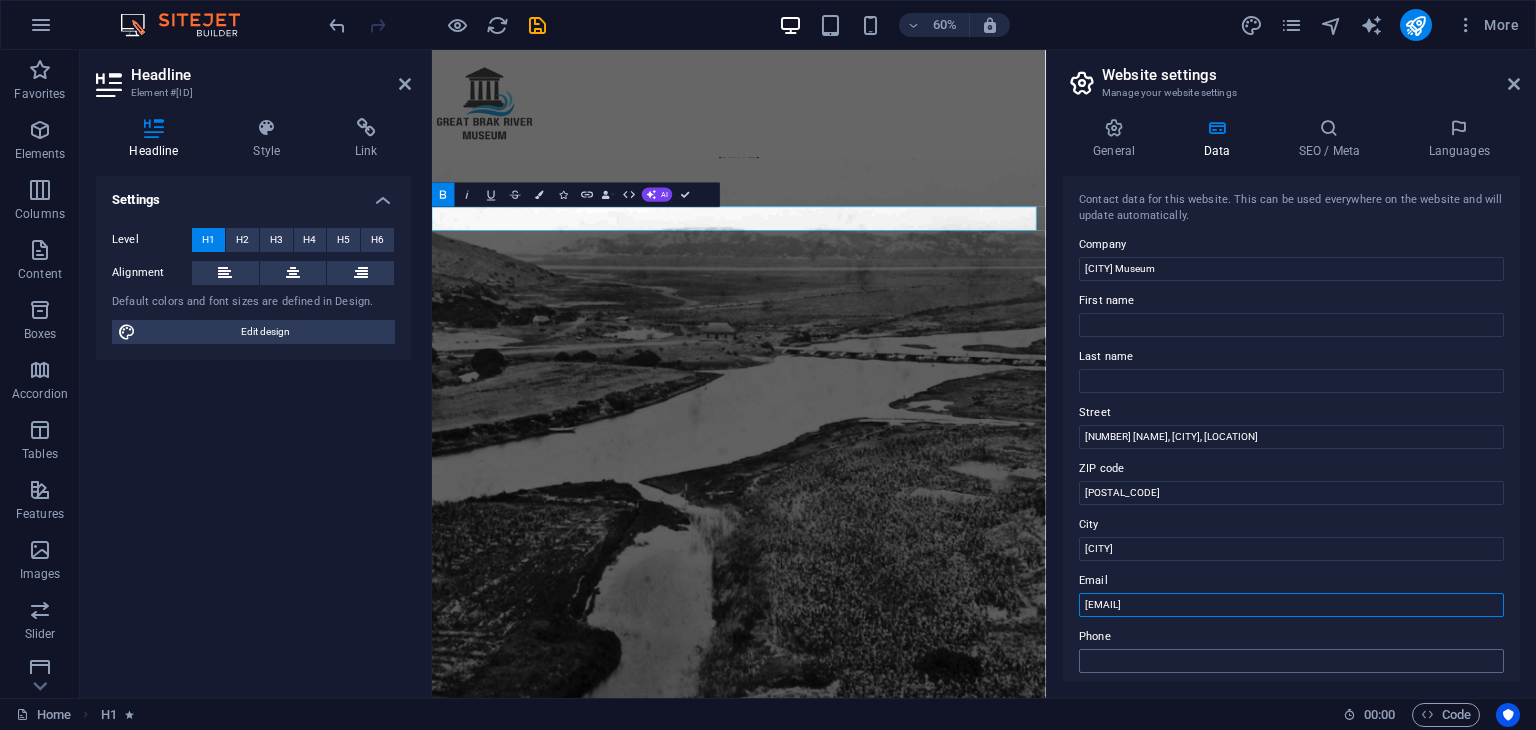 type on "[EMAIL]" 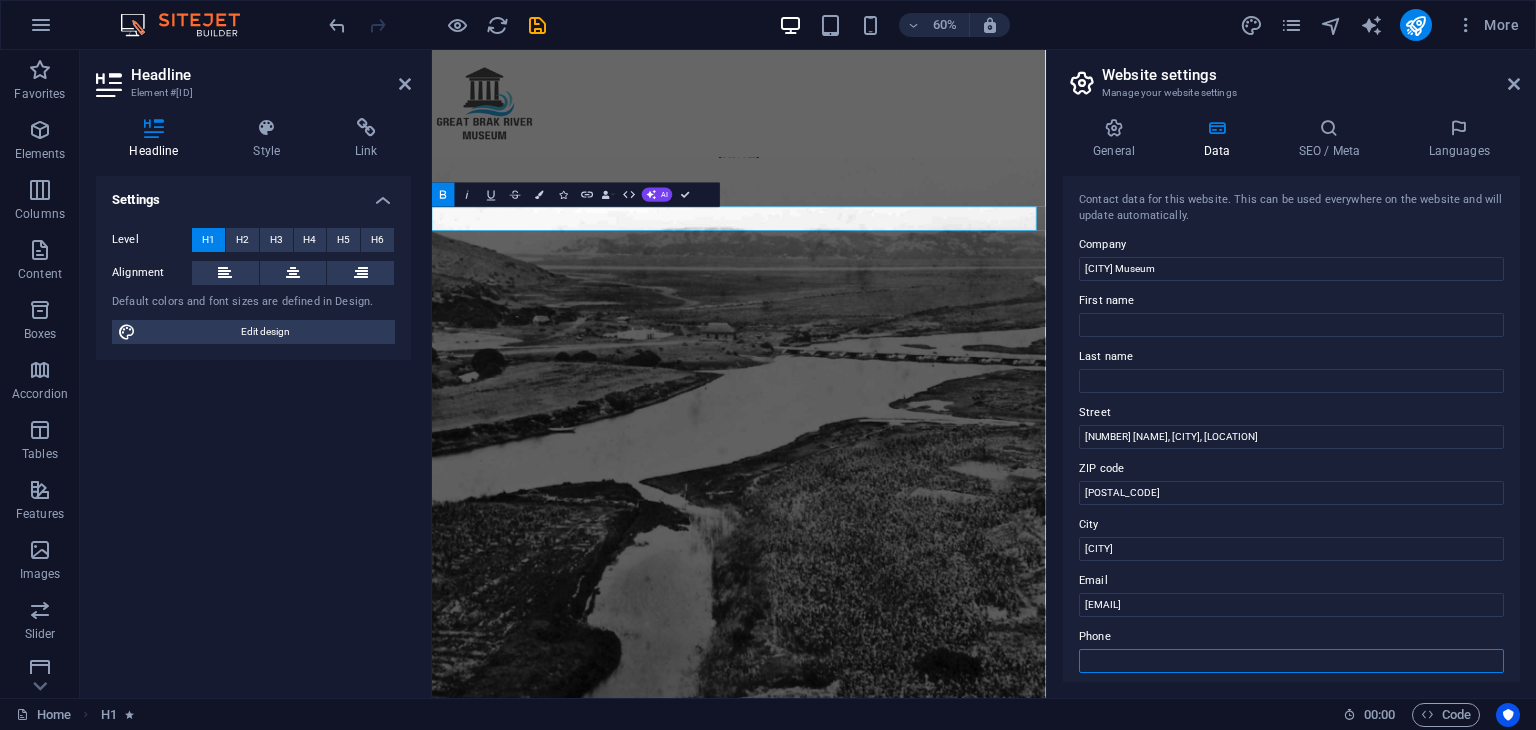 click on "Phone" at bounding box center (1291, 661) 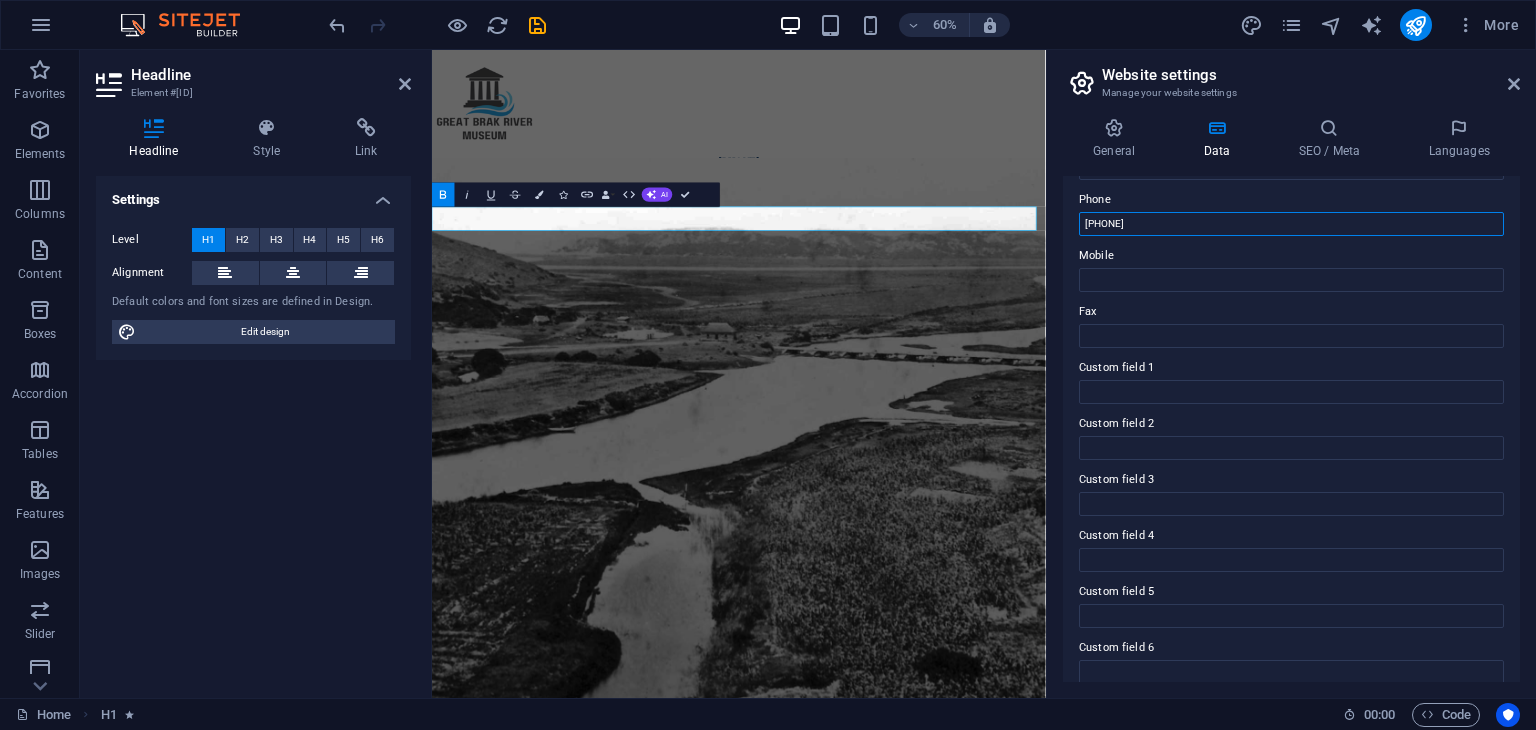 scroll, scrollTop: 454, scrollLeft: 0, axis: vertical 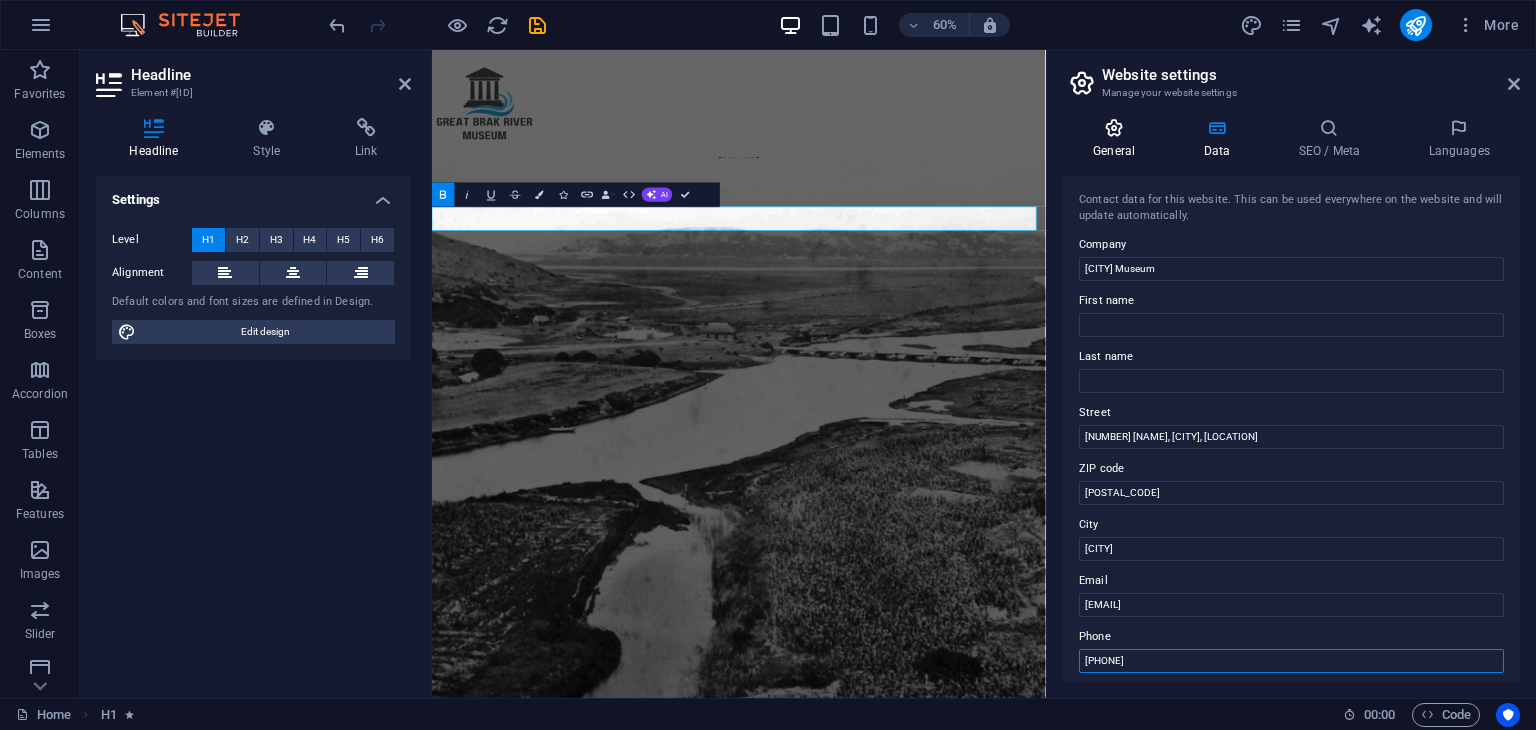 type on "[PHONE]" 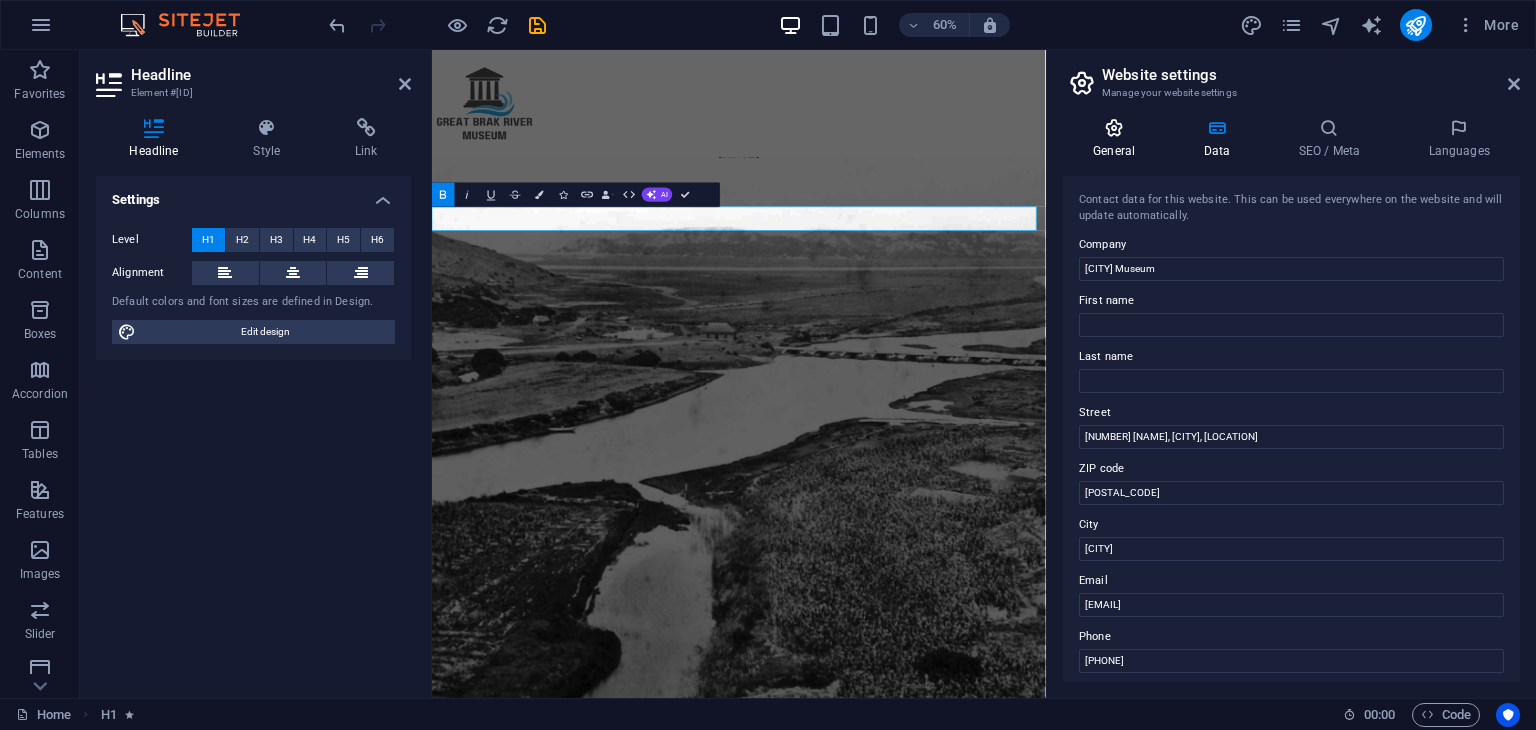 click on "General" at bounding box center (1118, 139) 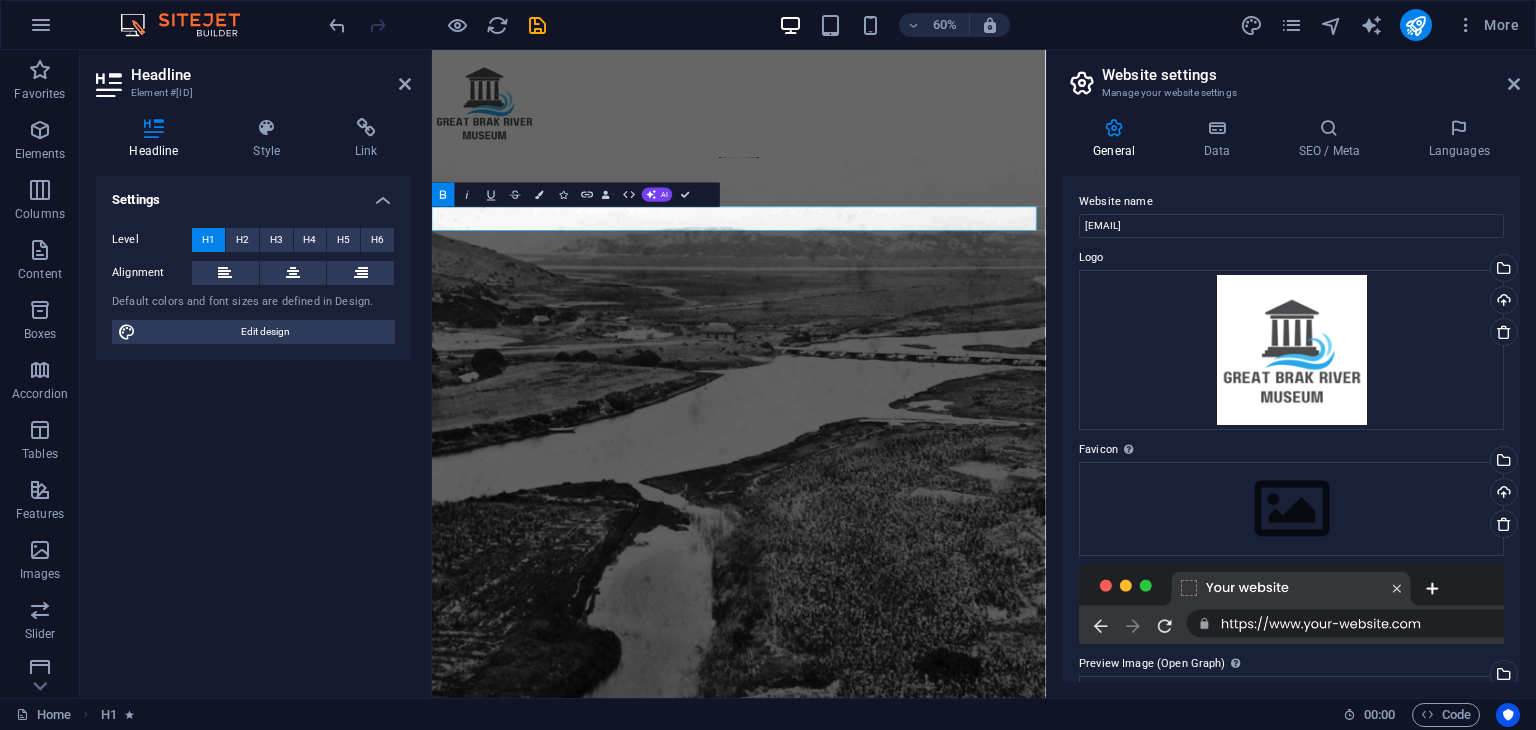 scroll, scrollTop: 0, scrollLeft: 0, axis: both 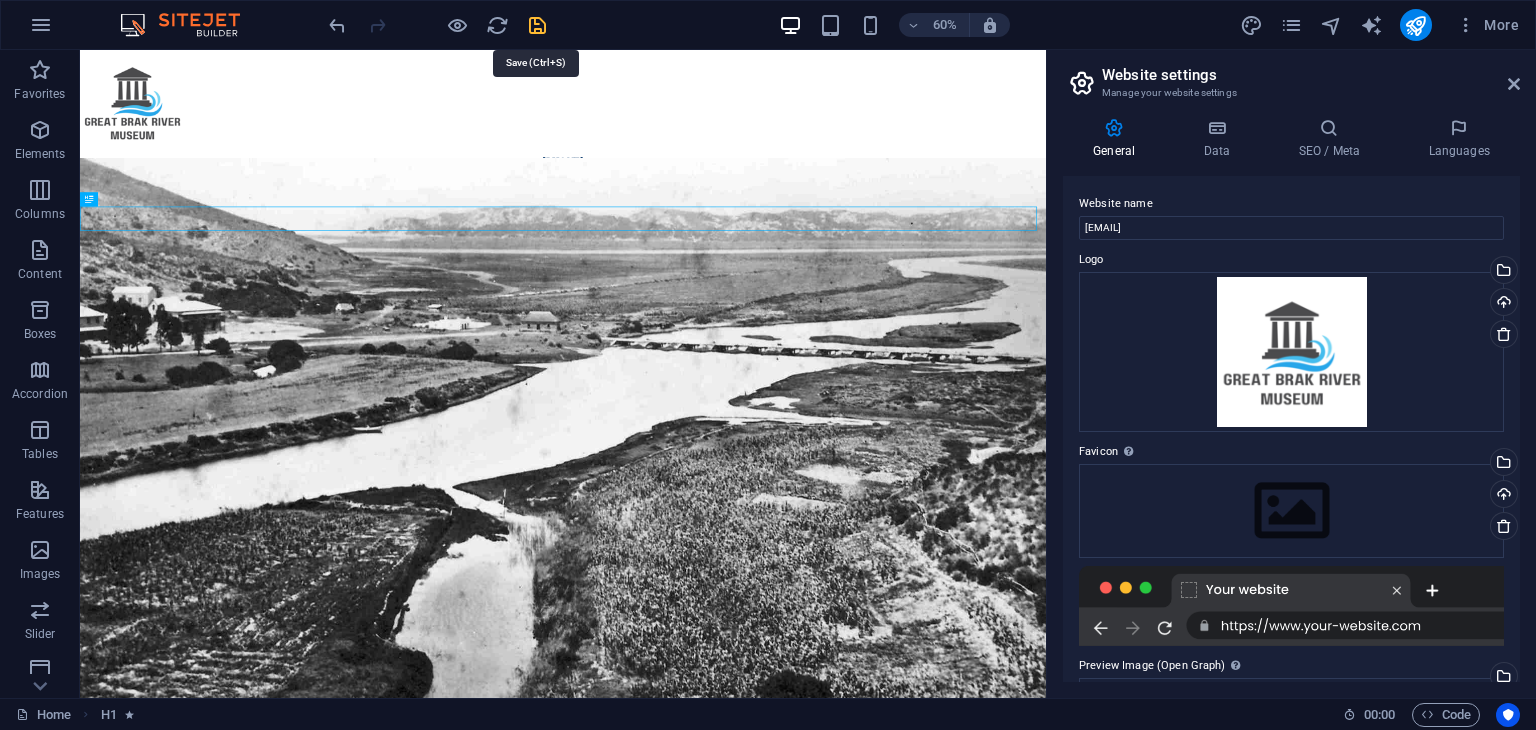 click at bounding box center (537, 25) 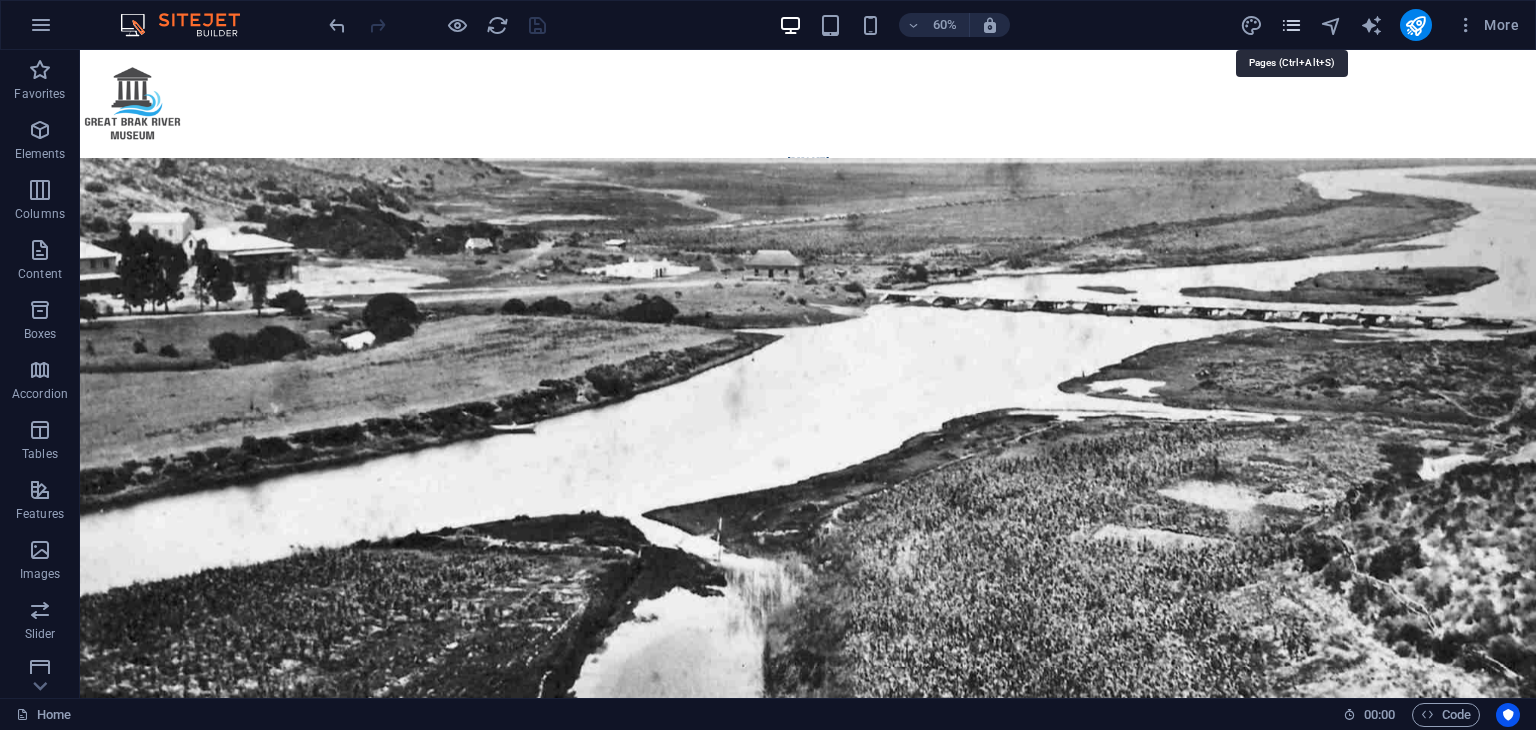 click at bounding box center (1291, 25) 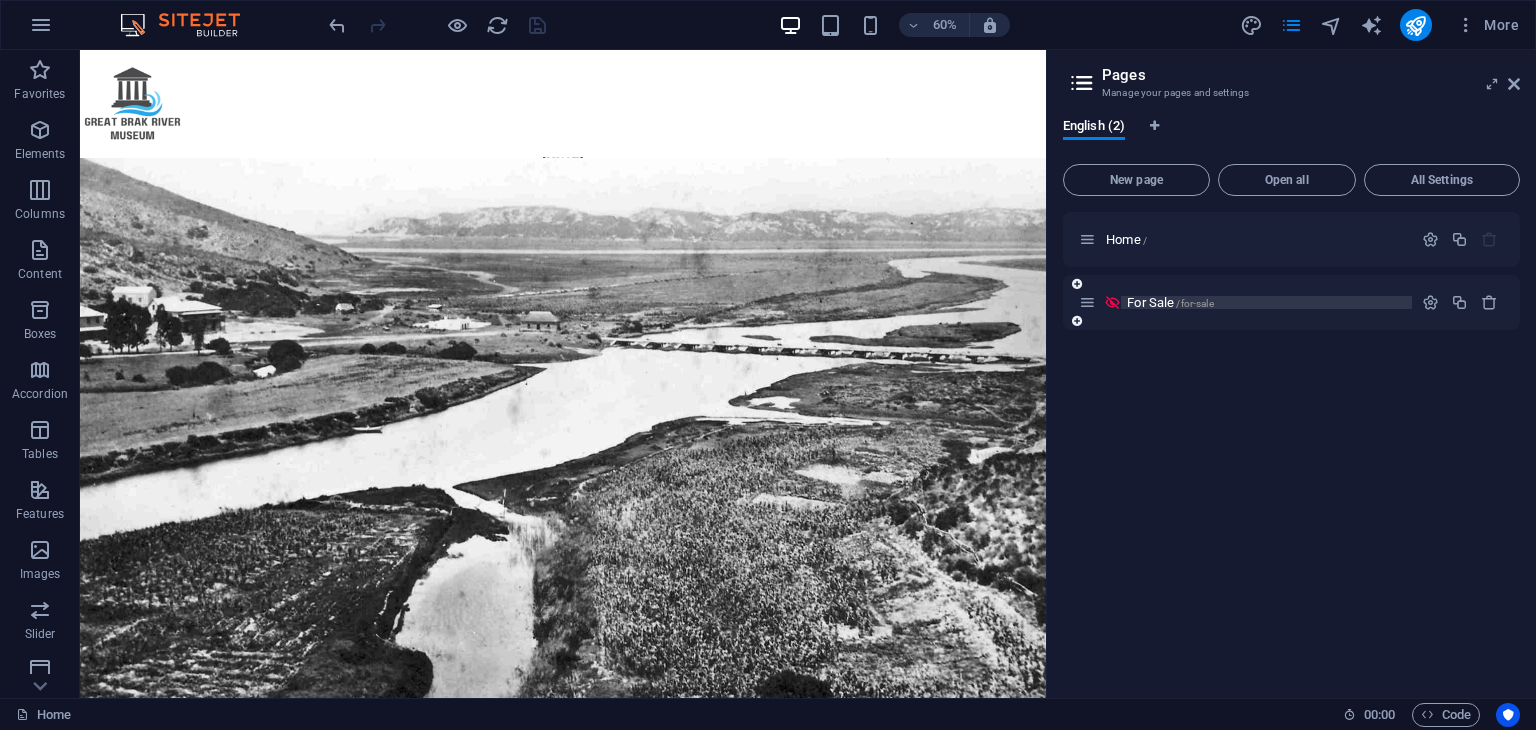 click on "For Sale /for-sale" at bounding box center (1266, 302) 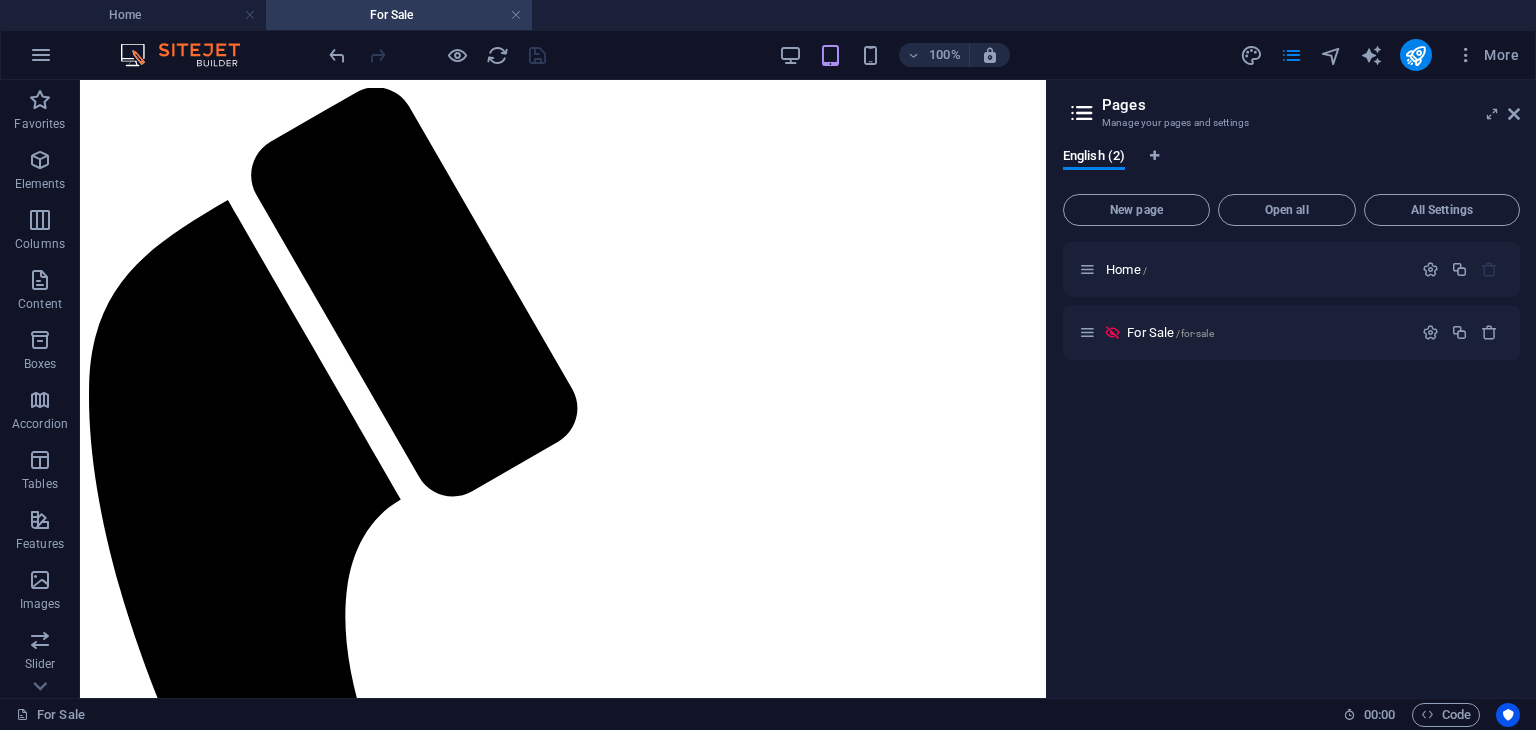scroll, scrollTop: 0, scrollLeft: 0, axis: both 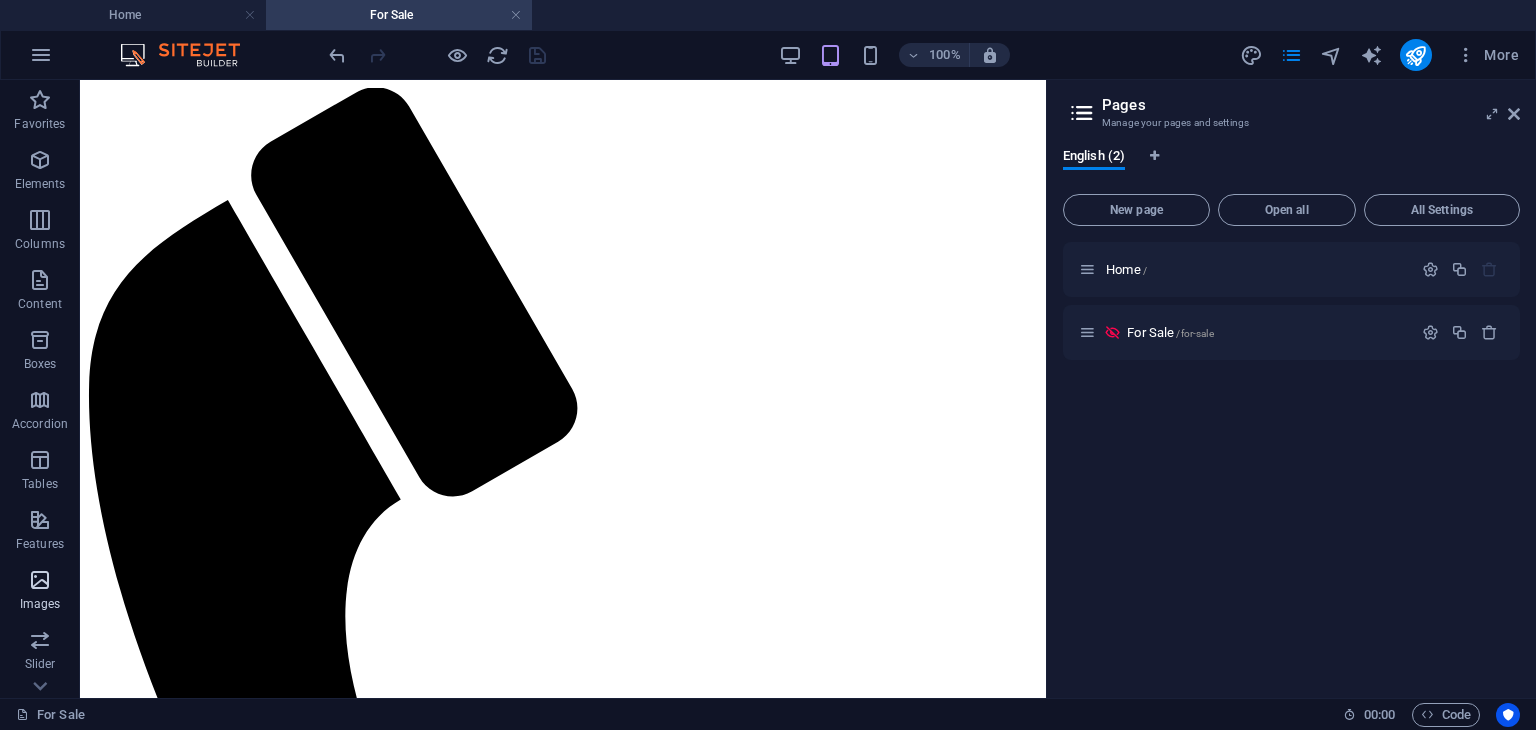 click at bounding box center [40, 580] 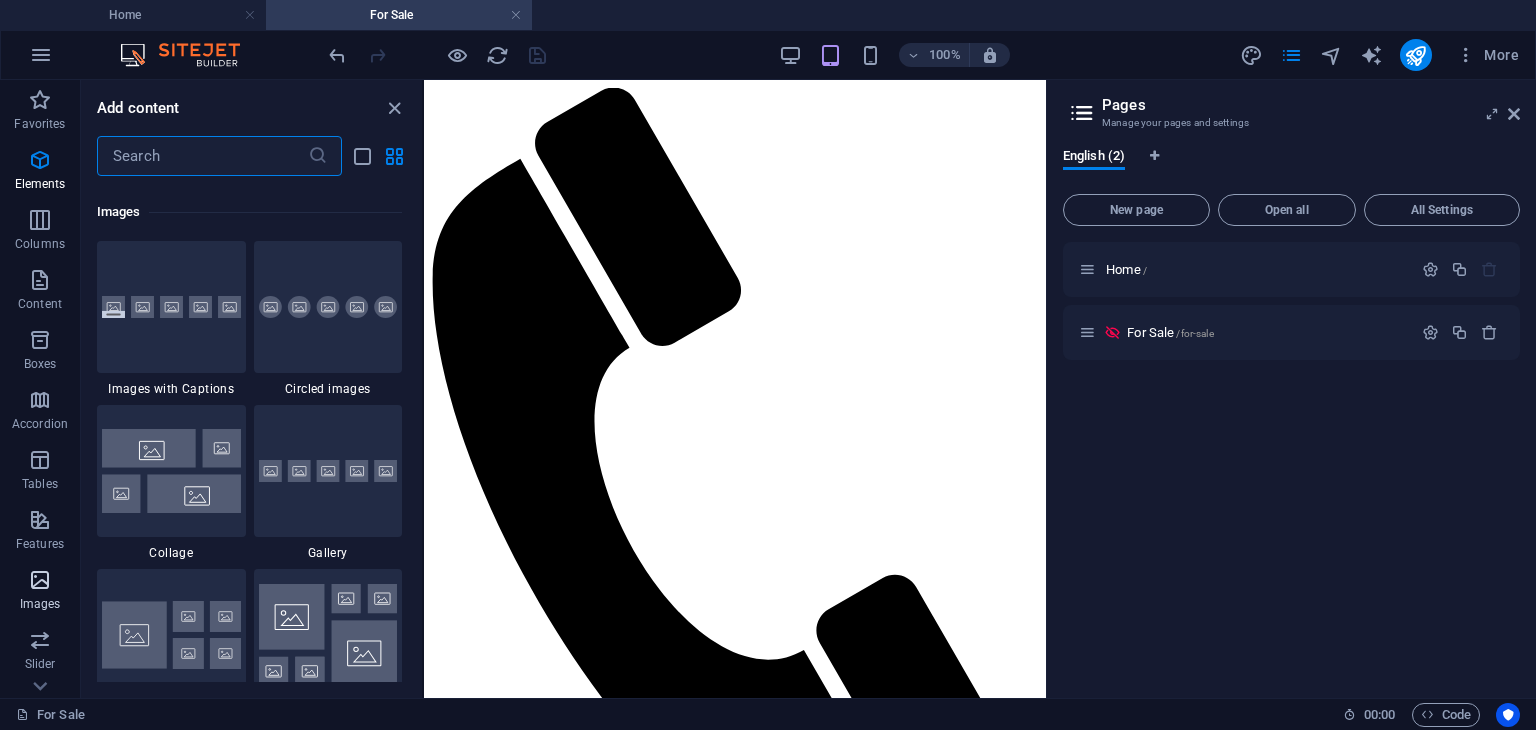 scroll, scrollTop: 10140, scrollLeft: 0, axis: vertical 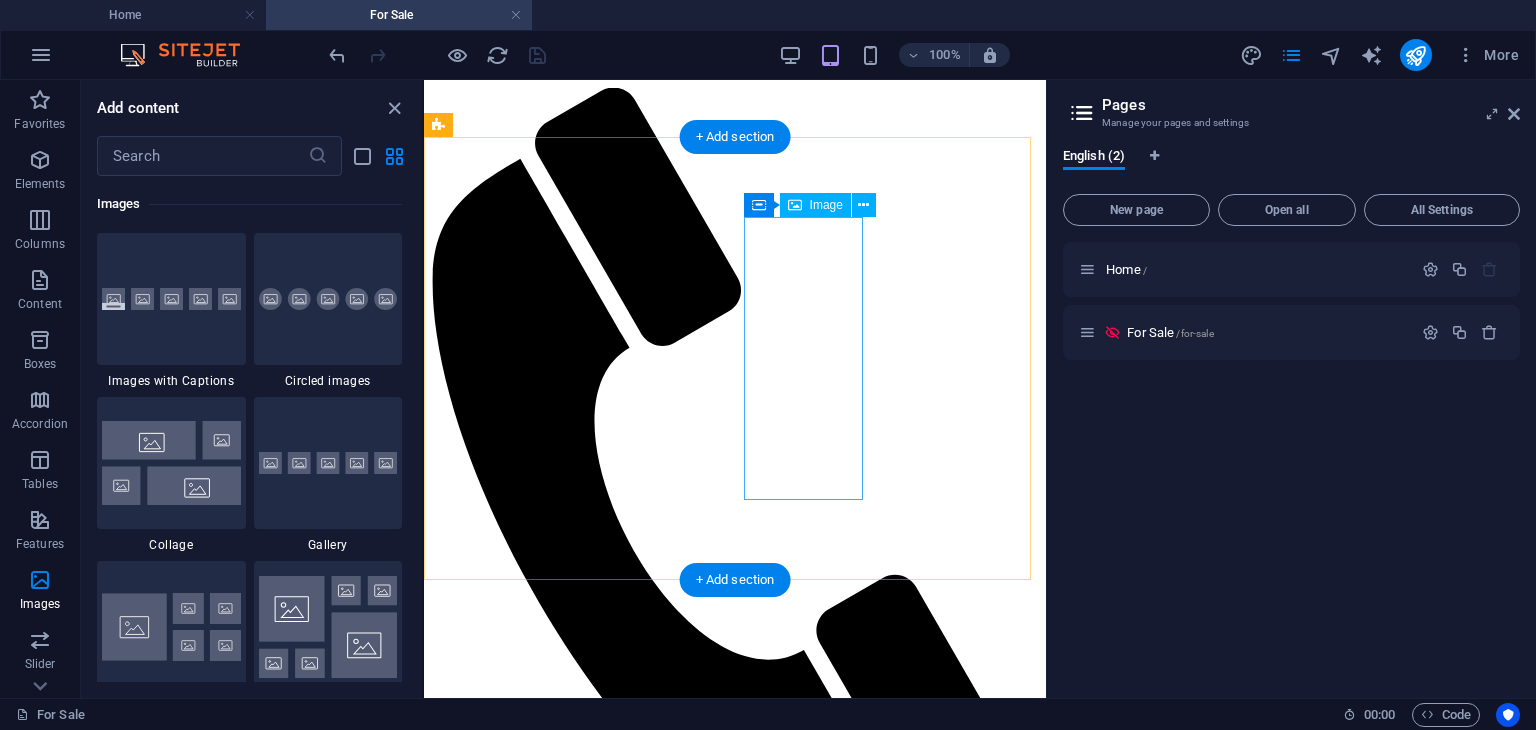 click at bounding box center (735, 2138) 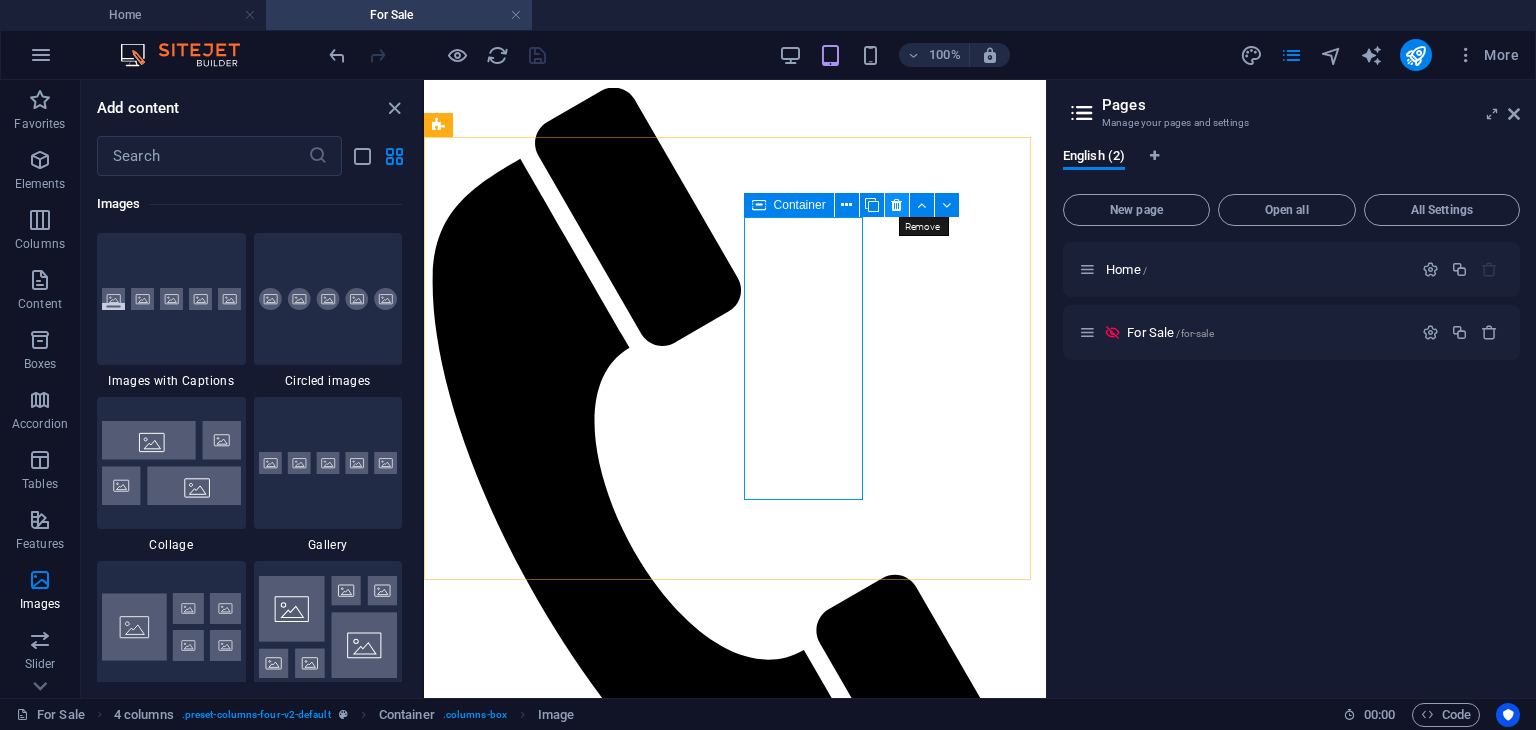 click at bounding box center [896, 205] 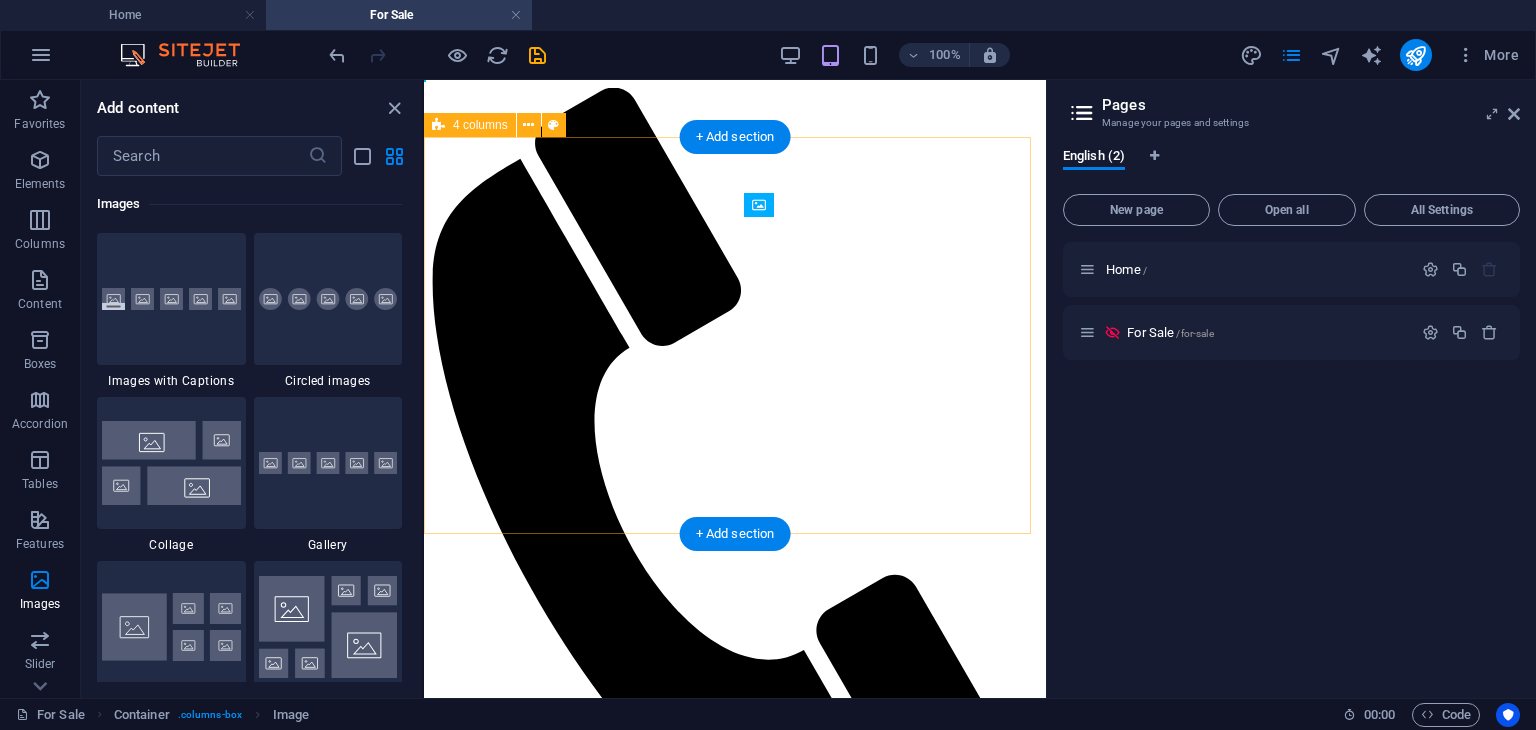 click on "Drop content here or  Add elements  Paste clipboard" at bounding box center [735, 1506] 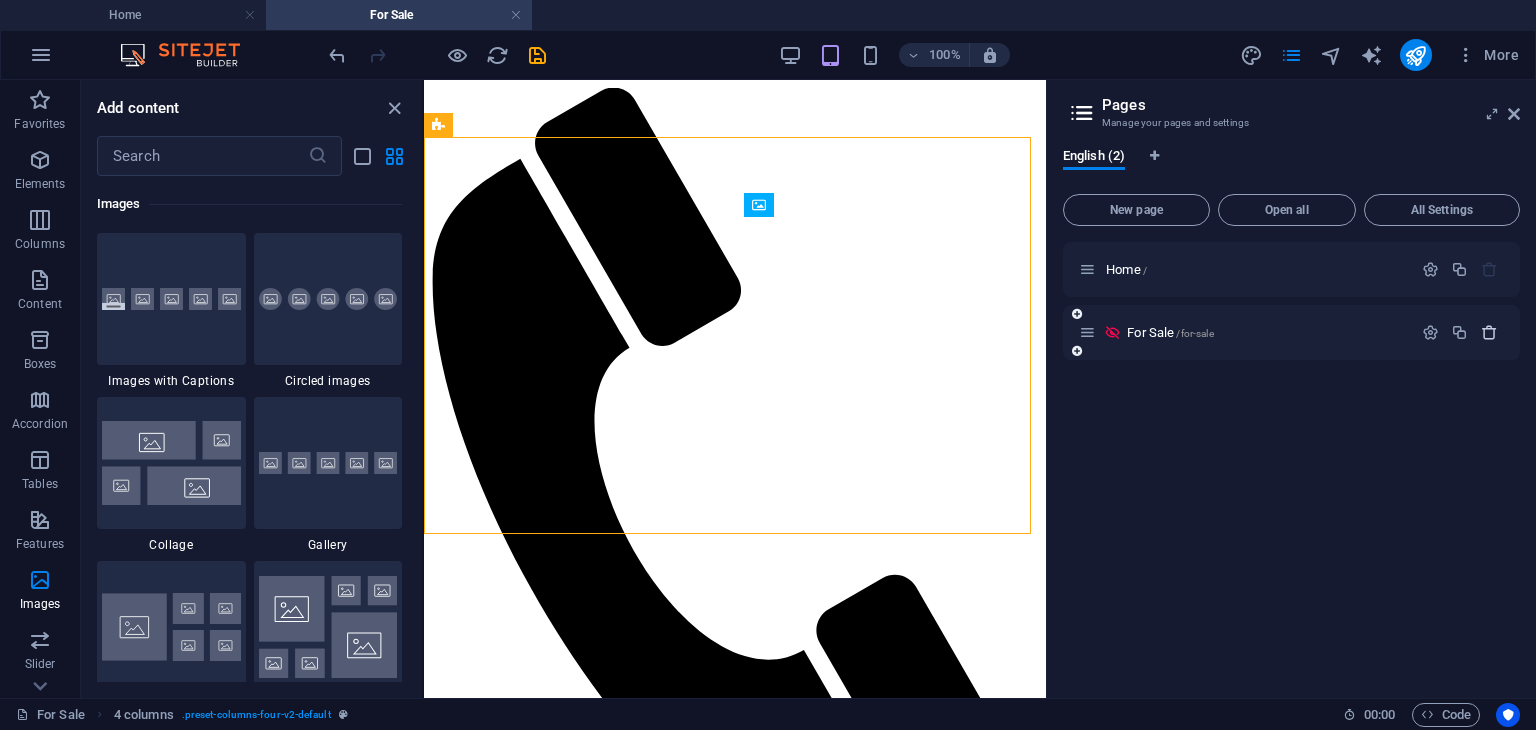click at bounding box center (1489, 332) 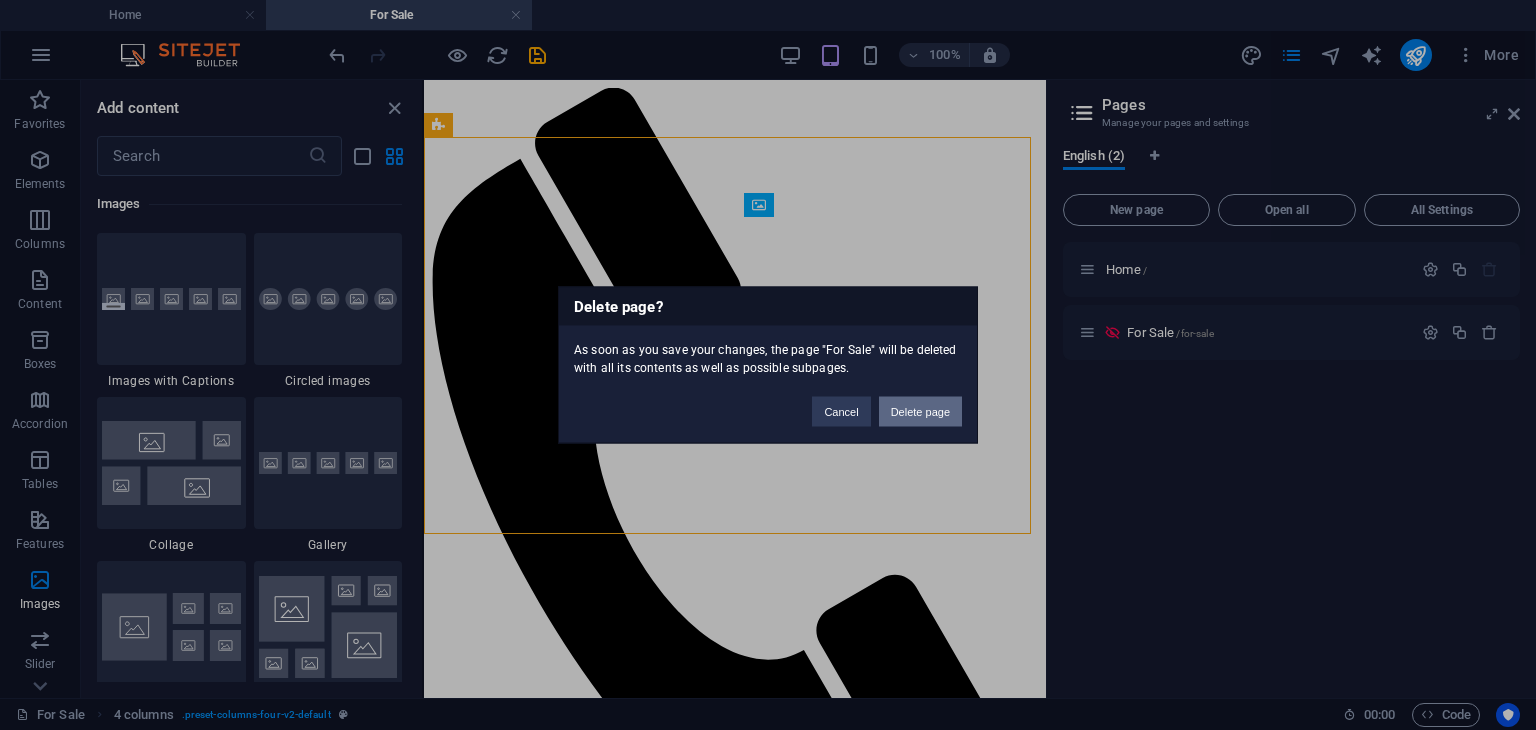 click on "Delete page" at bounding box center (920, 412) 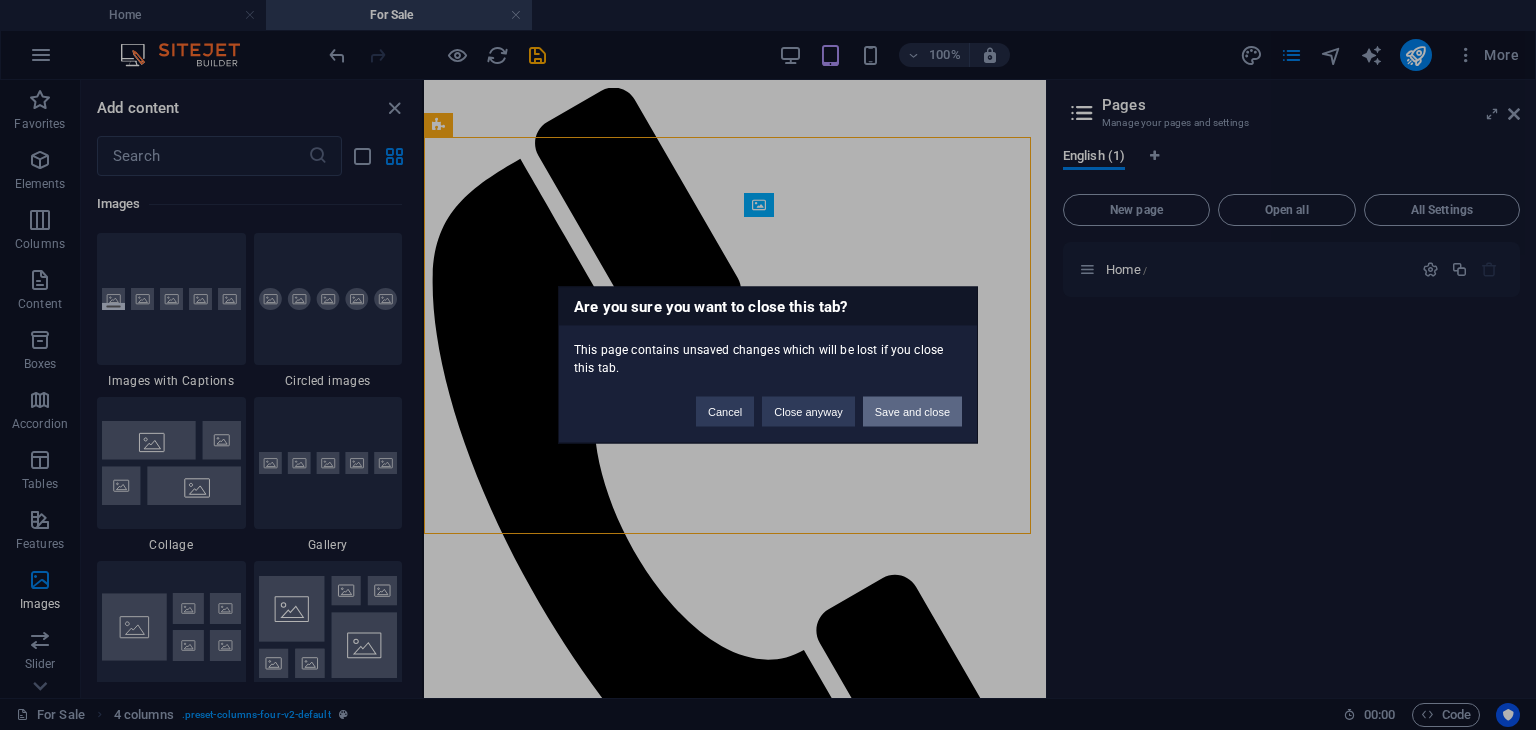 click on "Save and close" at bounding box center (912, 412) 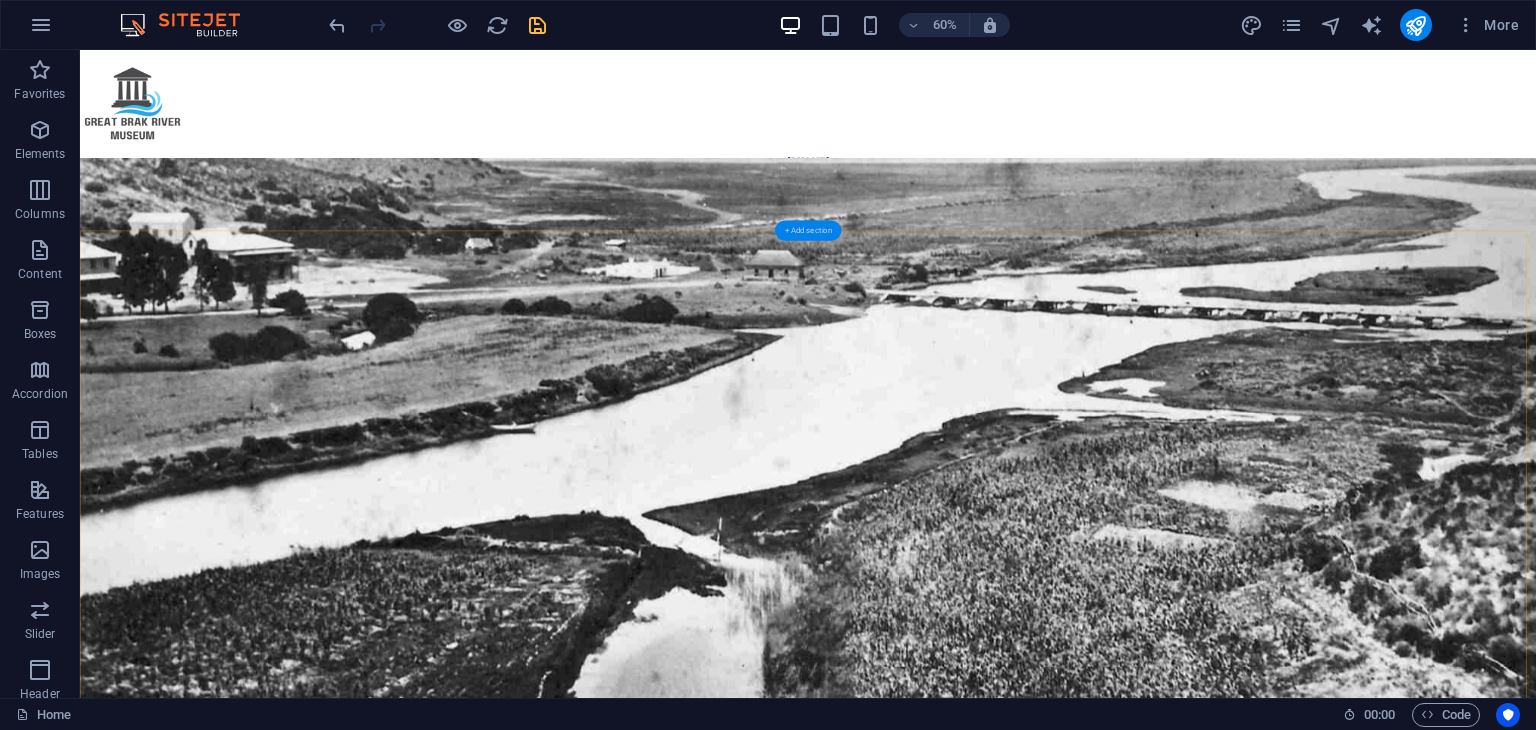 click on "+ Add section" at bounding box center (808, 230) 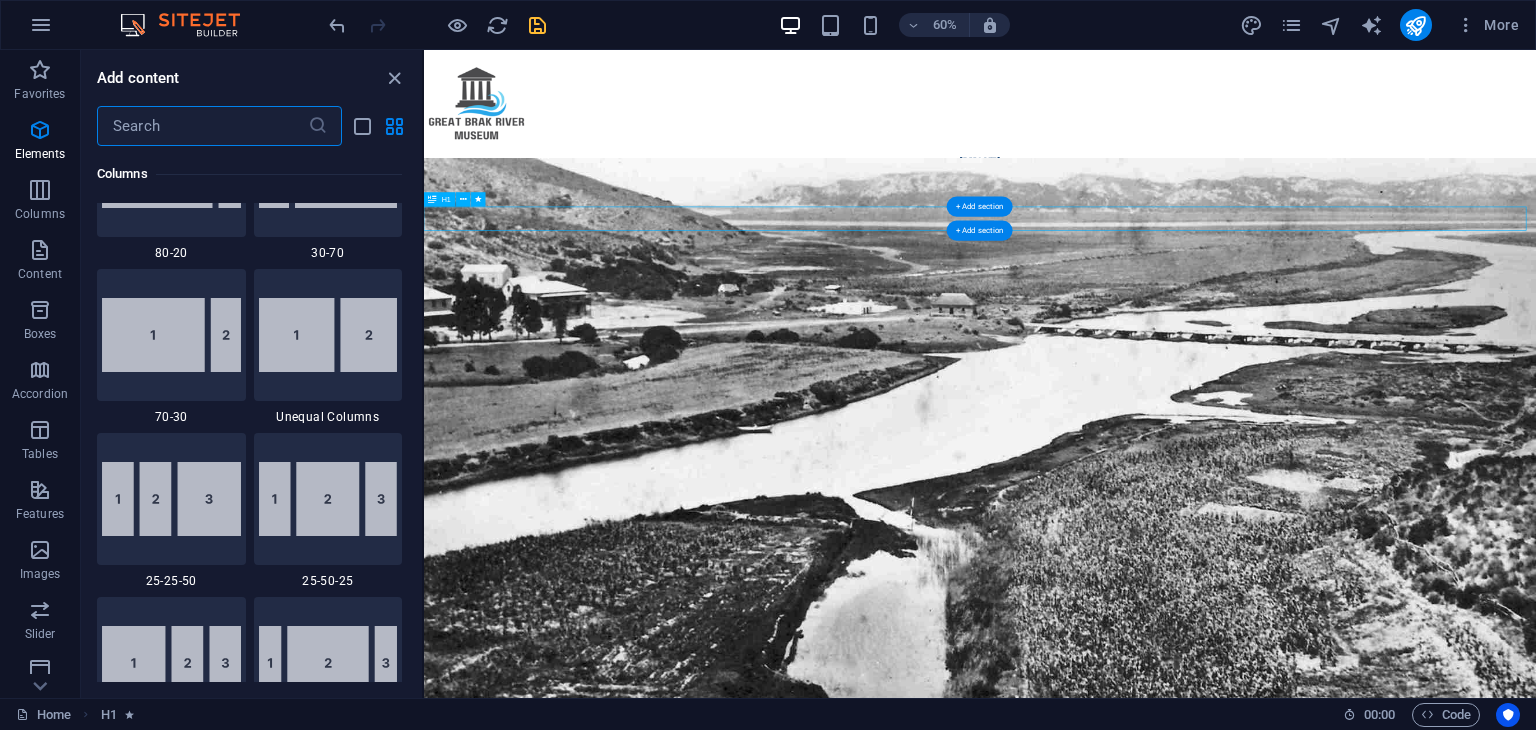 scroll, scrollTop: 3499, scrollLeft: 0, axis: vertical 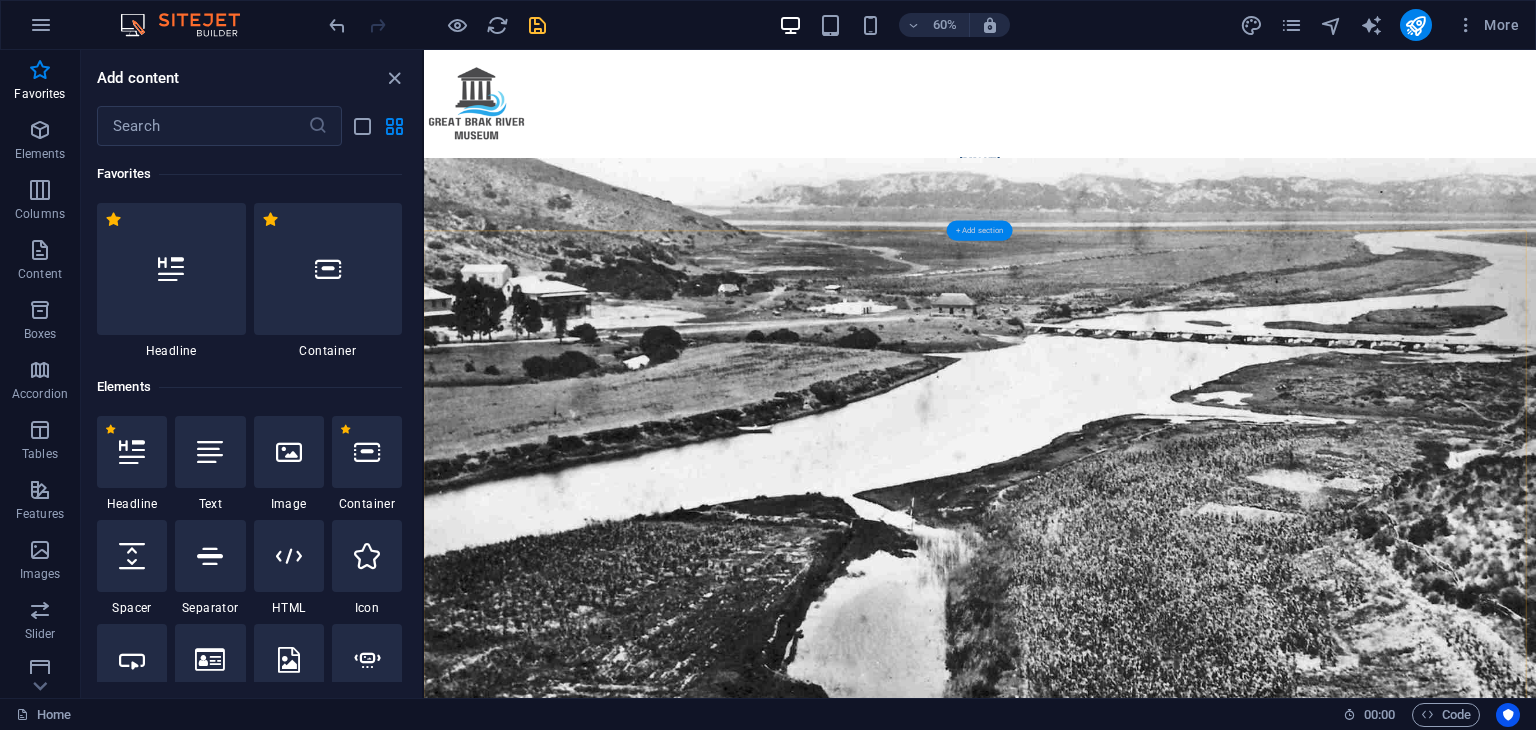 click on "+ Add section" at bounding box center (980, 230) 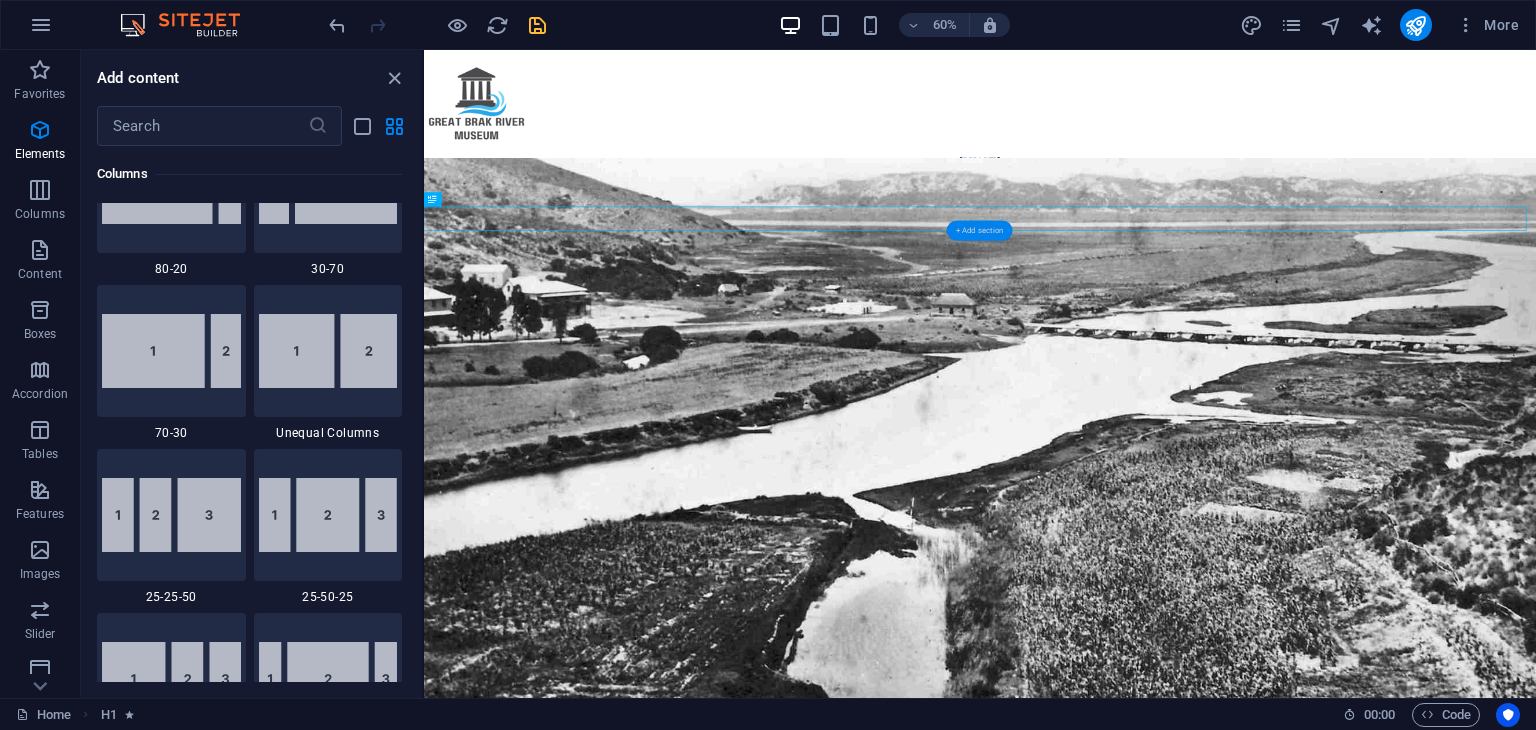 scroll, scrollTop: 3499, scrollLeft: 0, axis: vertical 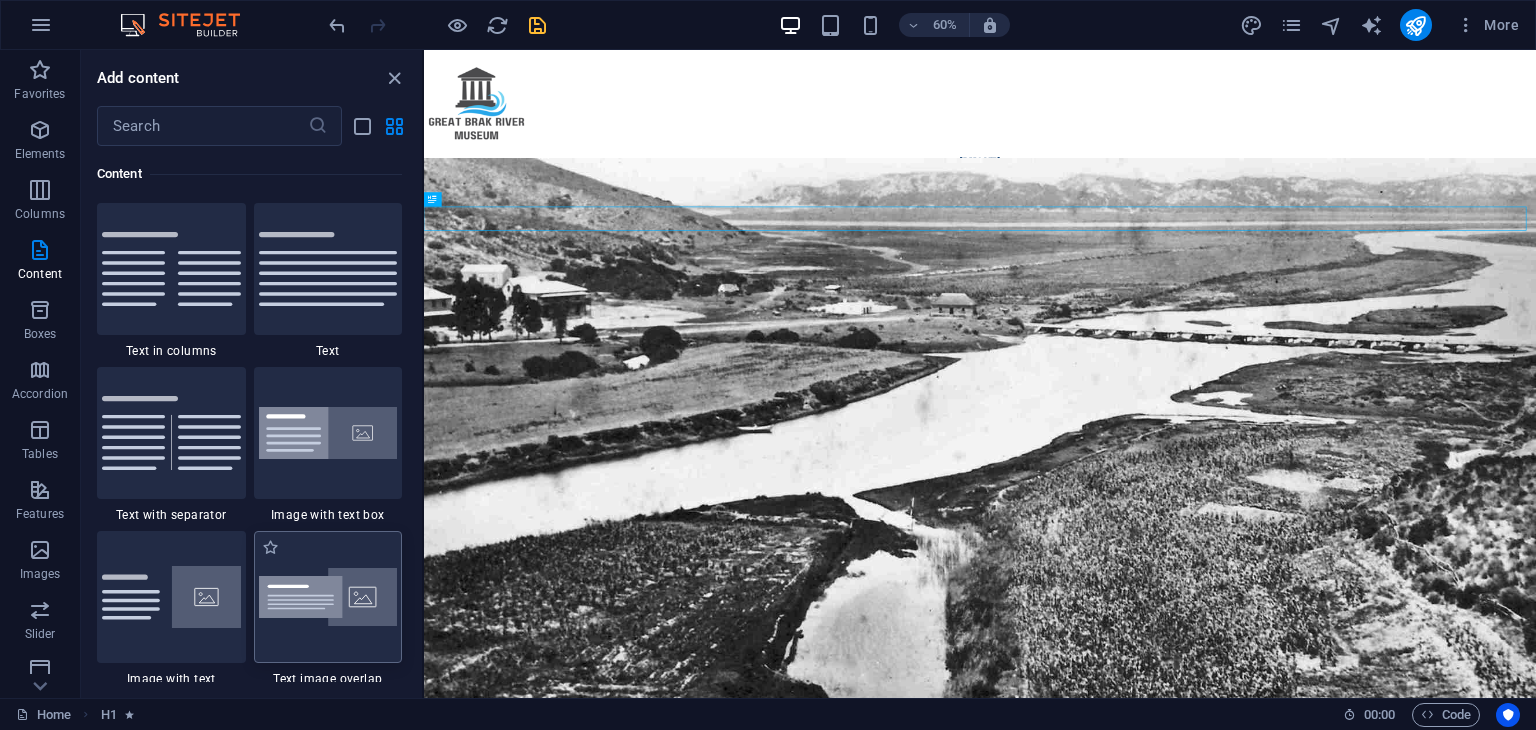 click at bounding box center (328, 597) 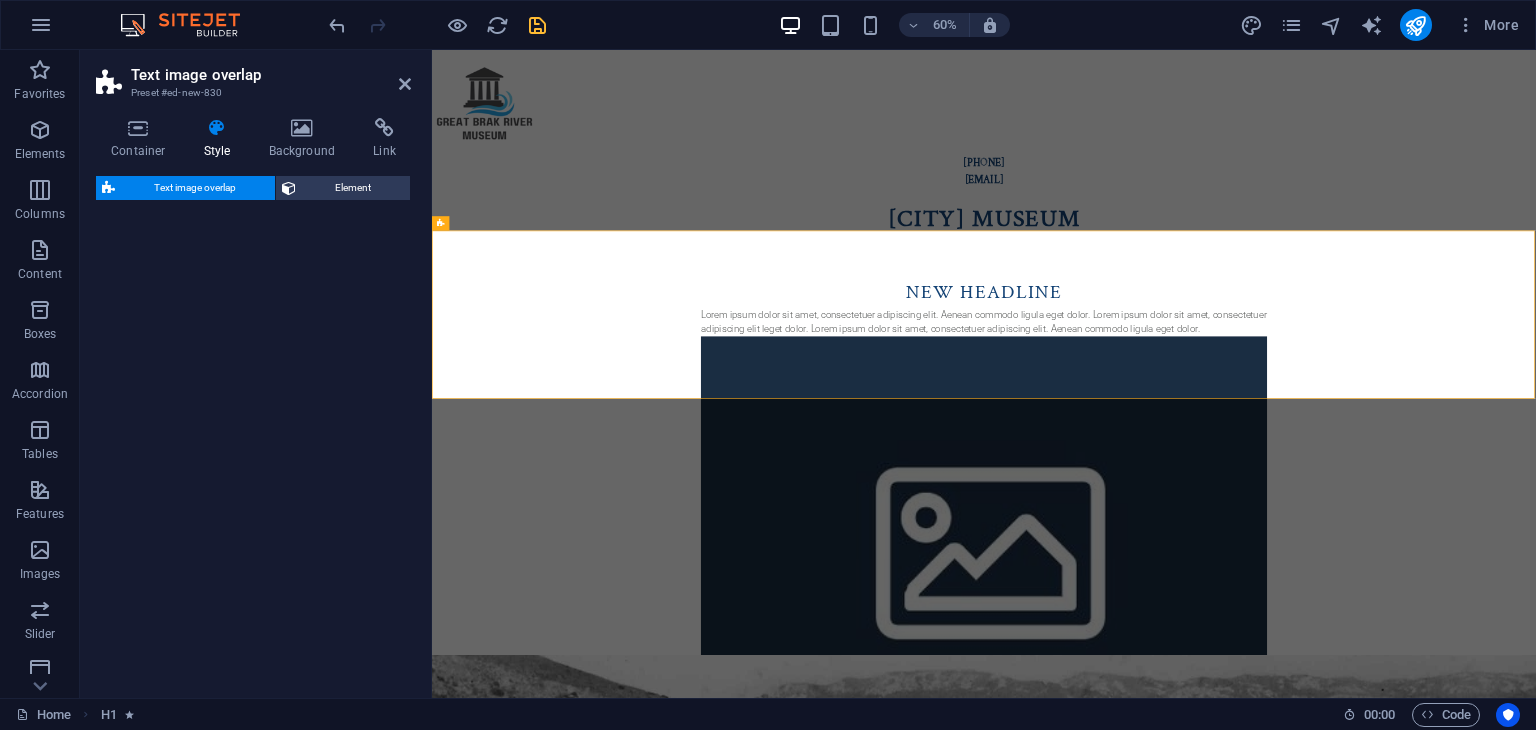 select on "rem" 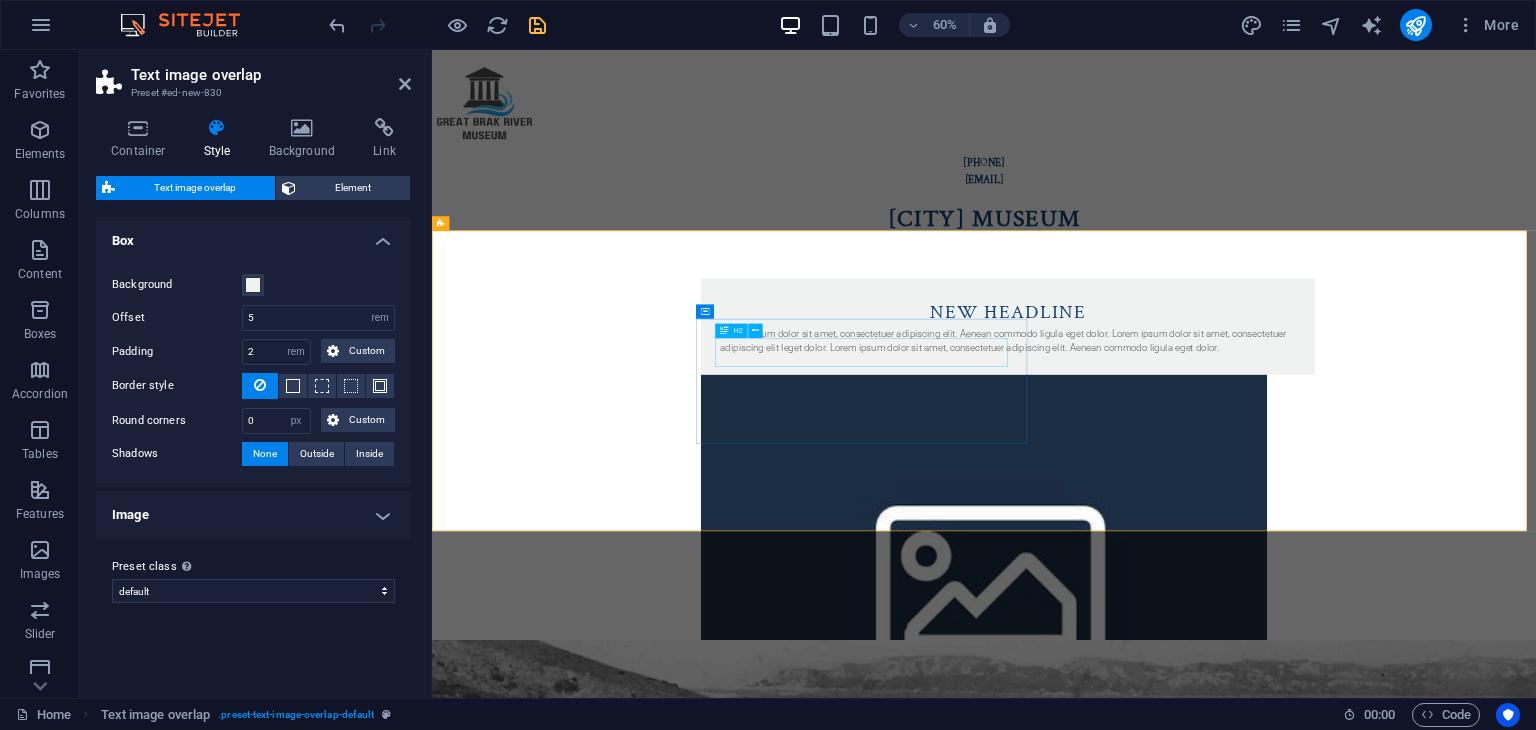 click on "New headline" at bounding box center (1392, 487) 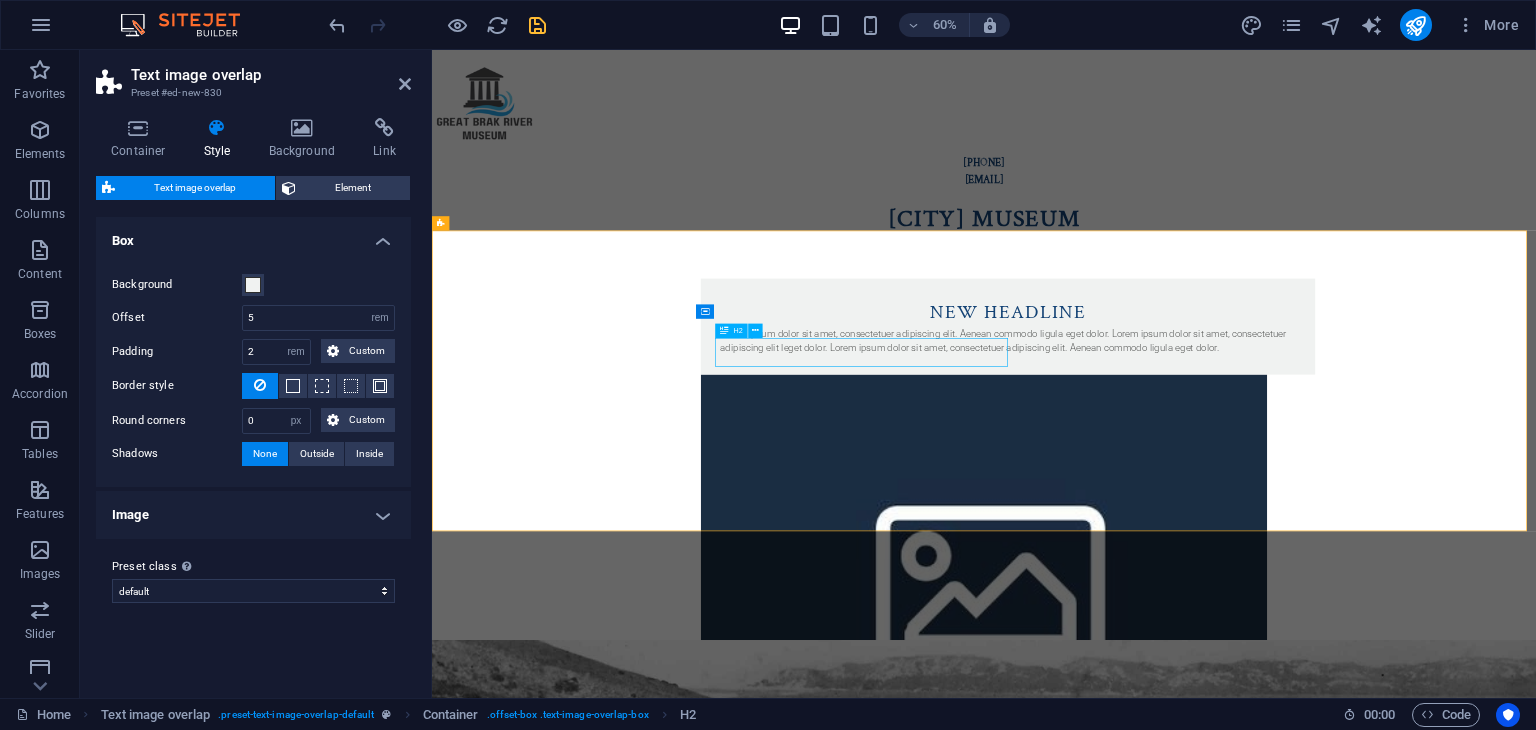 click on "New headline" at bounding box center [1392, 487] 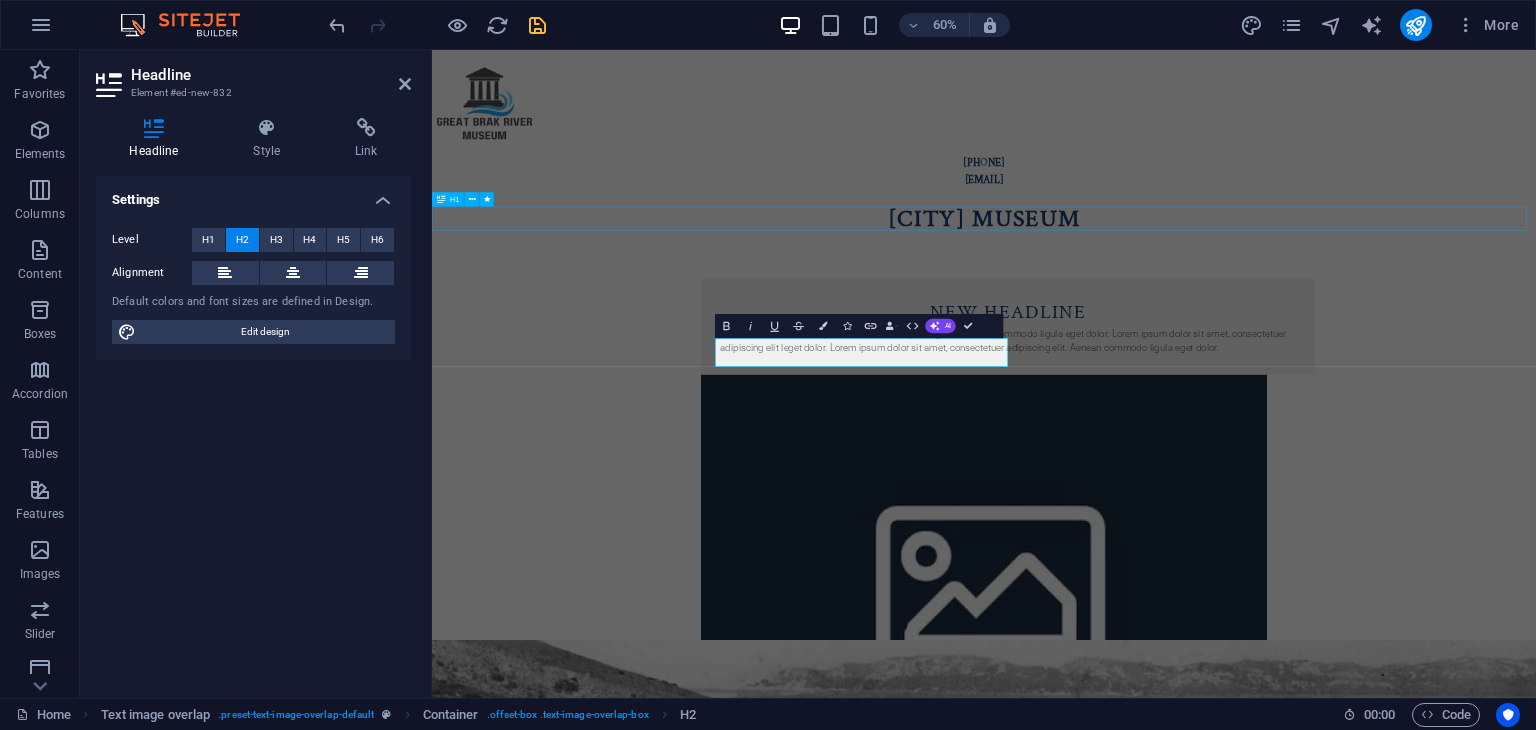 type 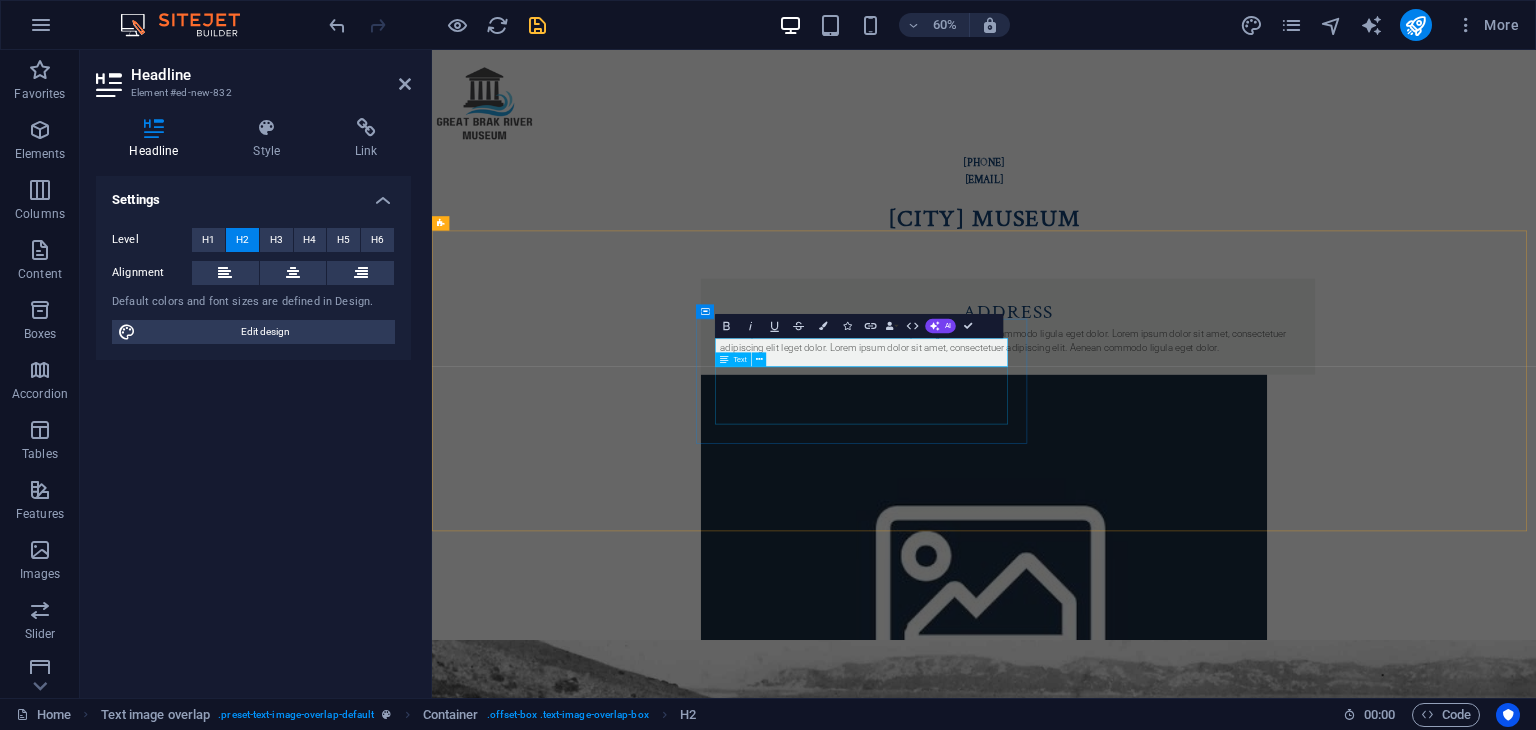 click on "Lorem ipsum dolor sit amet, consectetuer adipiscing elit. Aenean commodo ligula eget dolor. Lorem ipsum dolor sit amet, consectetuer adipiscing elit leget dolor. Lorem ipsum dolor sit amet, consectetuer adipiscing elit. Aenean commodo ligula eget dolor." at bounding box center (1392, 535) 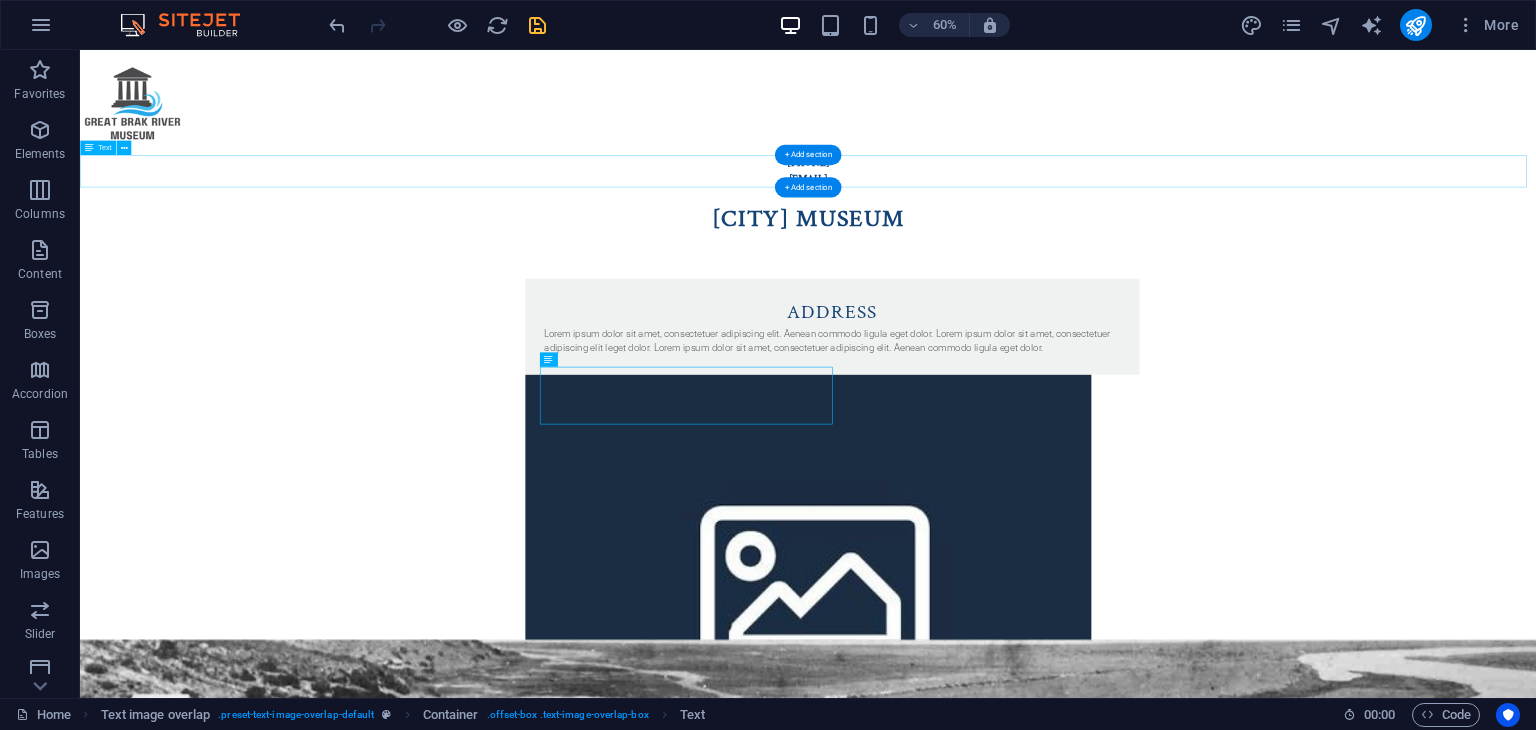 click on "[PHONE] [EMAIL]" at bounding box center [1293, 252] 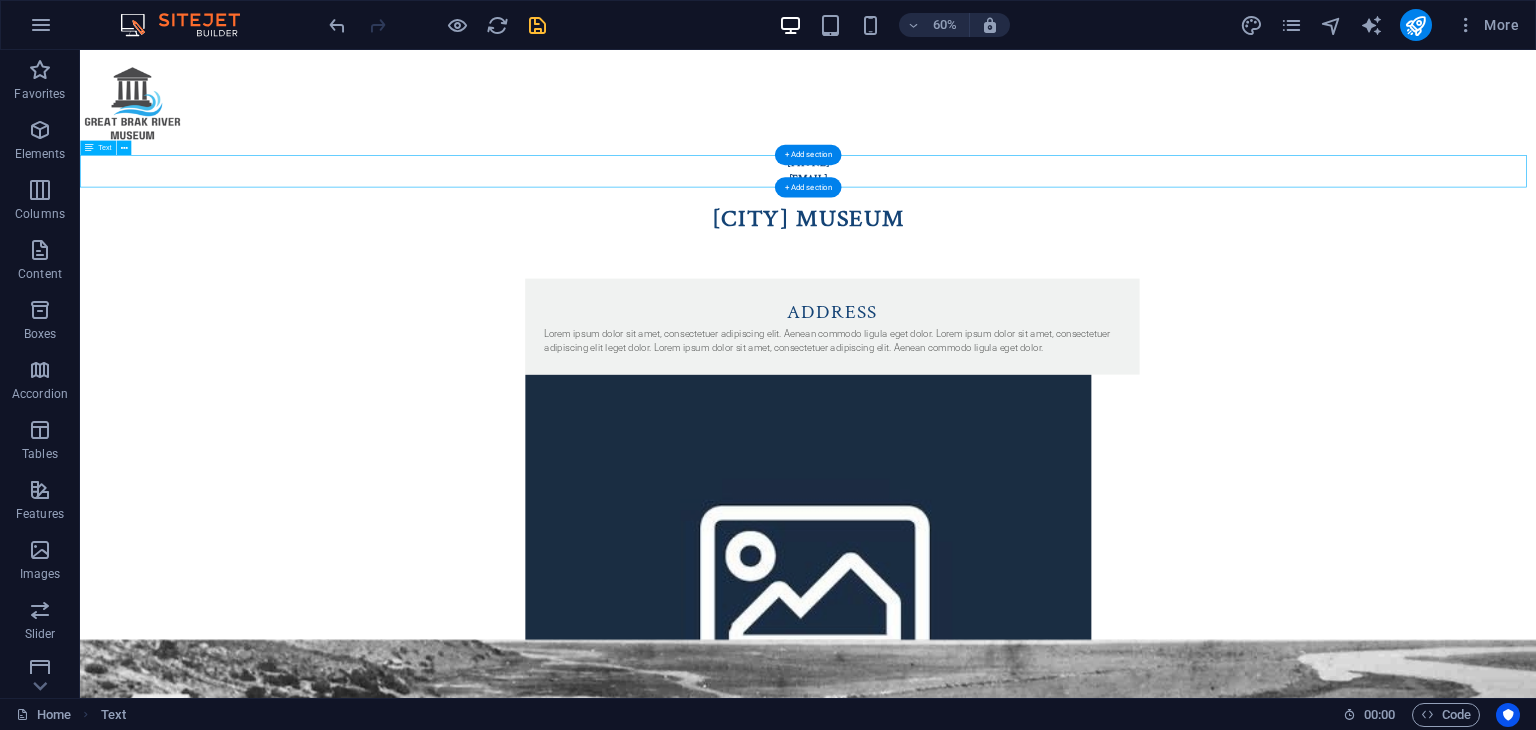 click on "[PHONE] [EMAIL]" at bounding box center [1293, 252] 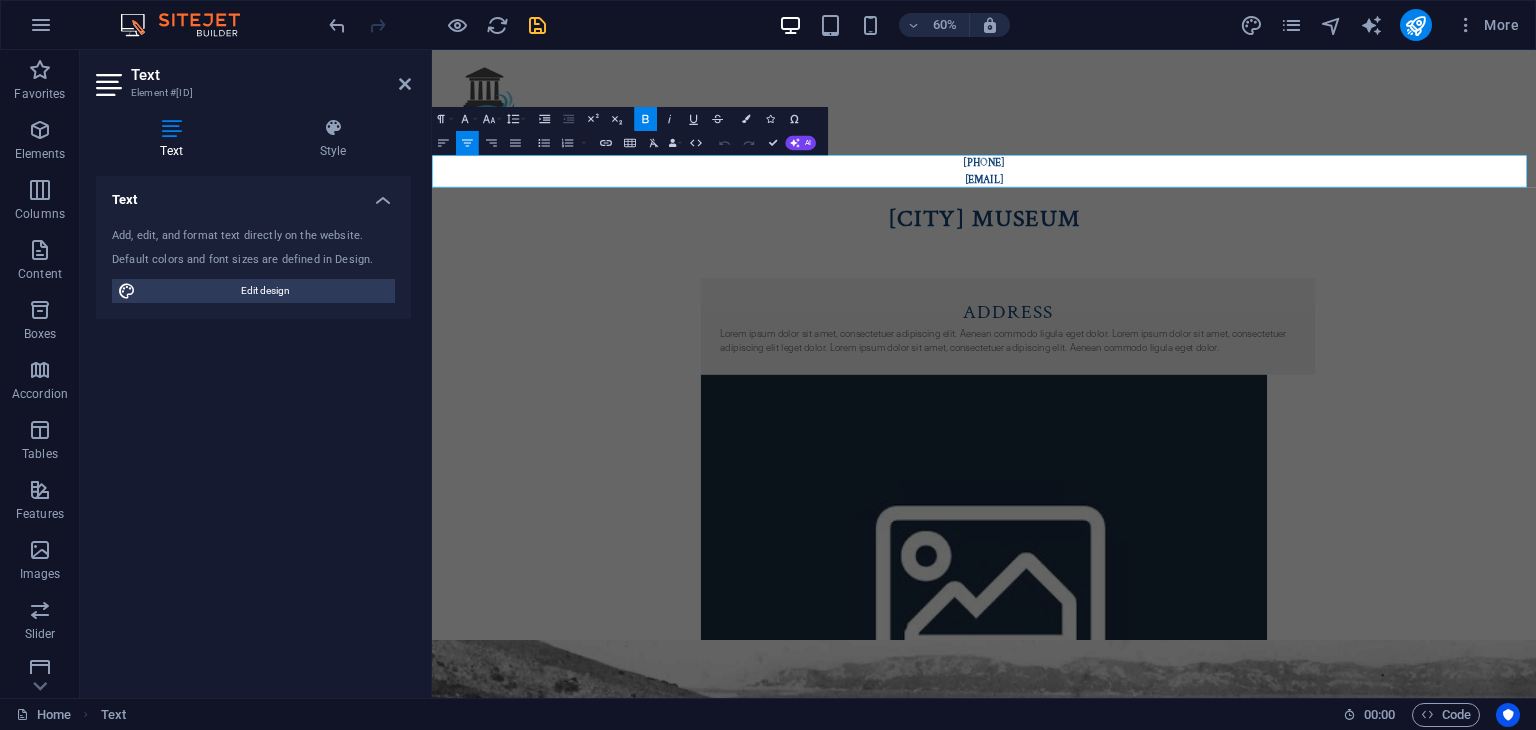 click on "[EMAIL]" at bounding box center [1352, 265] 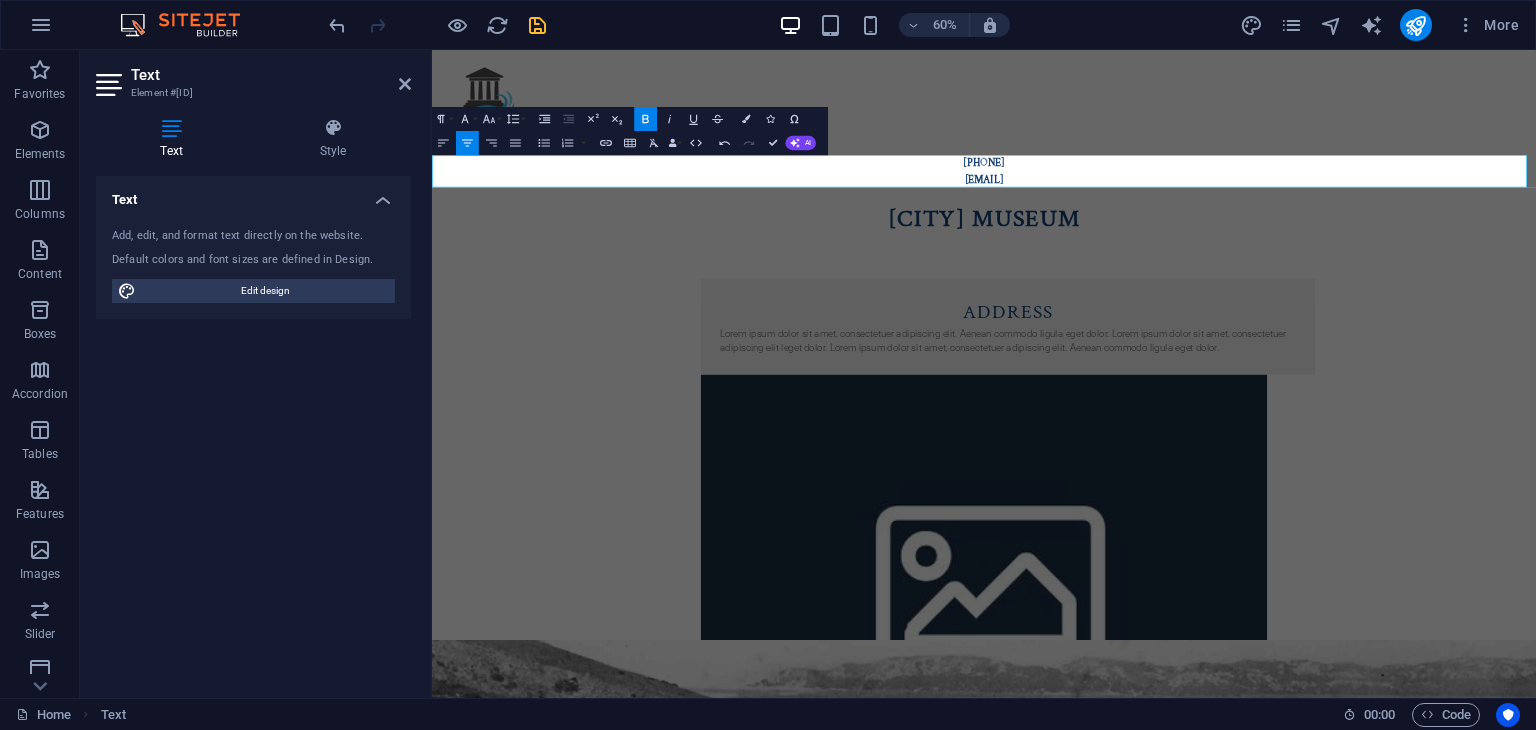 type 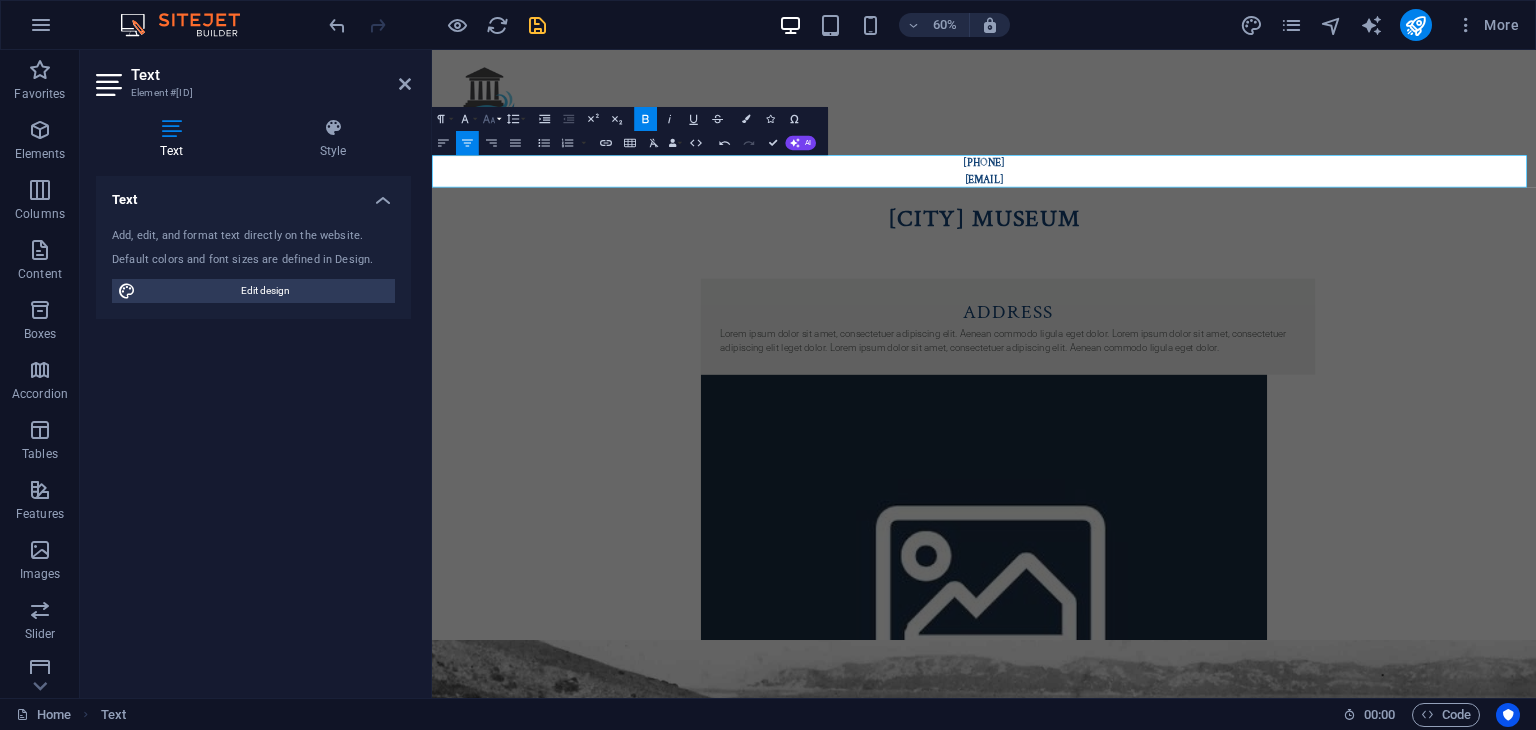 click 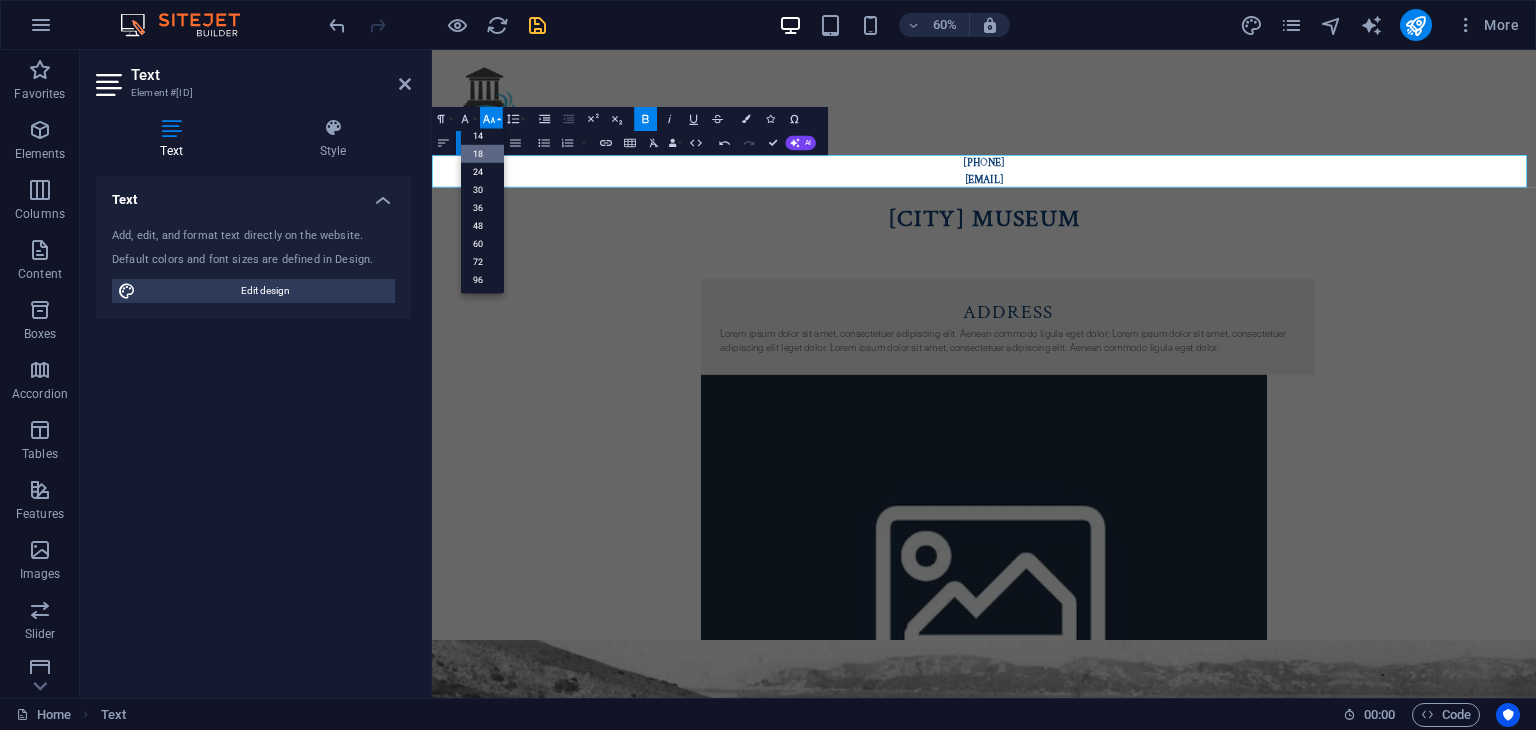 scroll, scrollTop: 160, scrollLeft: 0, axis: vertical 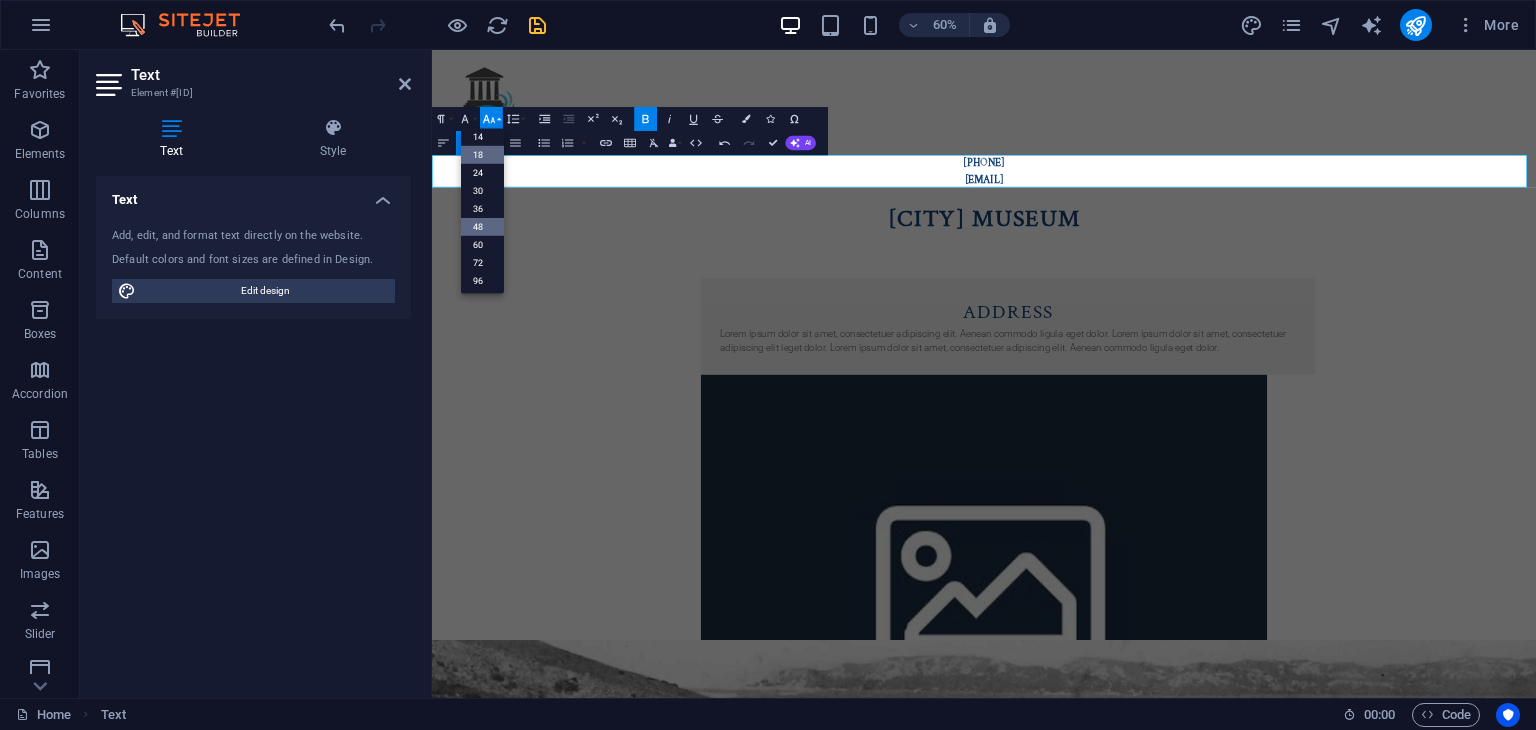 click on "48" at bounding box center (482, 226) 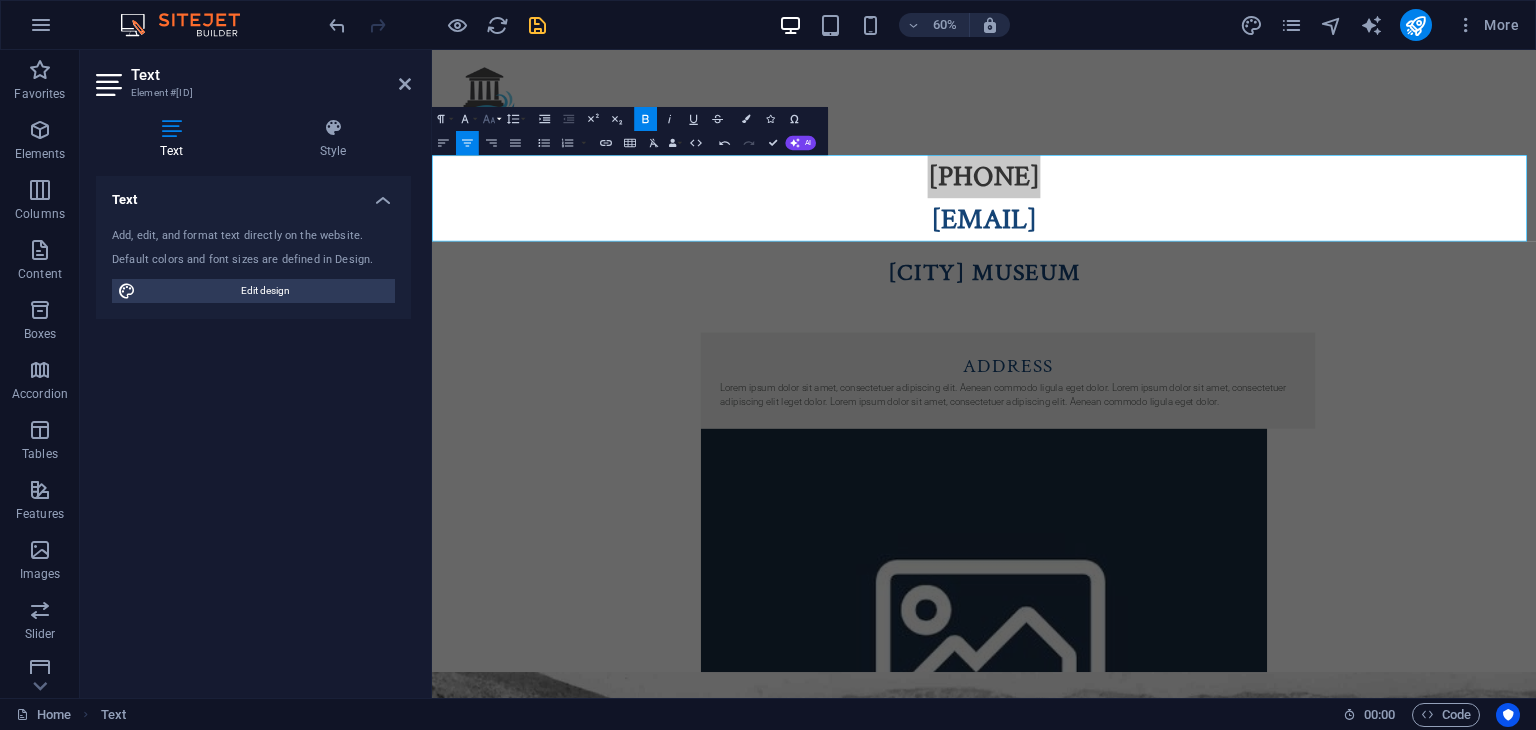 click on "Font Size" at bounding box center [491, 119] 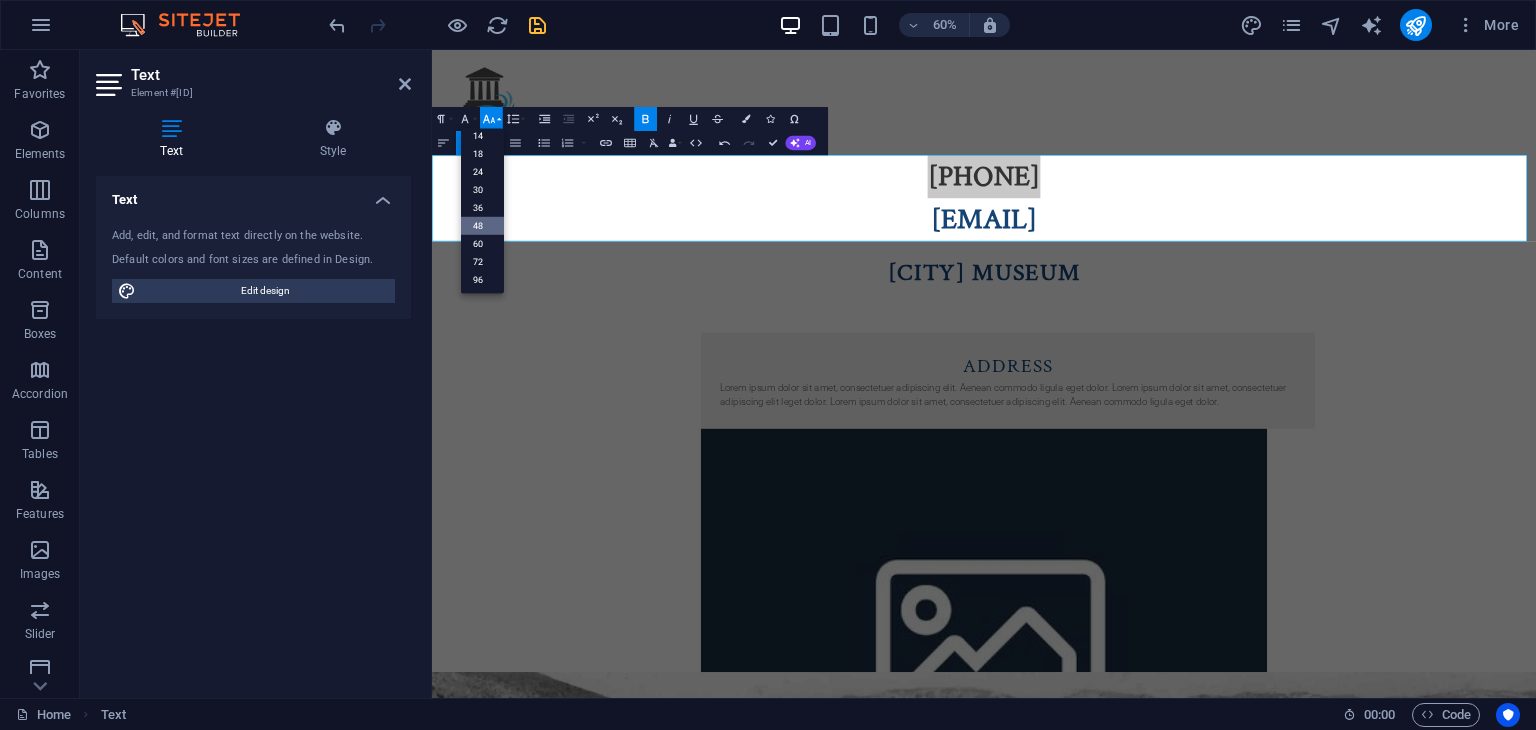 scroll, scrollTop: 160, scrollLeft: 0, axis: vertical 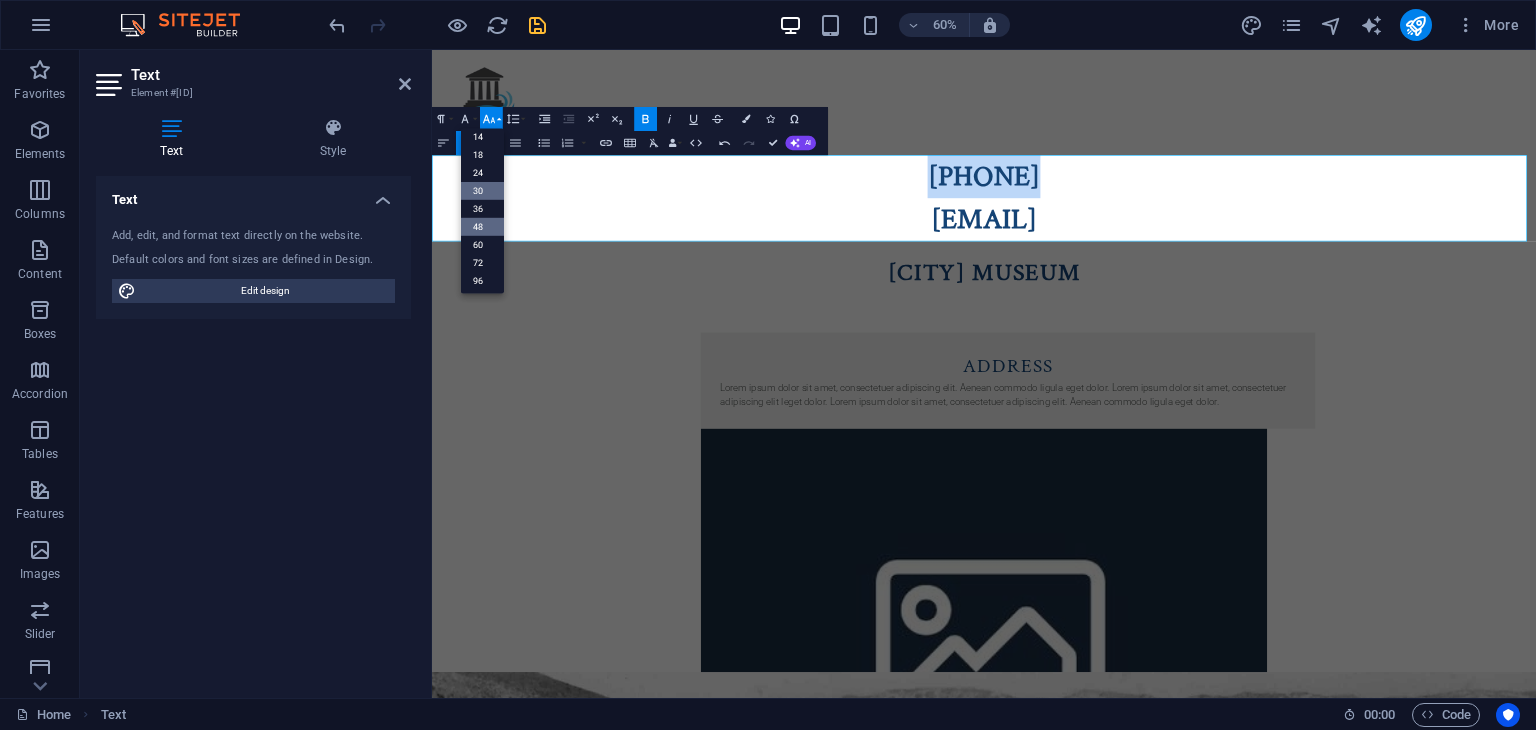 click on "30" at bounding box center [482, 190] 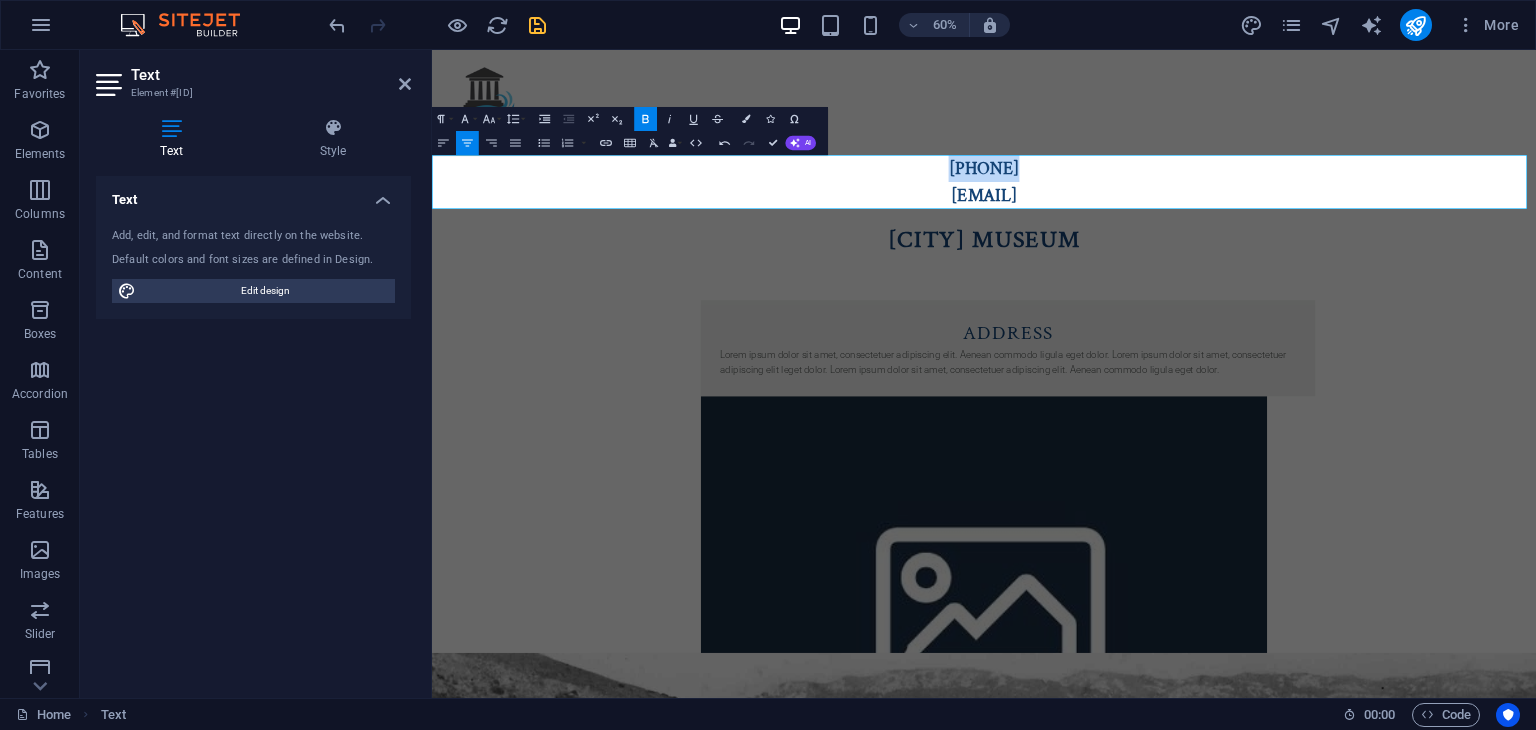click on "[EMAIL]" at bounding box center (1352, 292) 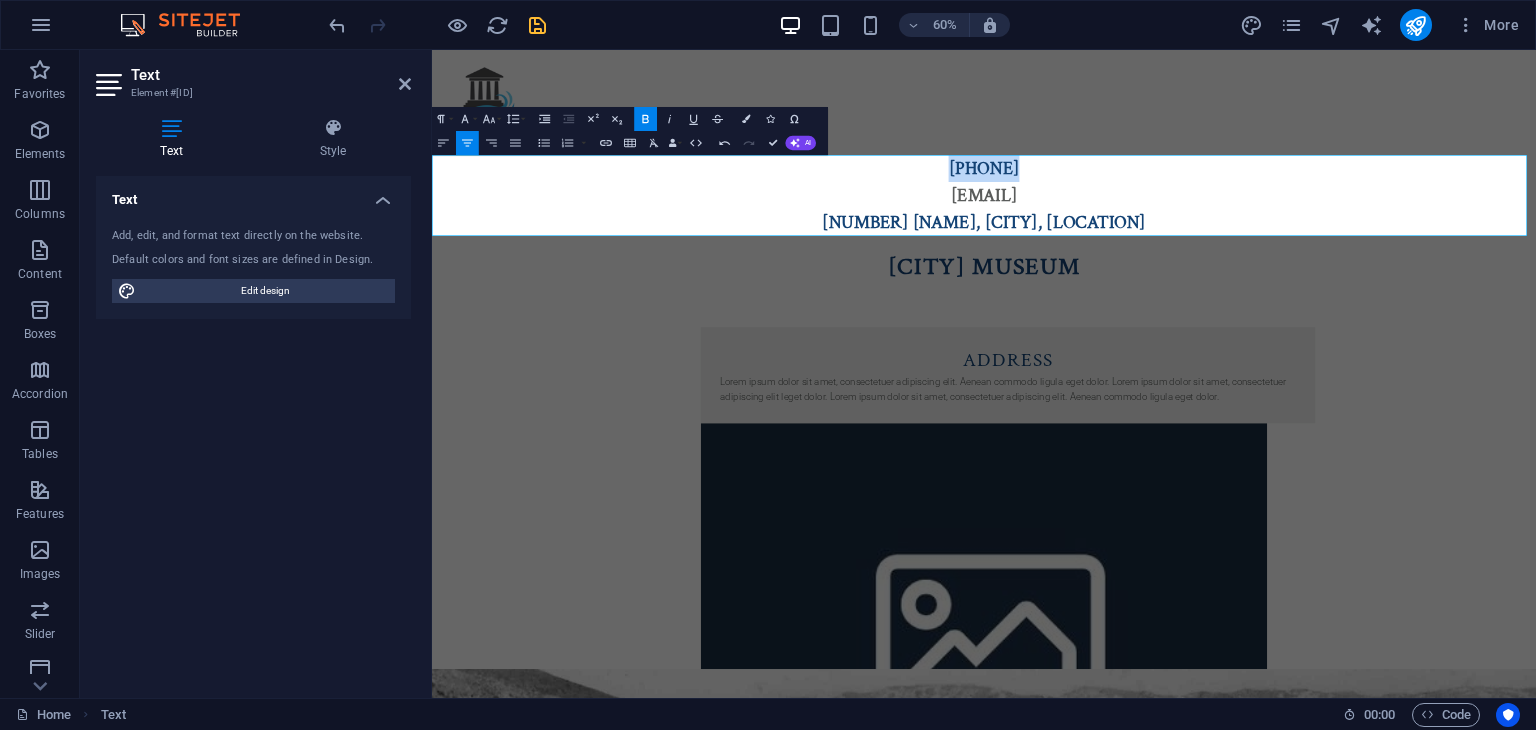 click 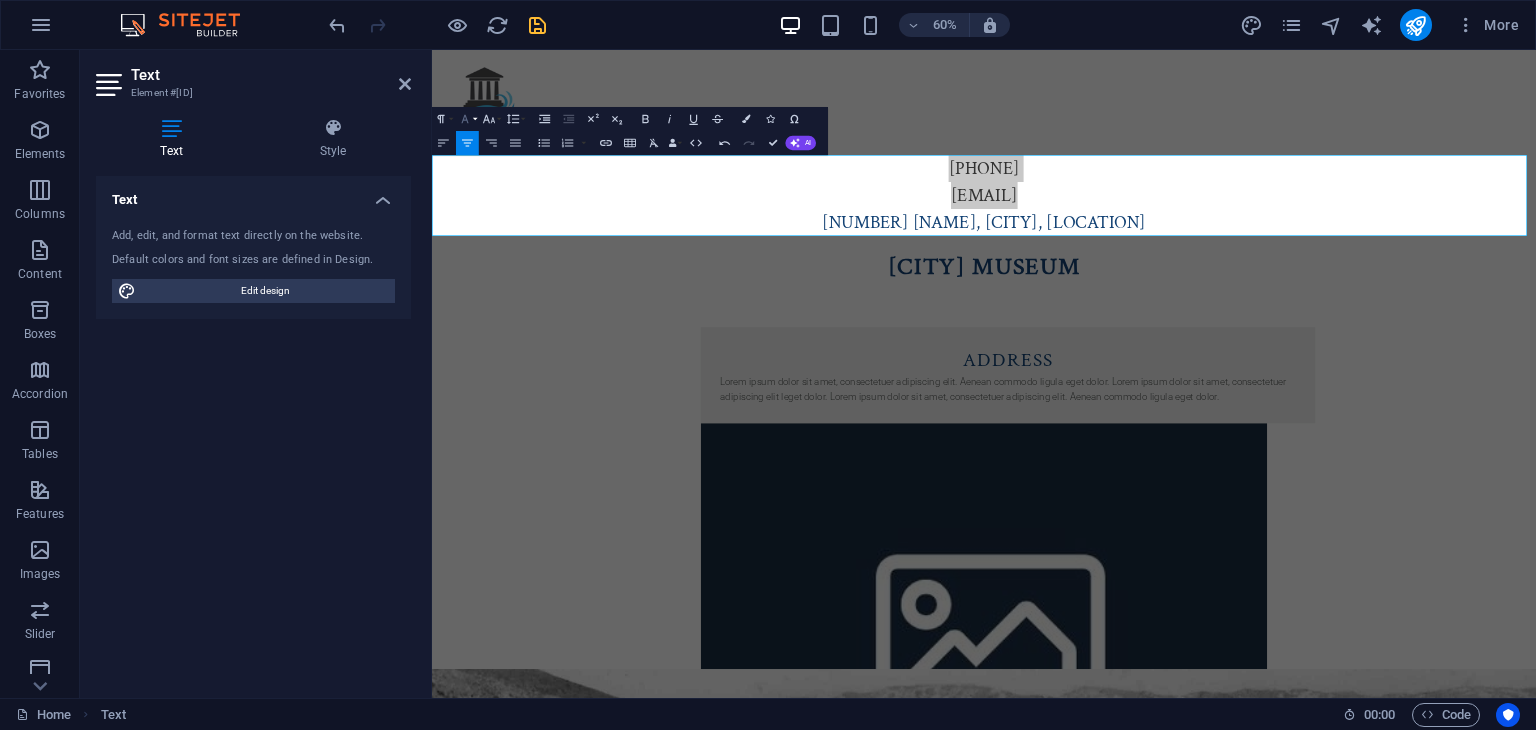 click 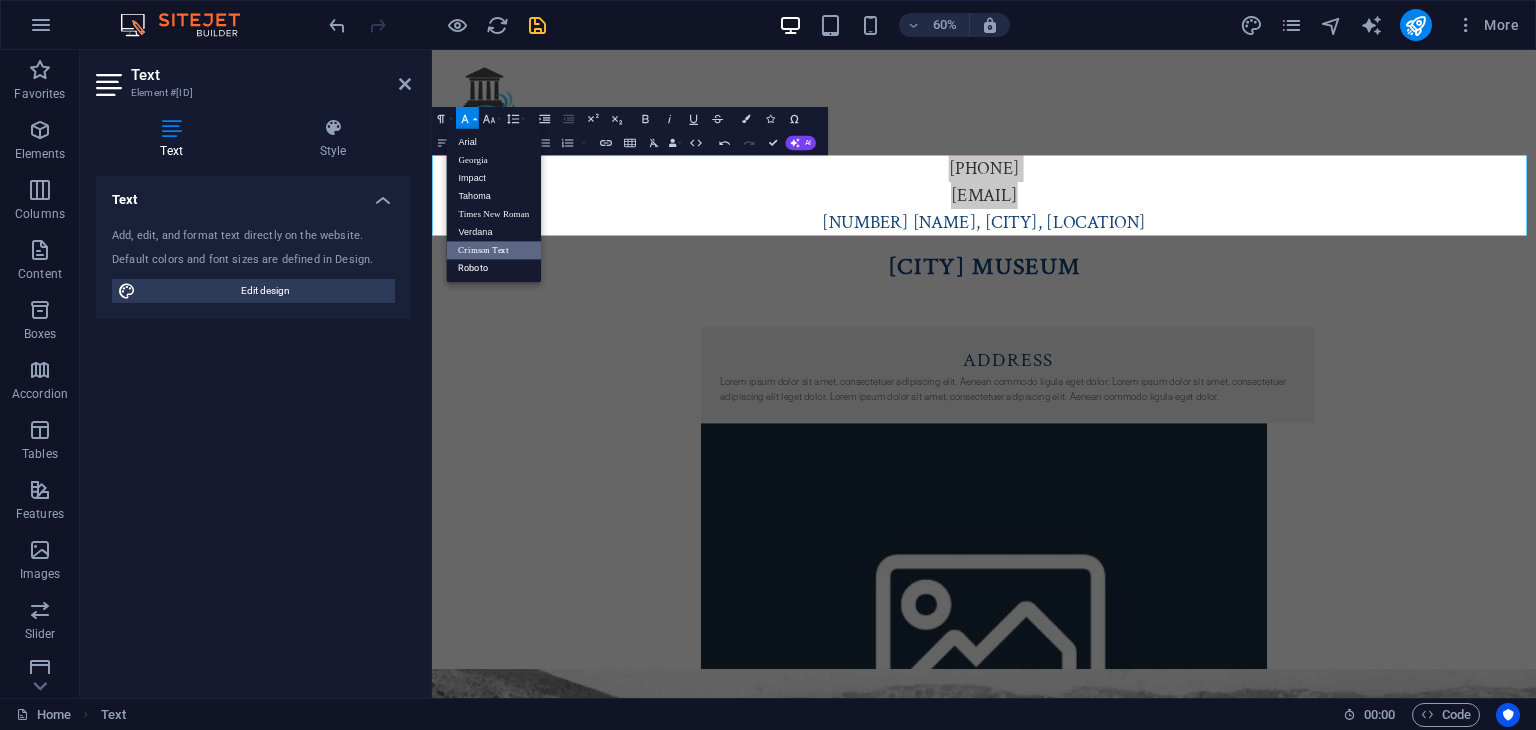 scroll, scrollTop: 0, scrollLeft: 0, axis: both 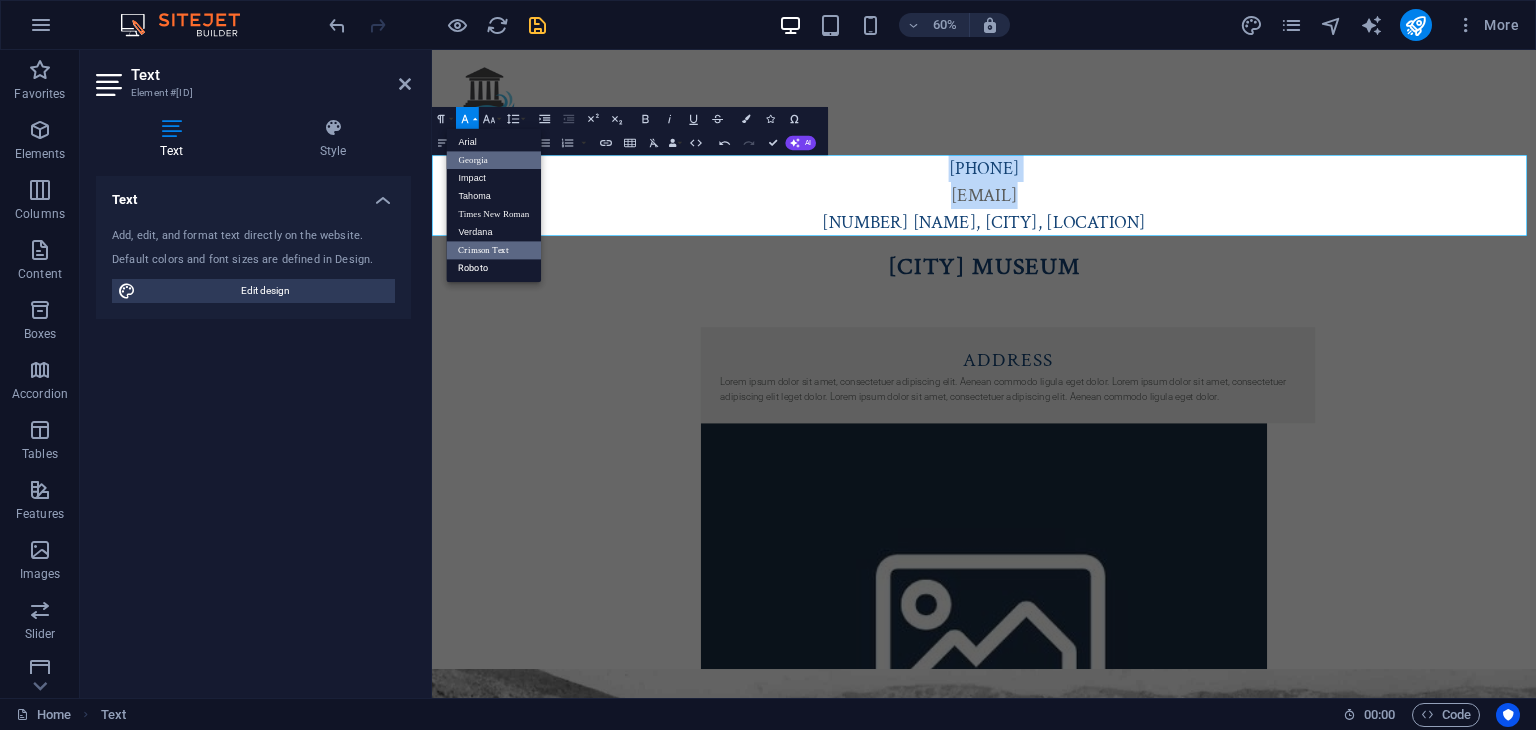 click on "Georgia" at bounding box center (493, 160) 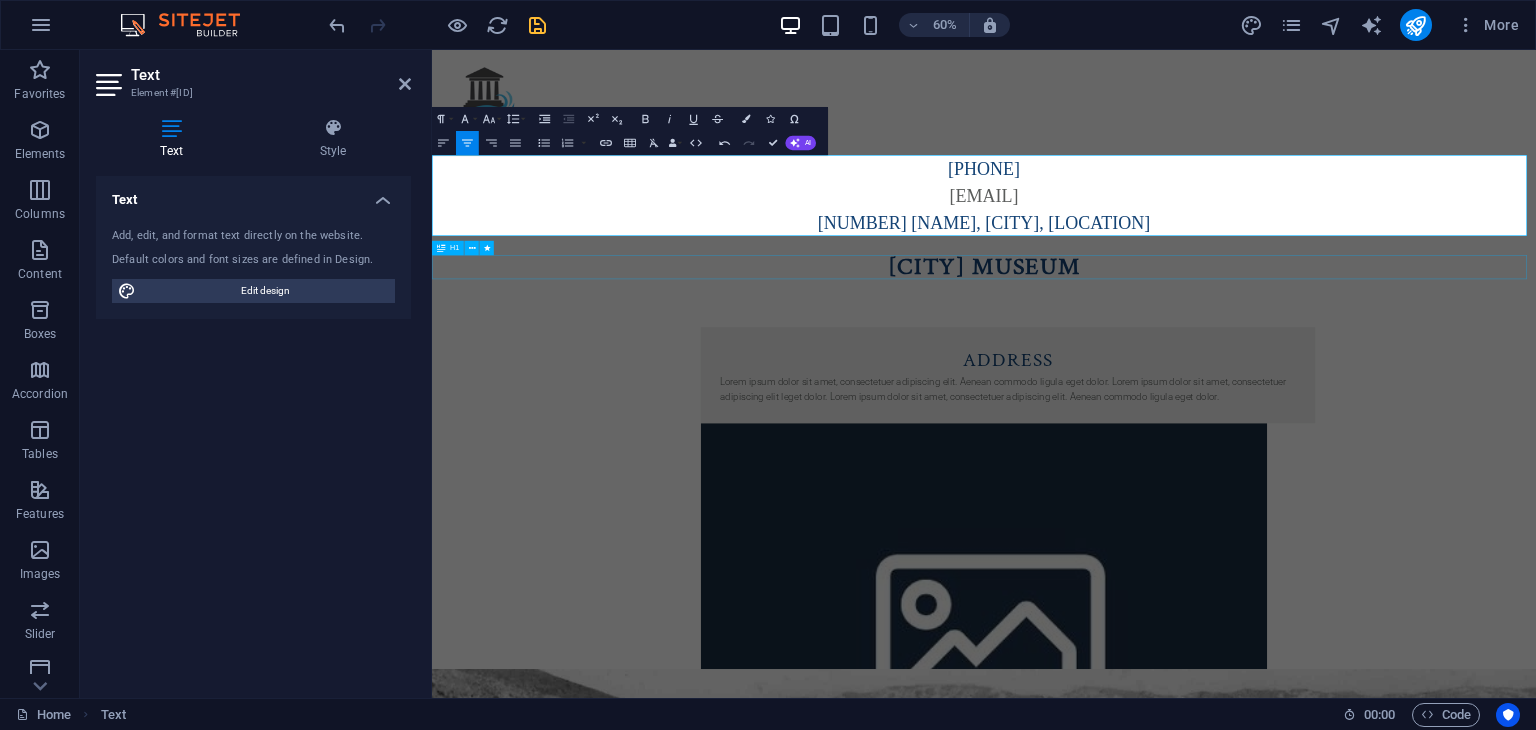 click on "[CITY] Museum" at bounding box center (1352, 412) 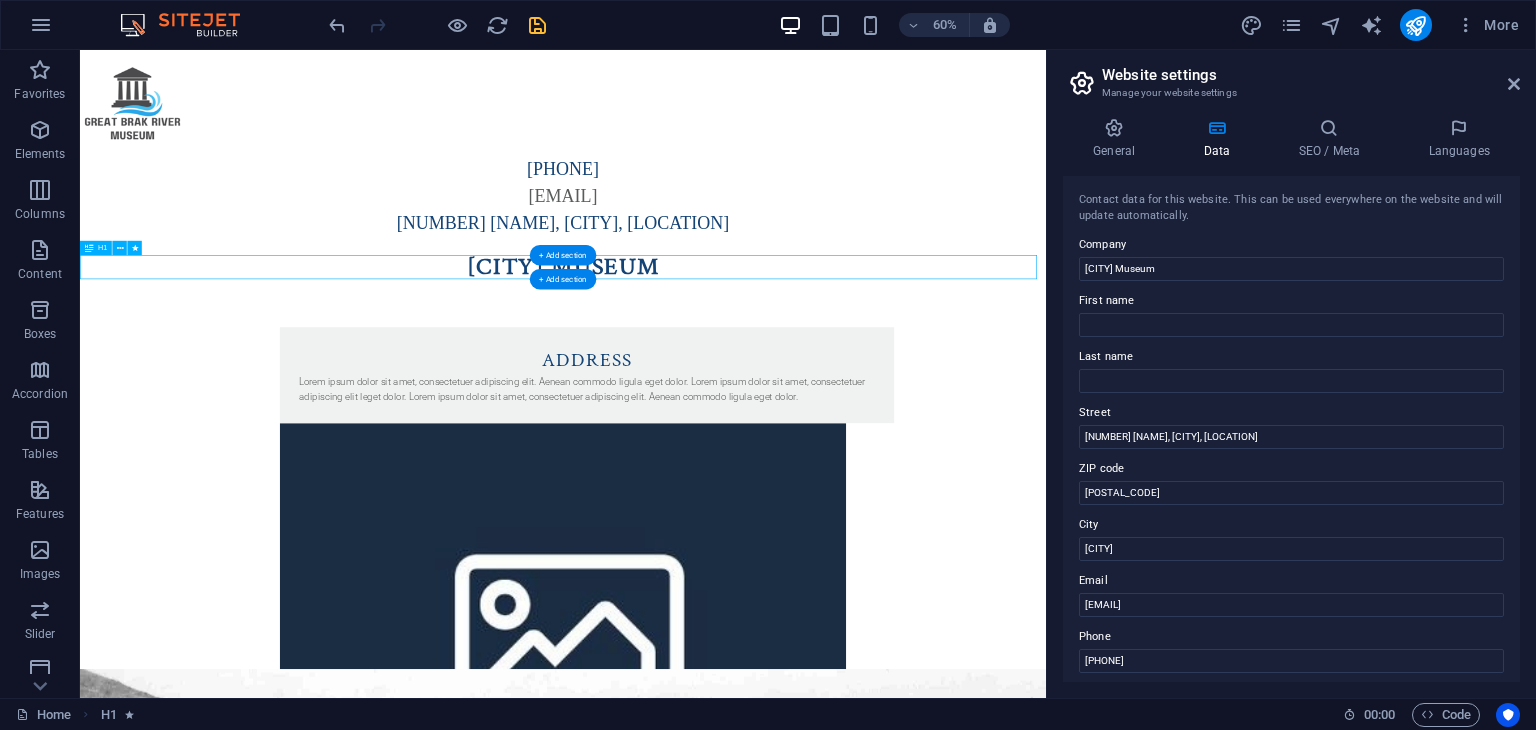 click on "[CITY] Museum" at bounding box center (885, 412) 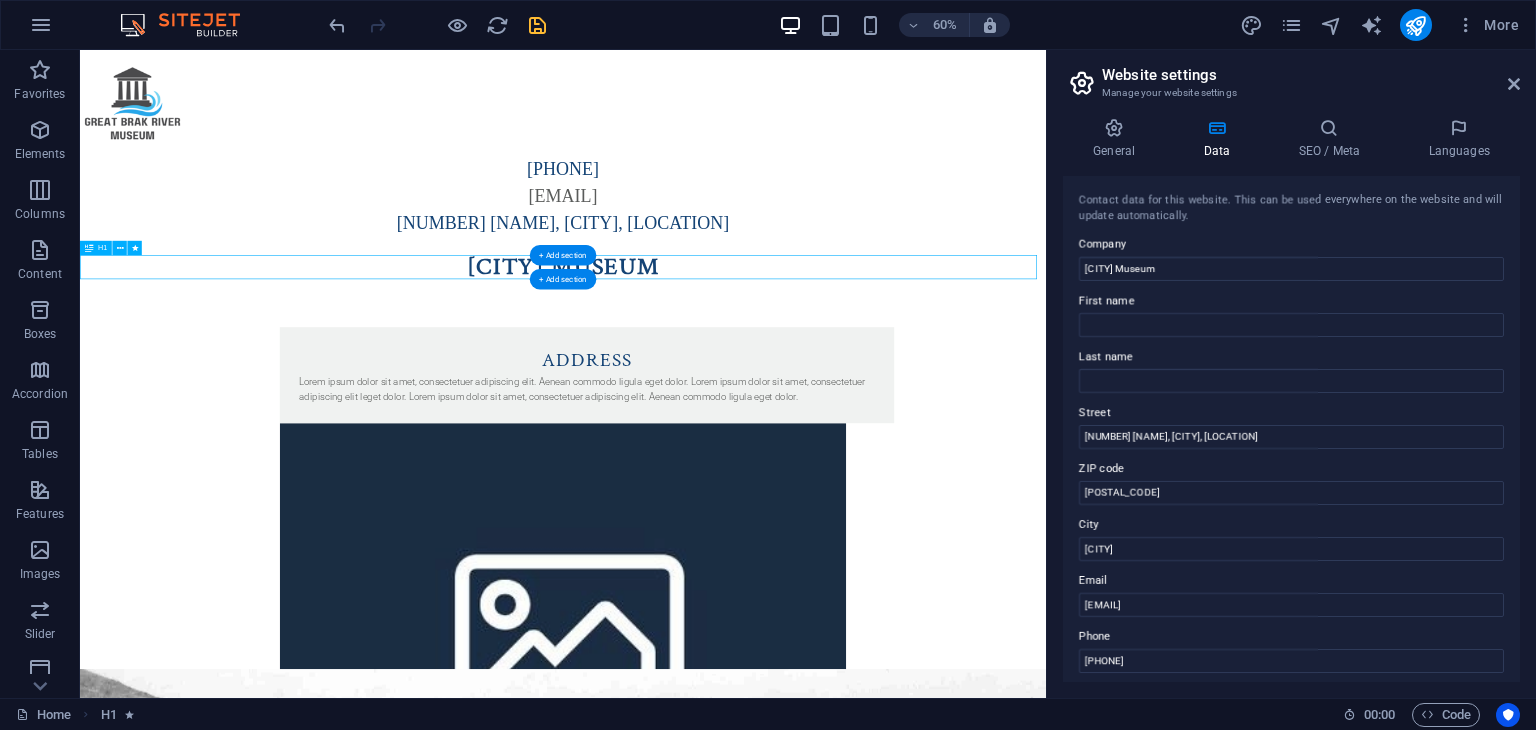 click on "[CITY] Museum" at bounding box center (885, 412) 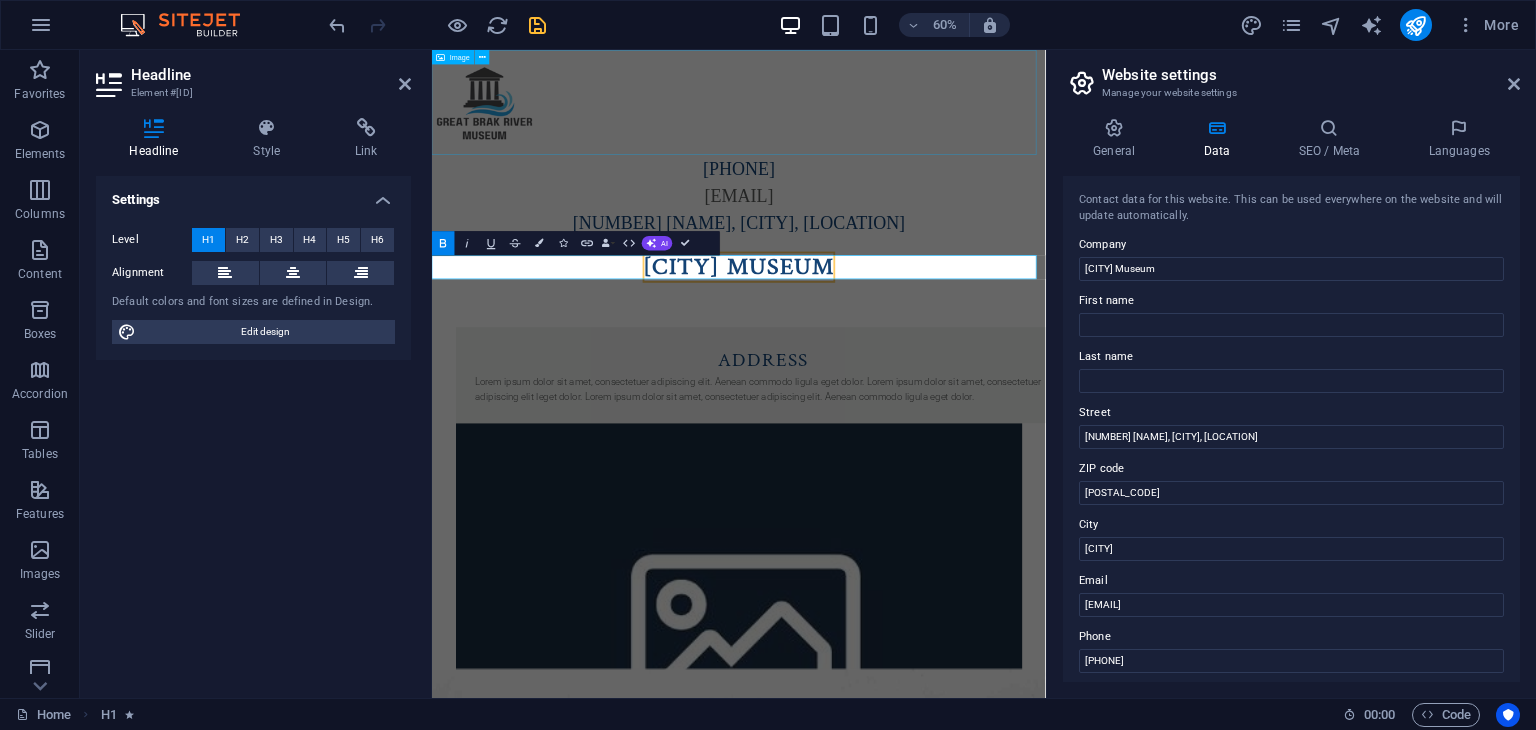 click at bounding box center (943, 137) 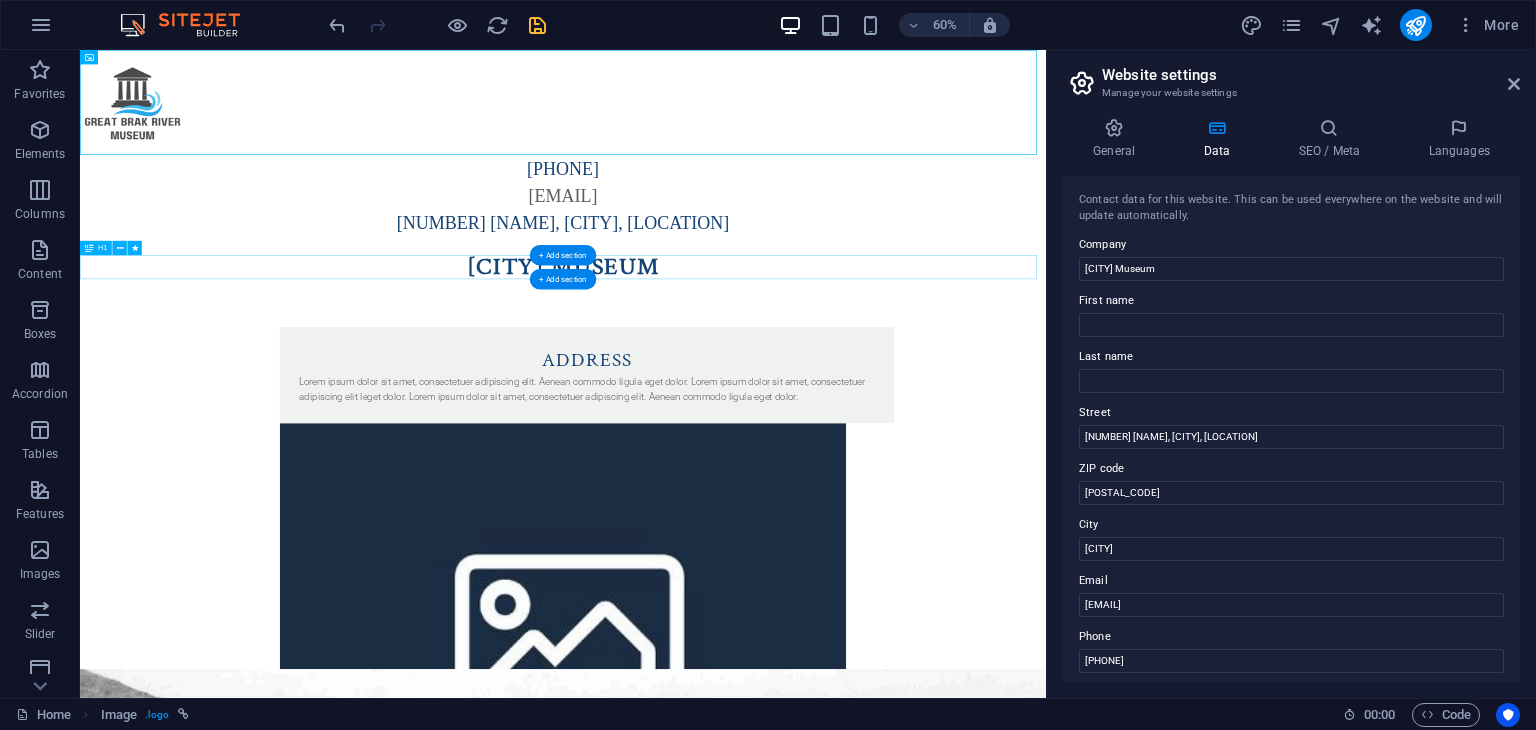 click on "[CITY] Museum" at bounding box center [885, 412] 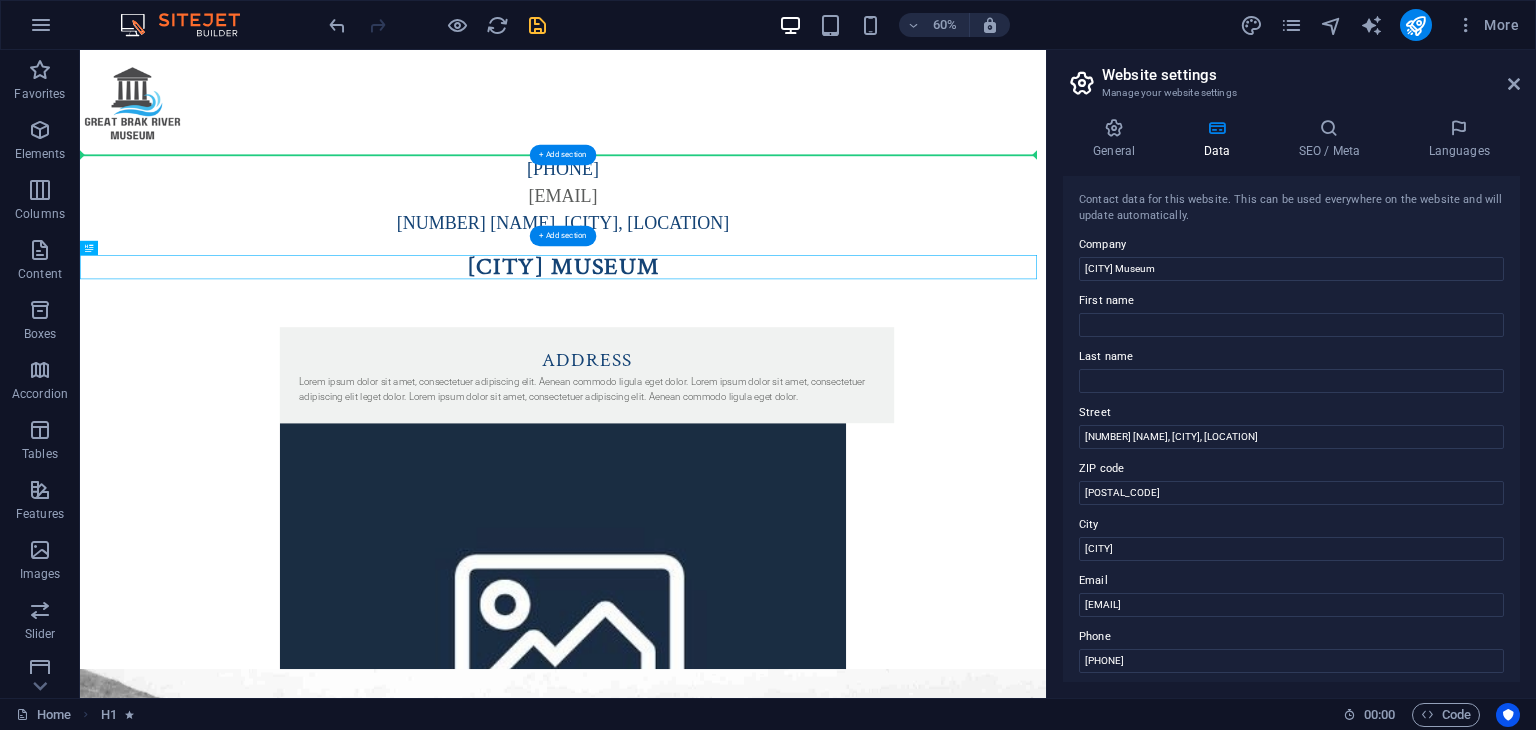 drag, startPoint x: 176, startPoint y: 299, endPoint x: 129, endPoint y: 253, distance: 65.76473 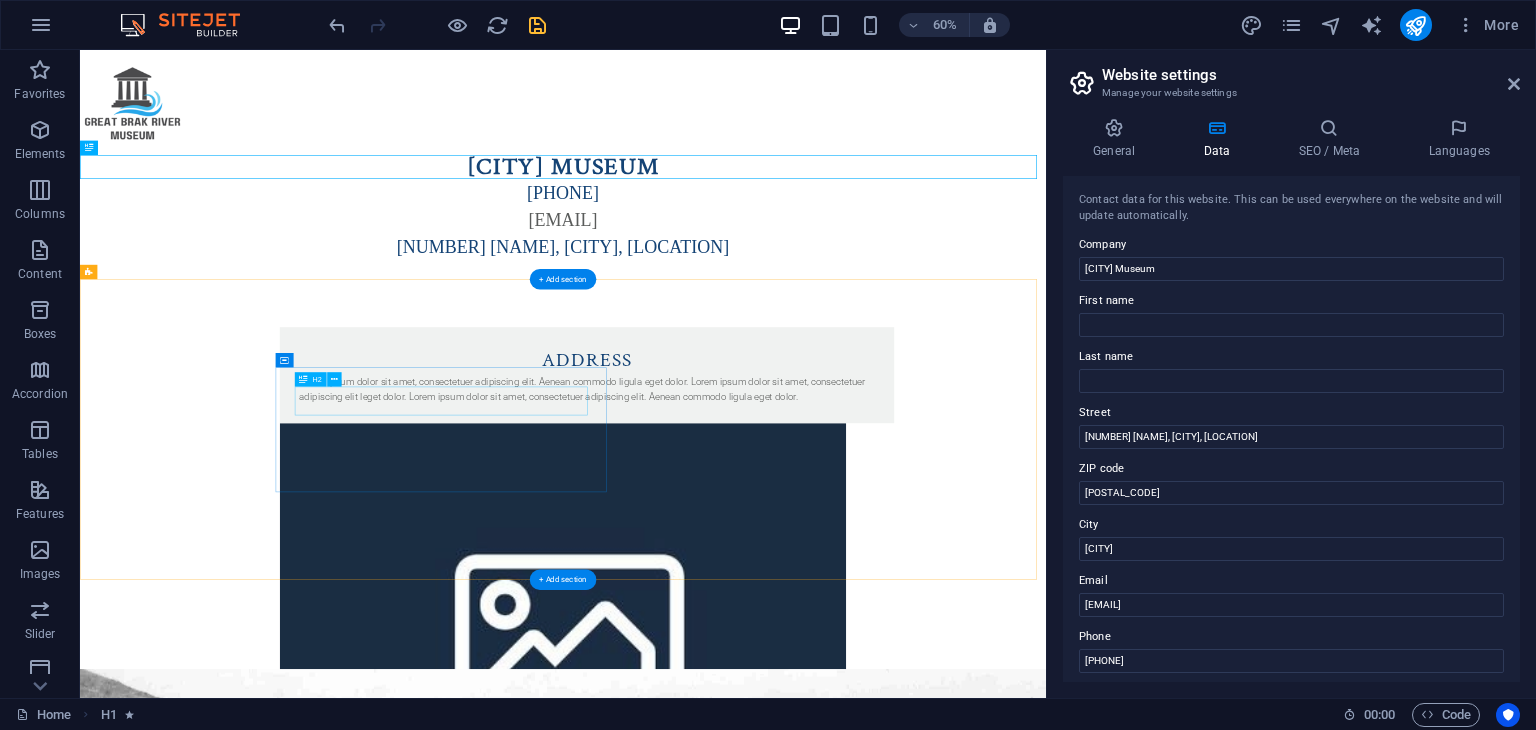 click on "ADDRESS" at bounding box center (925, 568) 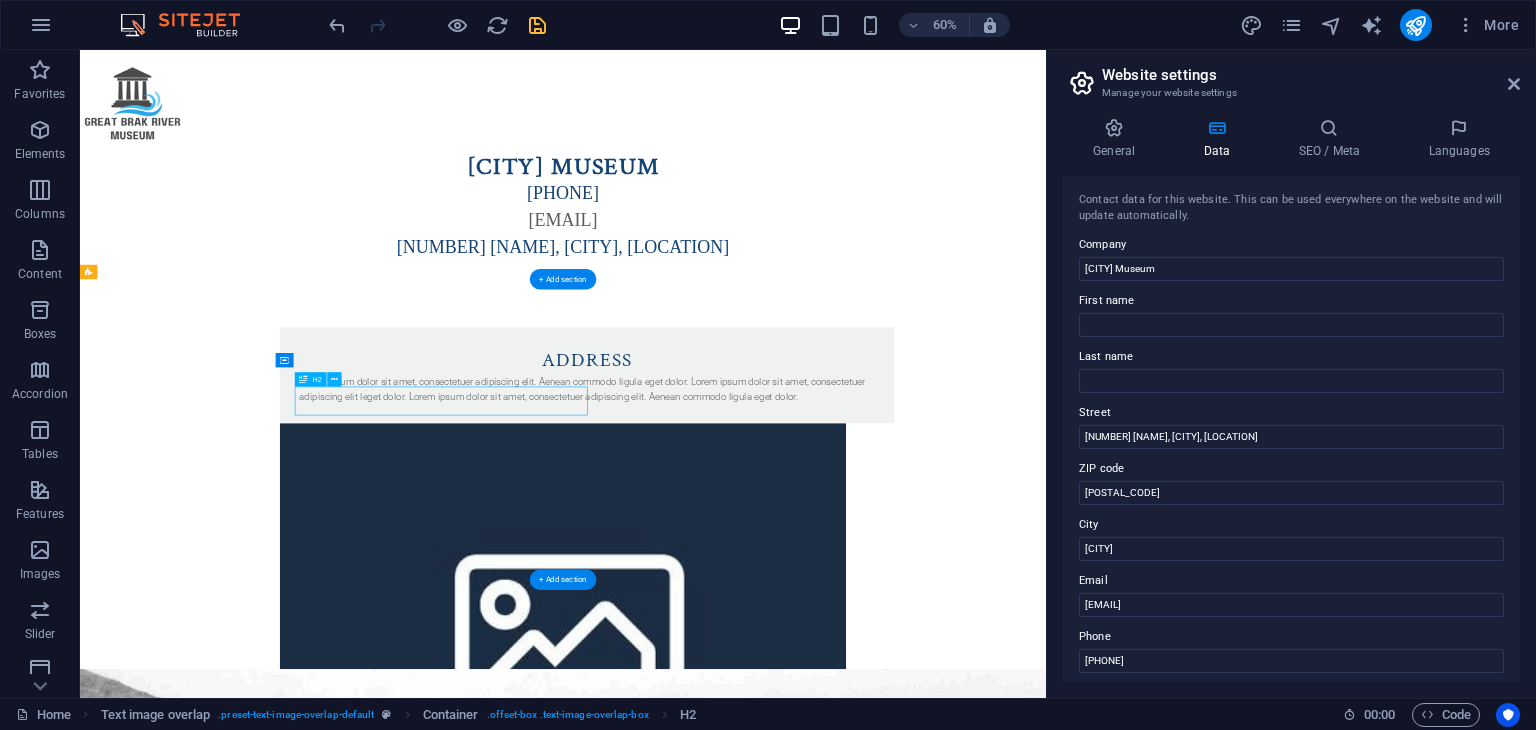 click on "ADDRESS" at bounding box center [925, 568] 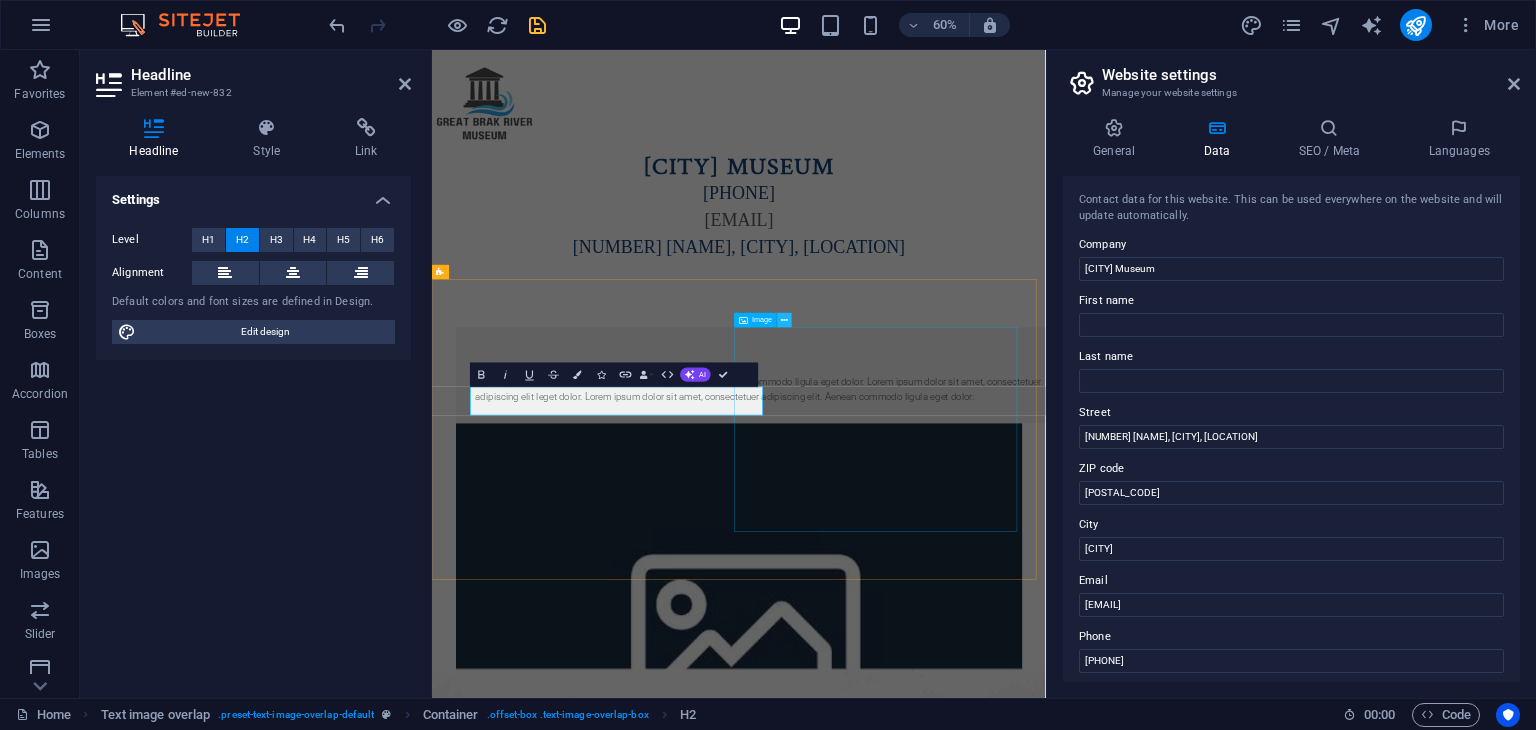 click at bounding box center (785, 320) 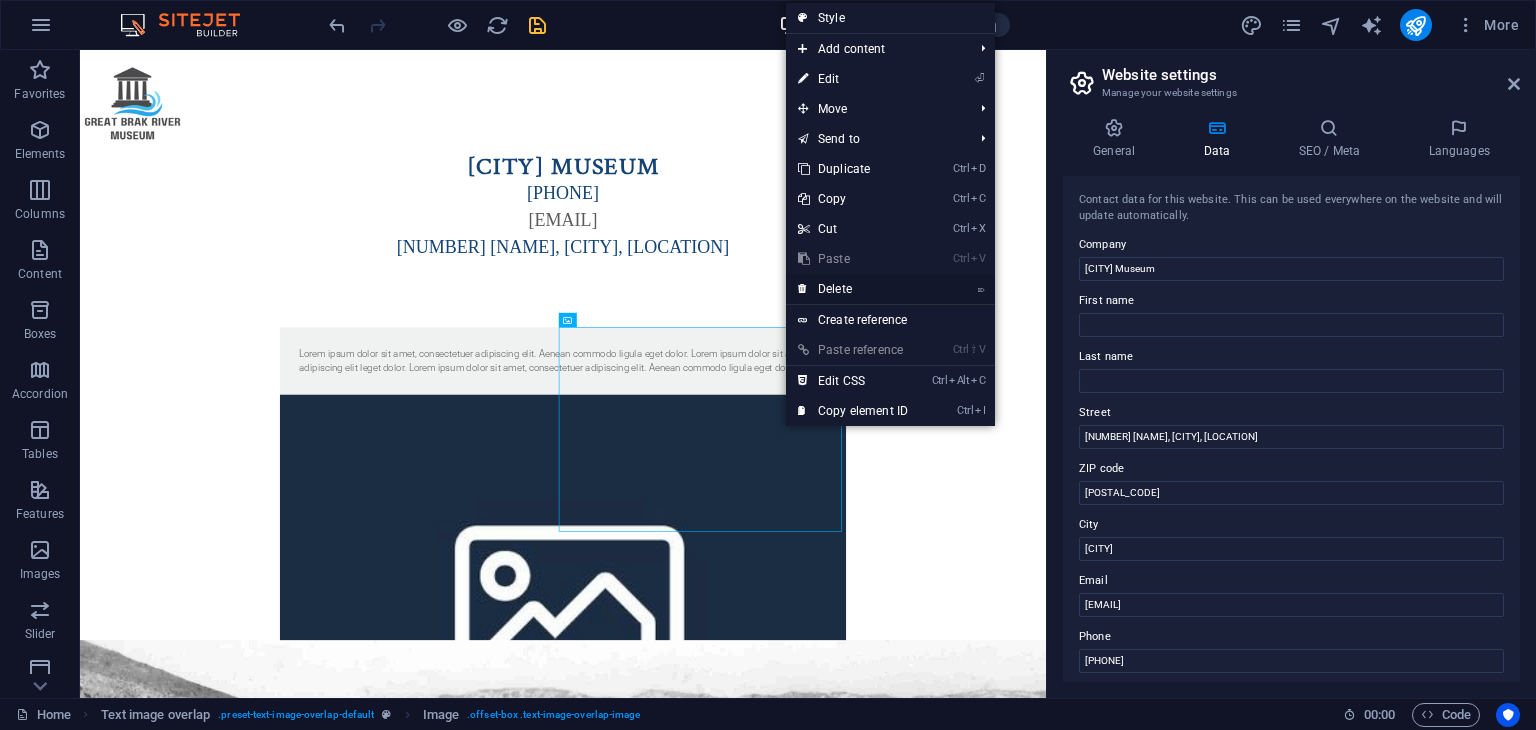 click on "⌦  Delete" at bounding box center [853, 289] 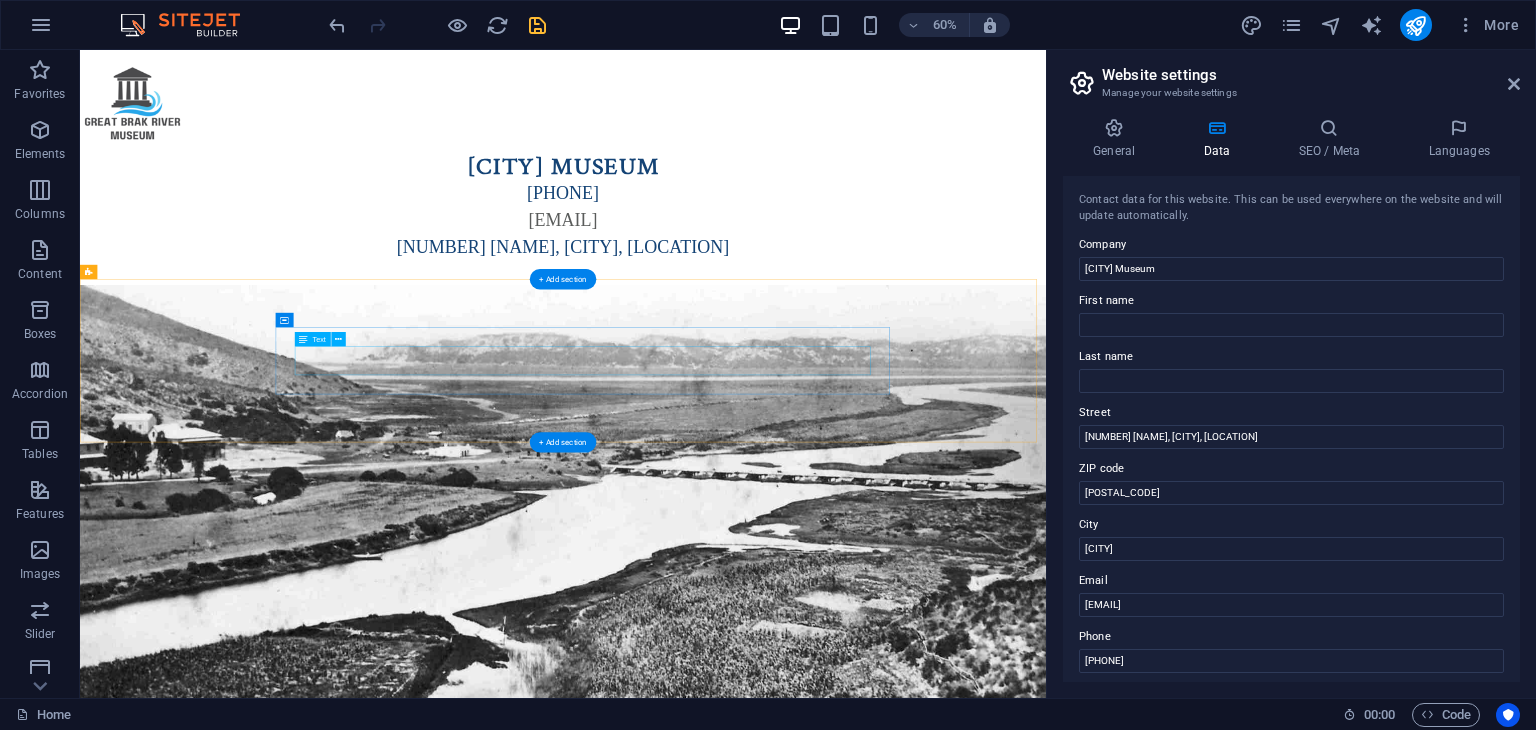 click on "Lorem ipsum dolor sit amet, consectetuer adipiscing elit. Aenean commodo ligula eget dolor. Lorem ipsum dolor sit amet, consectetuer adipiscing elit leget dolor. Lorem ipsum dolor sit amet, consectetuer adipiscing elit. Aenean commodo ligula eget dolor." at bounding box center [925, 568] 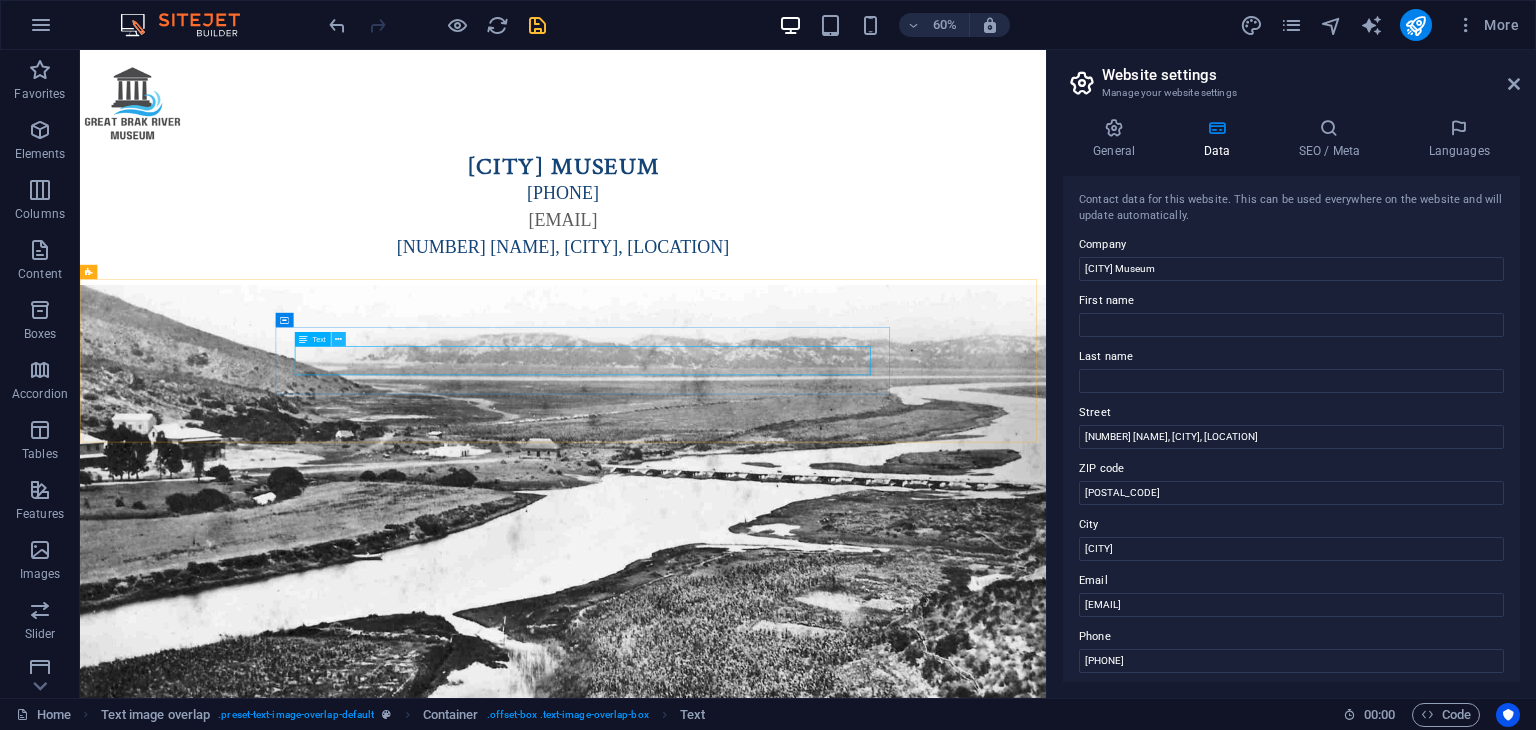 click at bounding box center (338, 339) 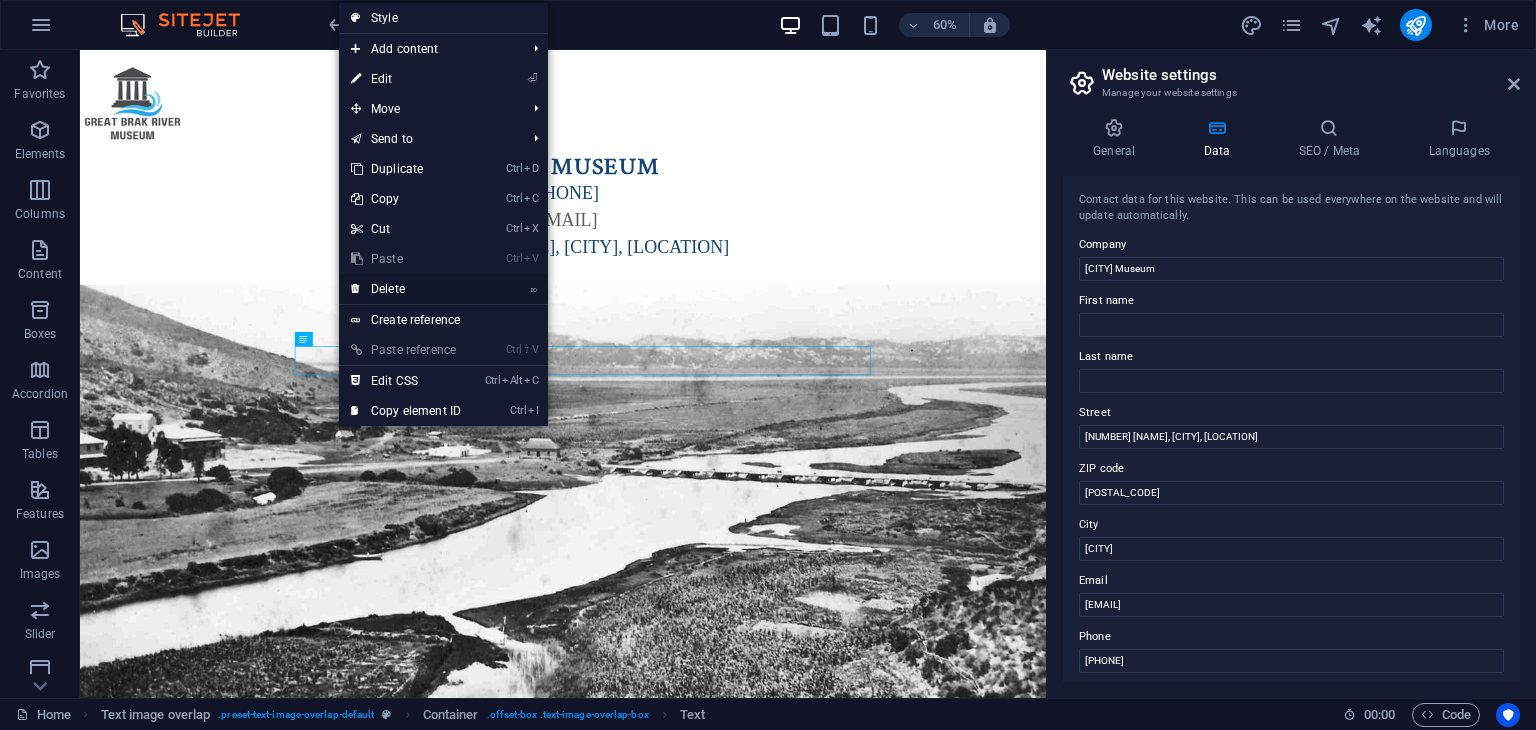 click on "⌦  Delete" at bounding box center (406, 289) 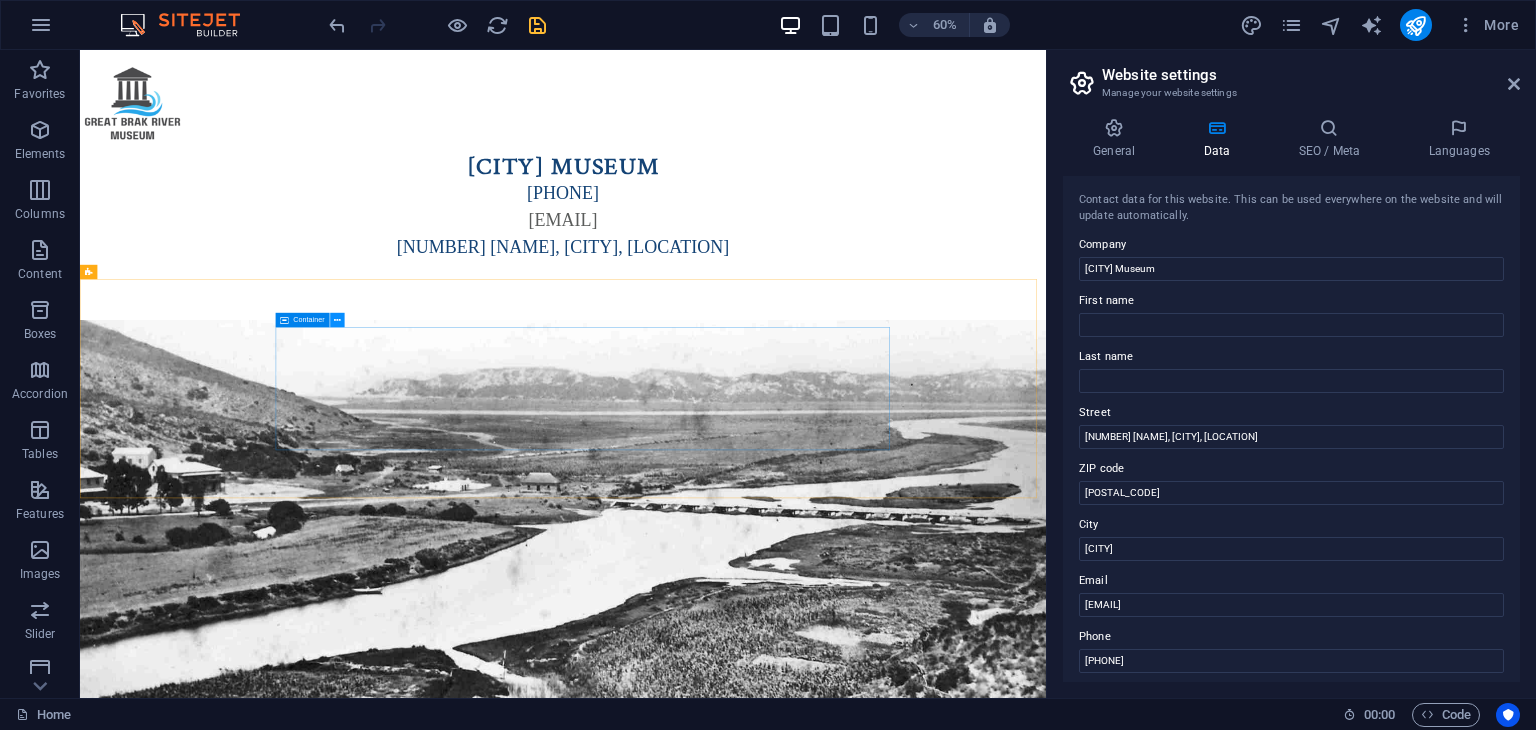 click at bounding box center (337, 320) 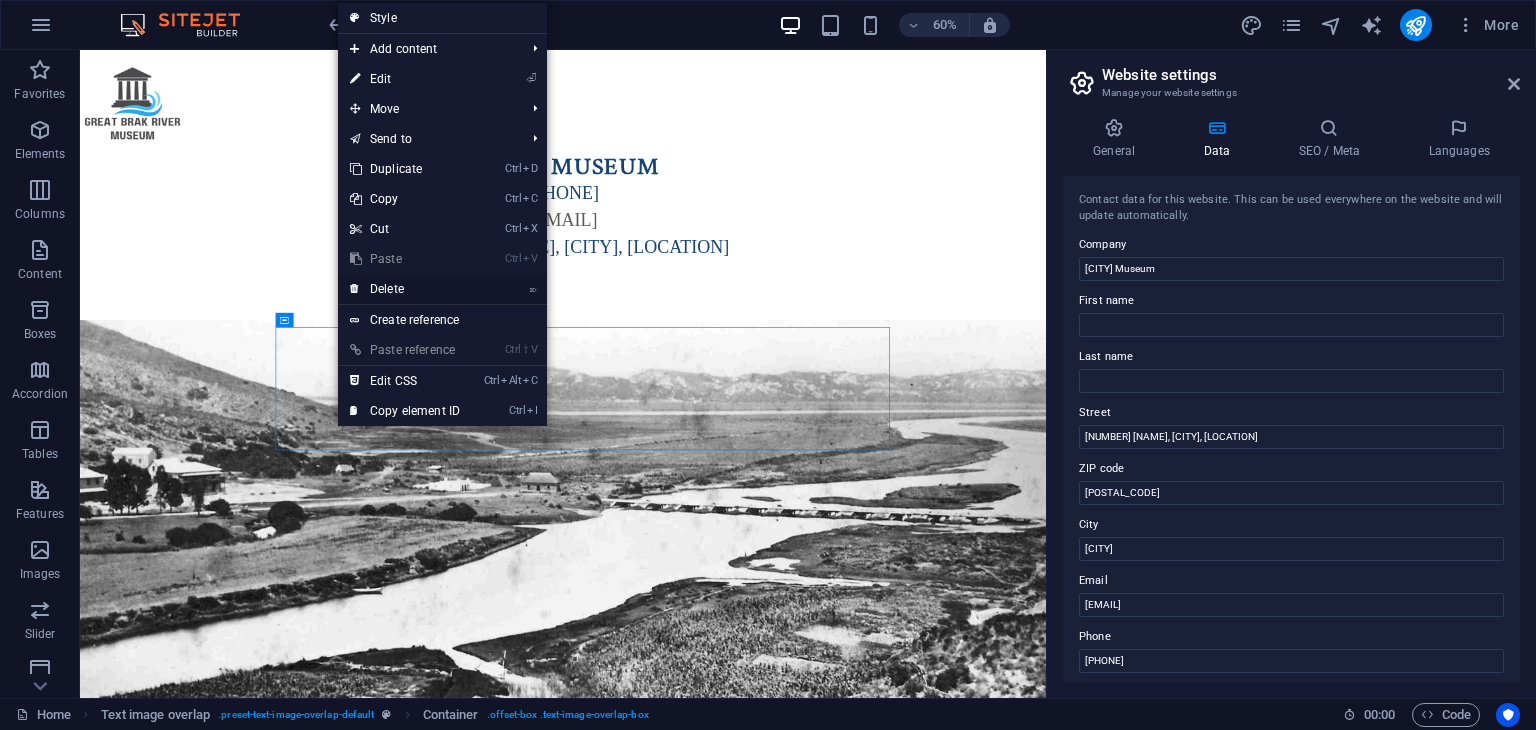 click on "⌦  Delete" at bounding box center [405, 289] 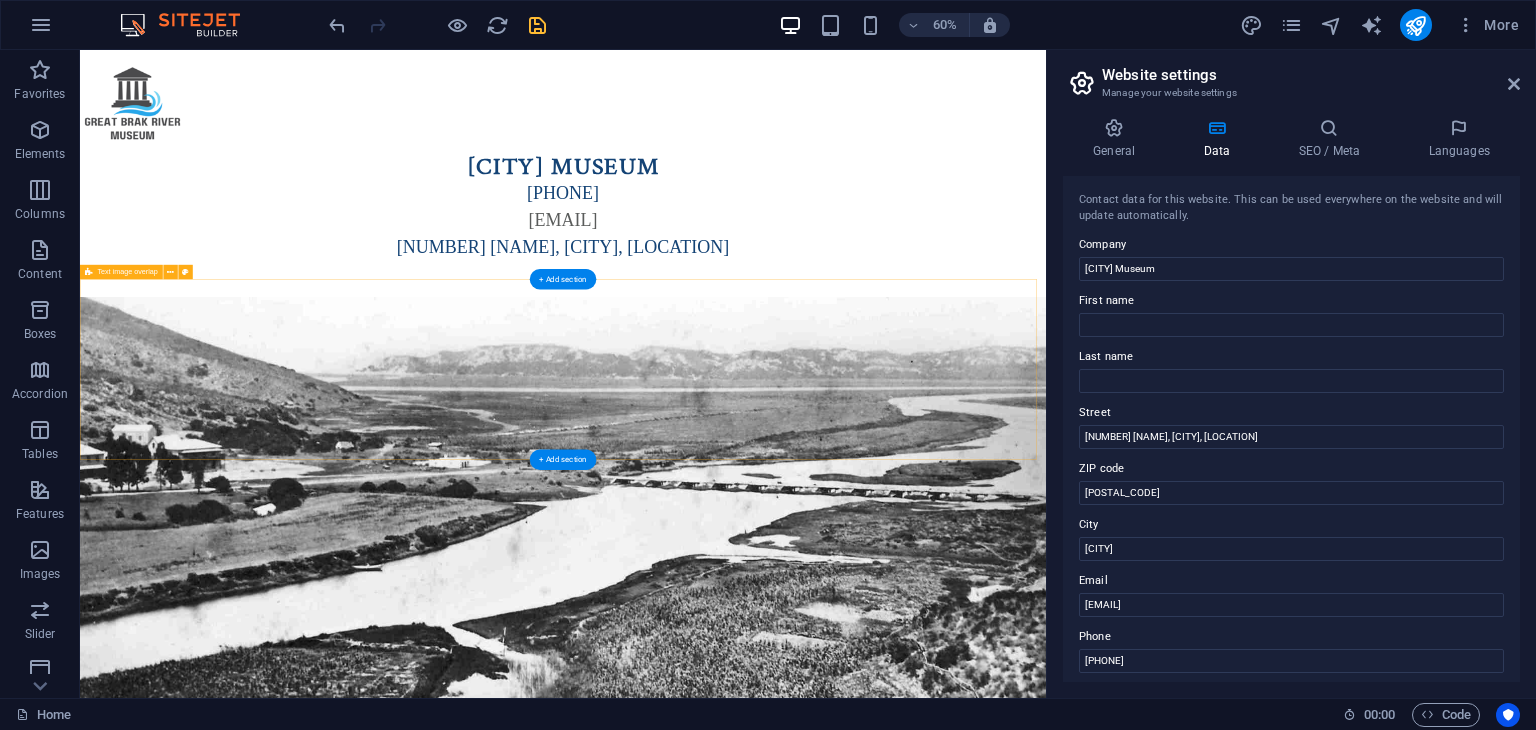 click on "Drop content here or  Add elements  Paste clipboard" at bounding box center (885, 583) 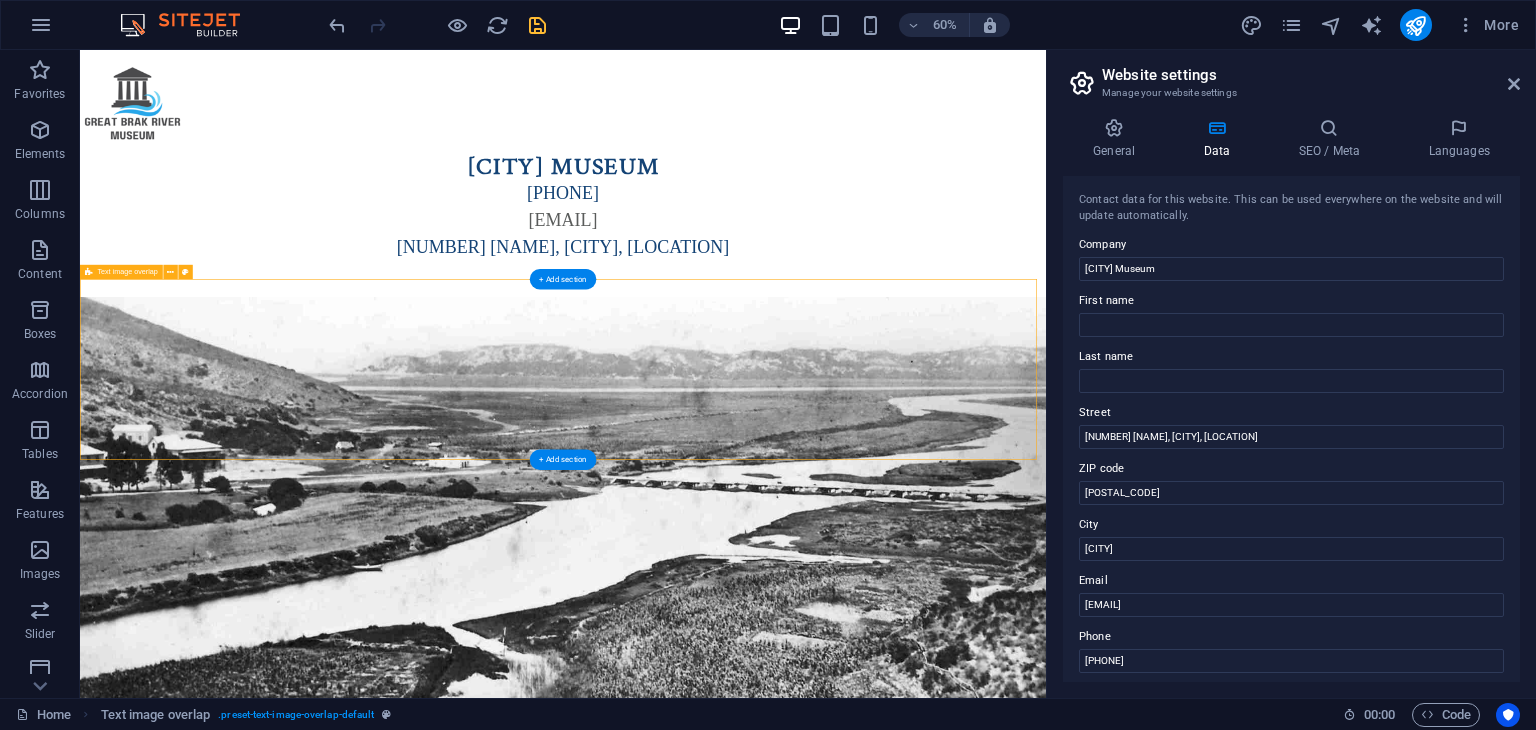 click on "Drop content here or  Add elements  Paste clipboard" at bounding box center [885, 583] 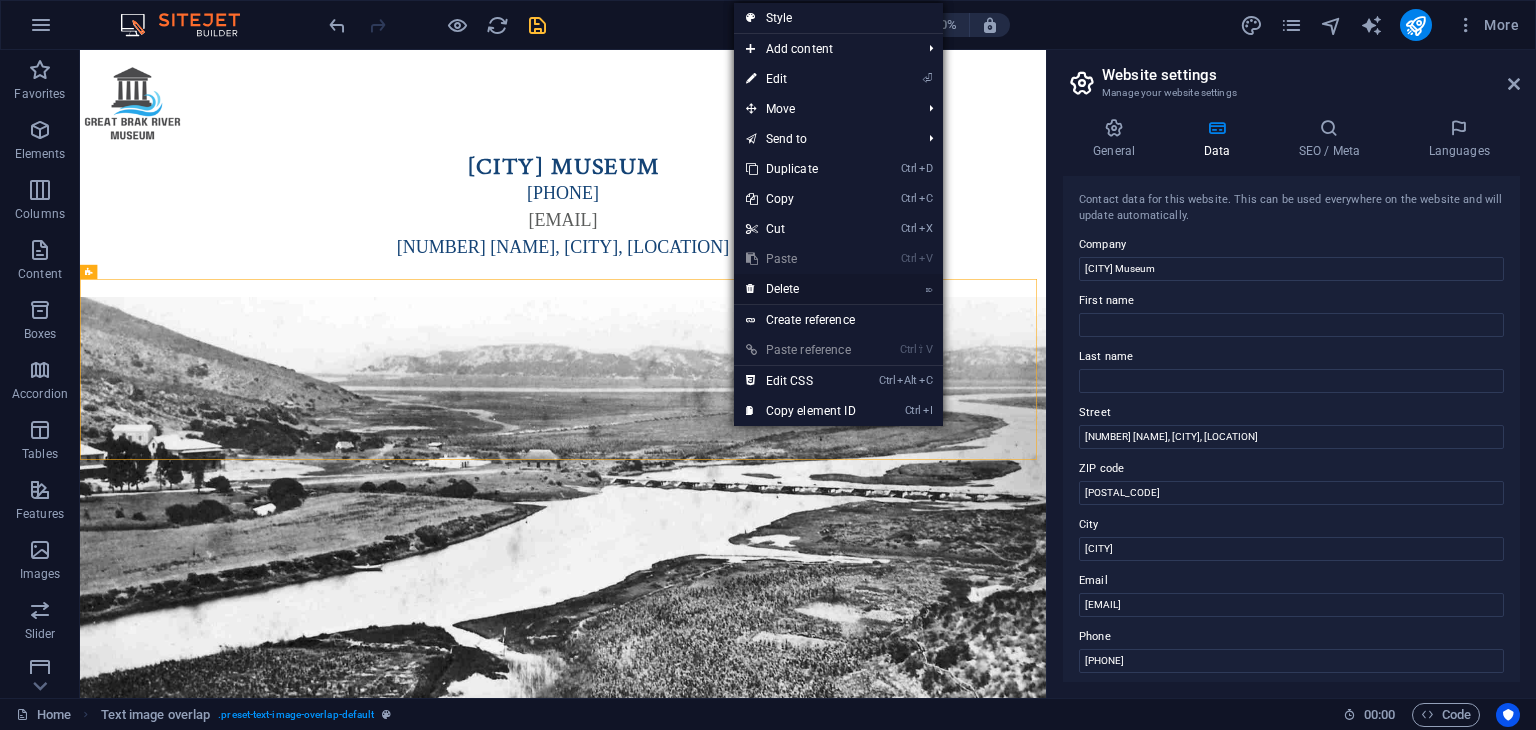 click on "⌦  Delete" at bounding box center [801, 289] 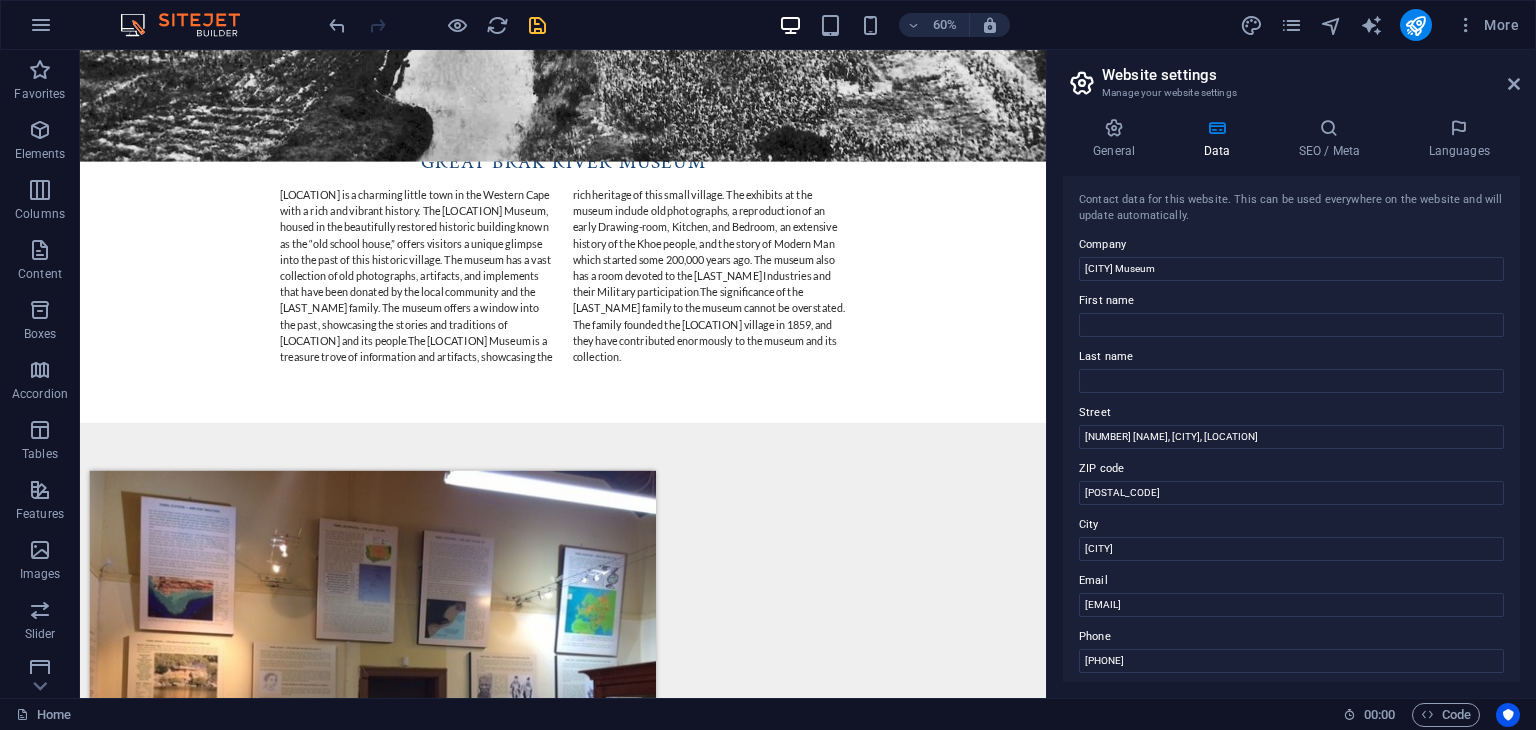 scroll, scrollTop: 1550, scrollLeft: 0, axis: vertical 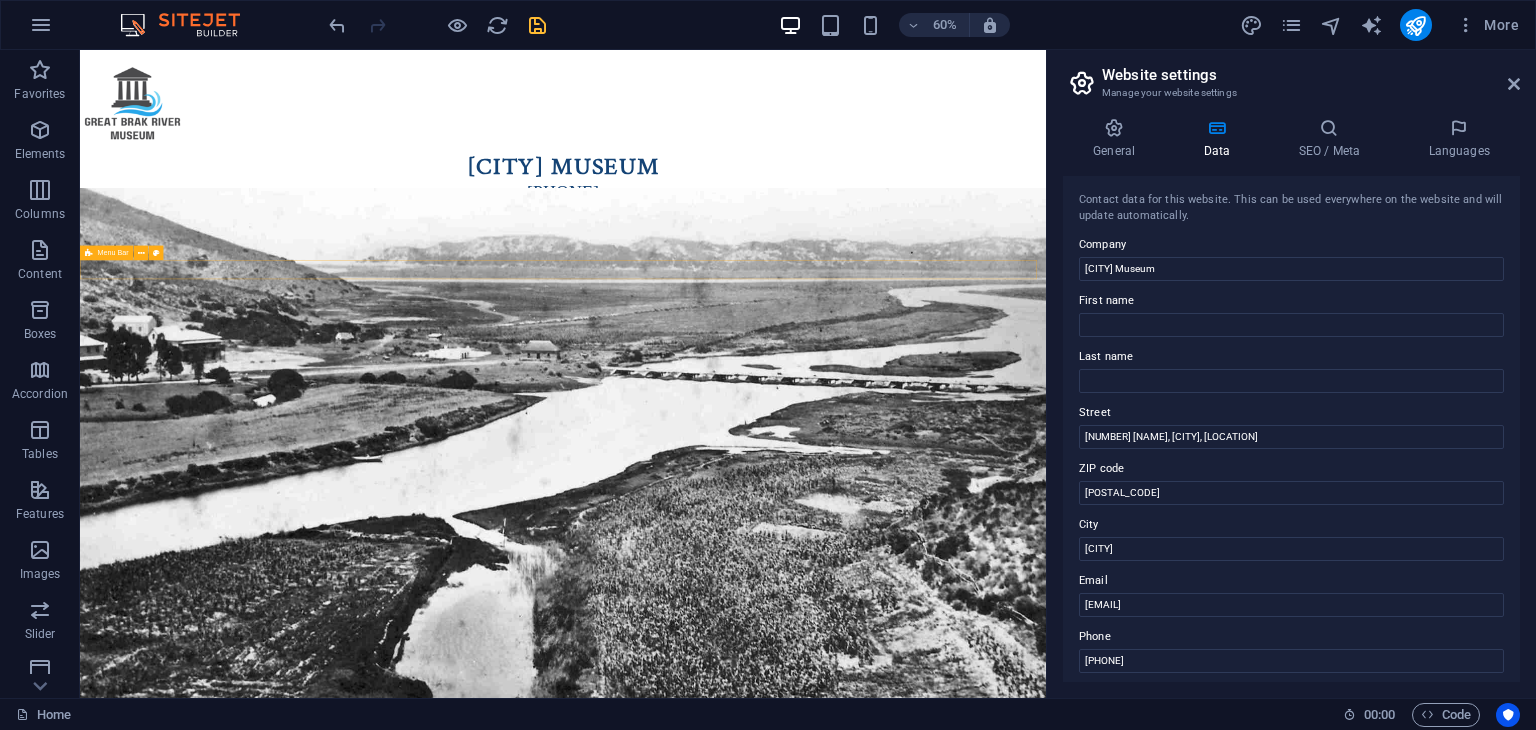 click at bounding box center [885, 416] 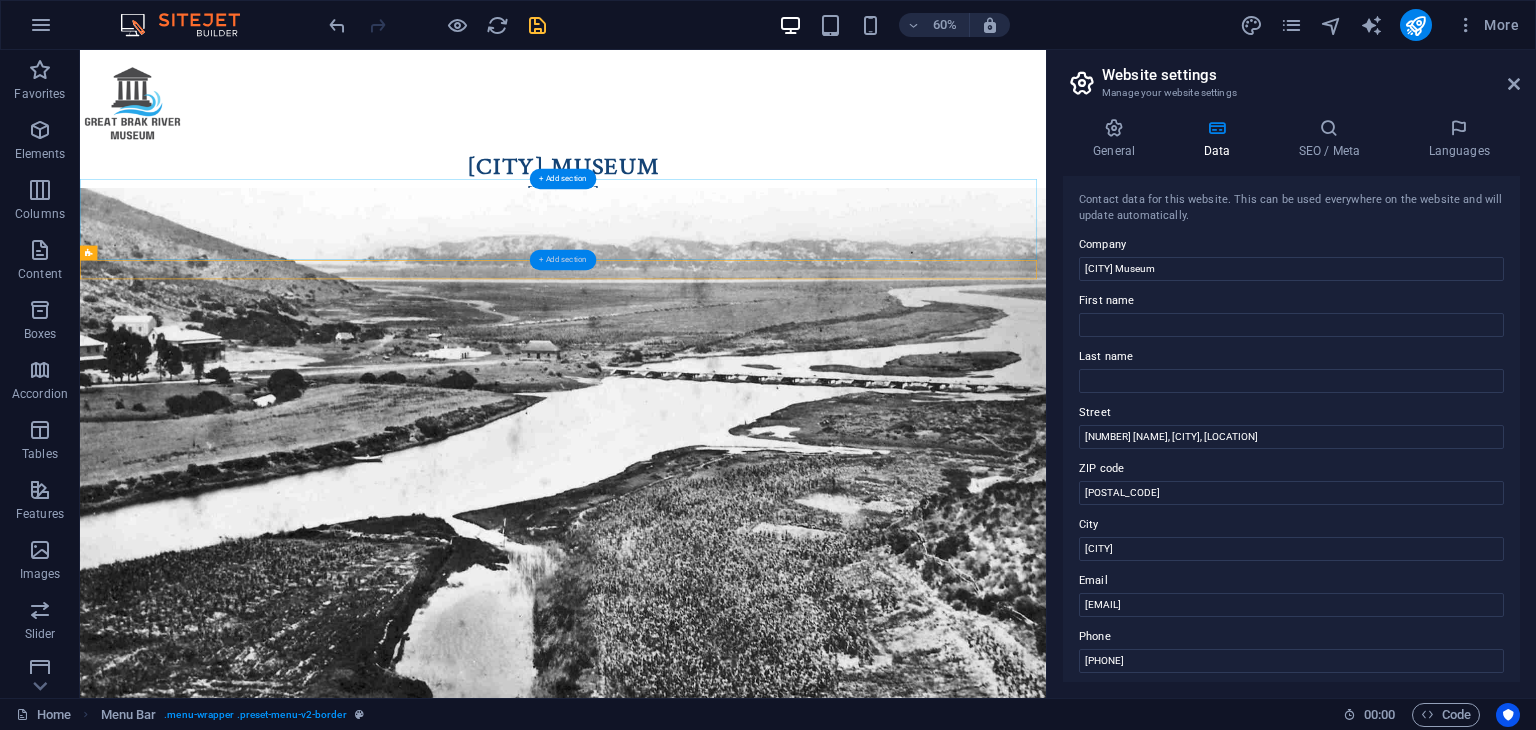 click on "+ Add section" at bounding box center (563, 260) 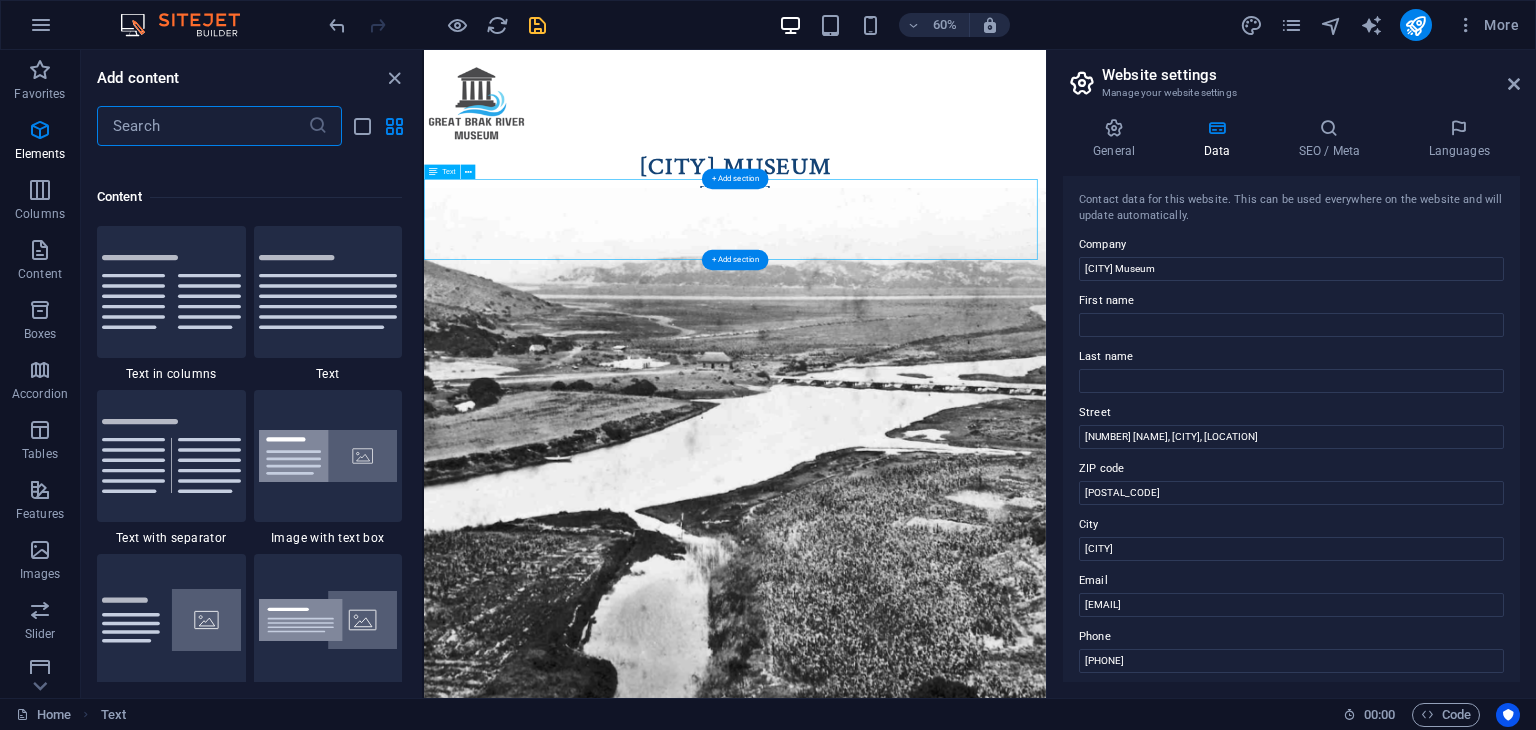 scroll, scrollTop: 3499, scrollLeft: 0, axis: vertical 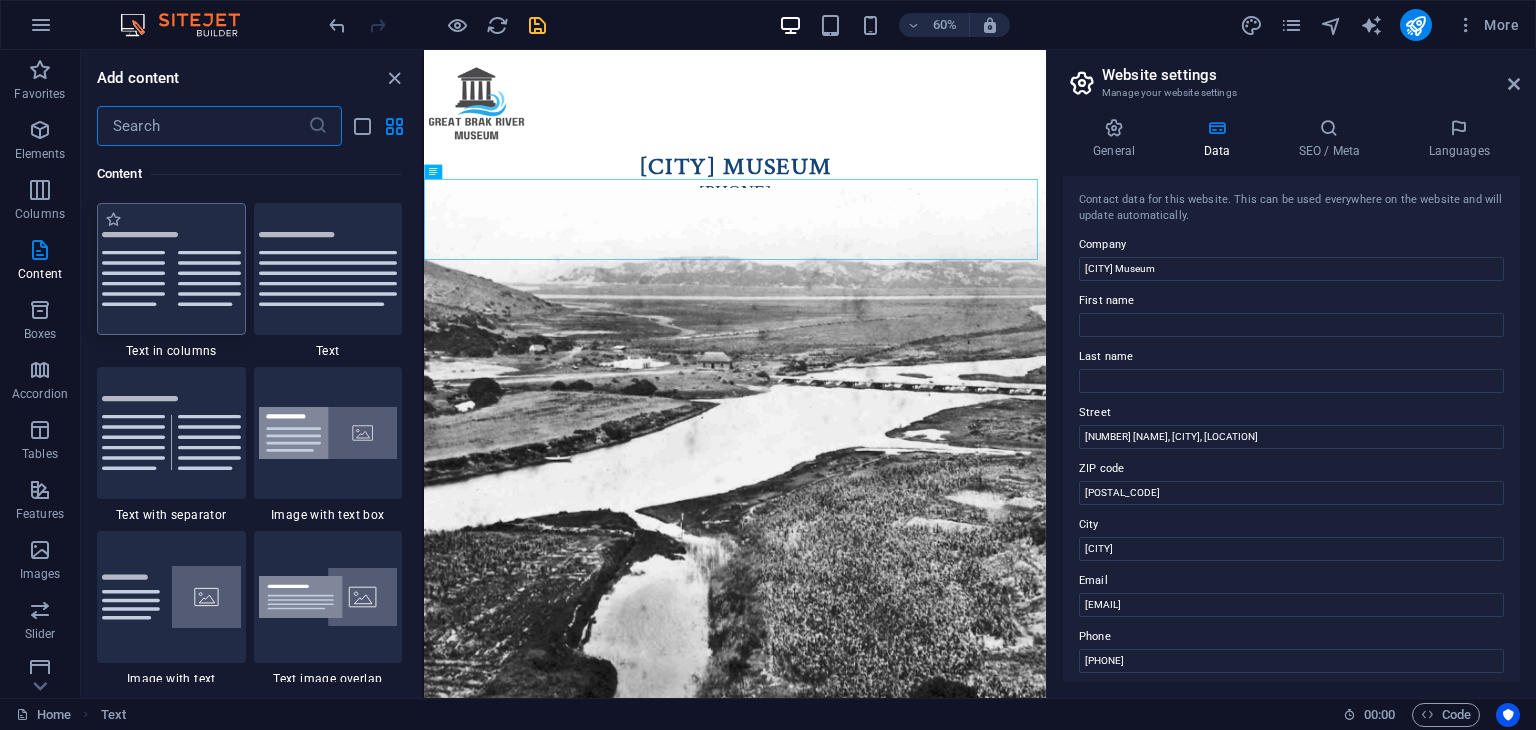 click at bounding box center [171, 269] 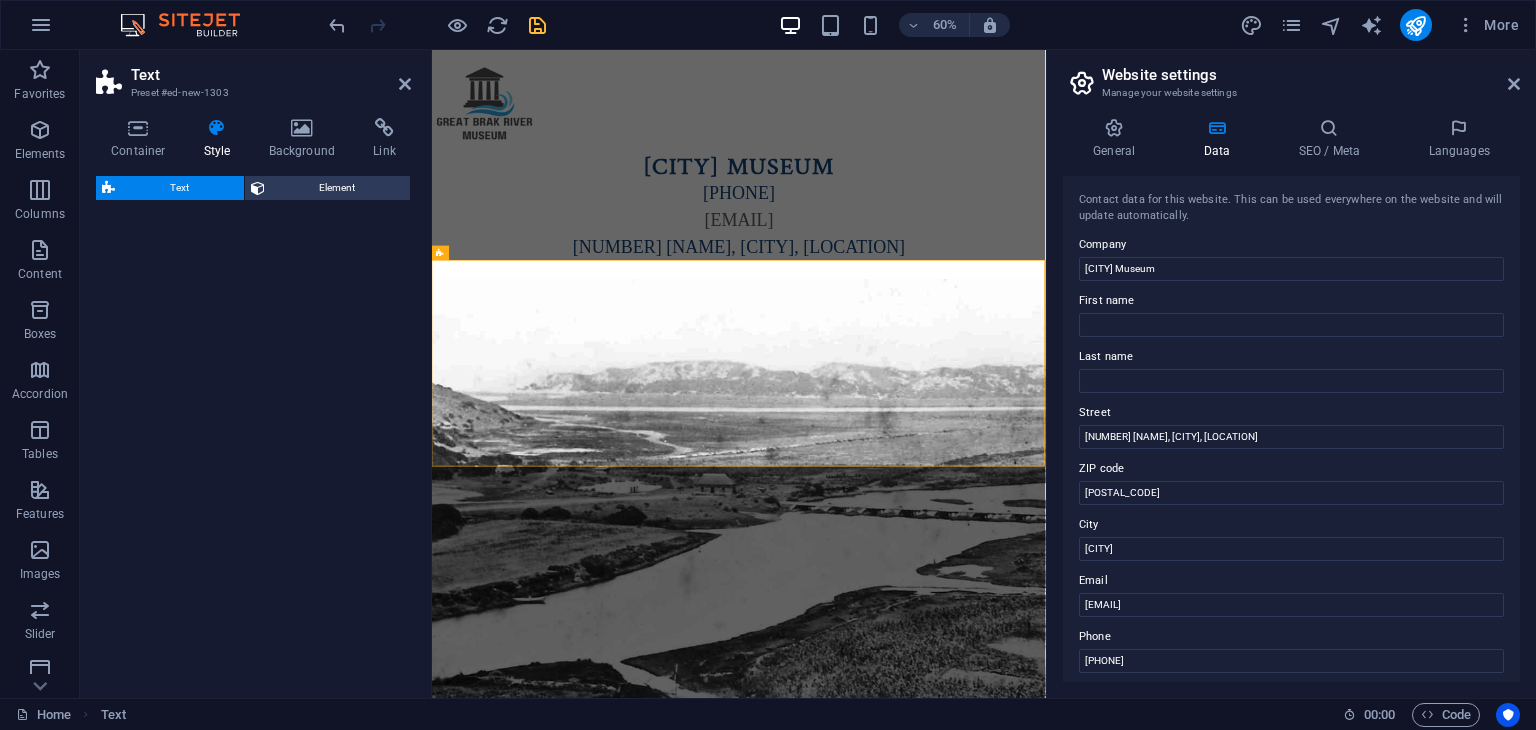 select on "rem" 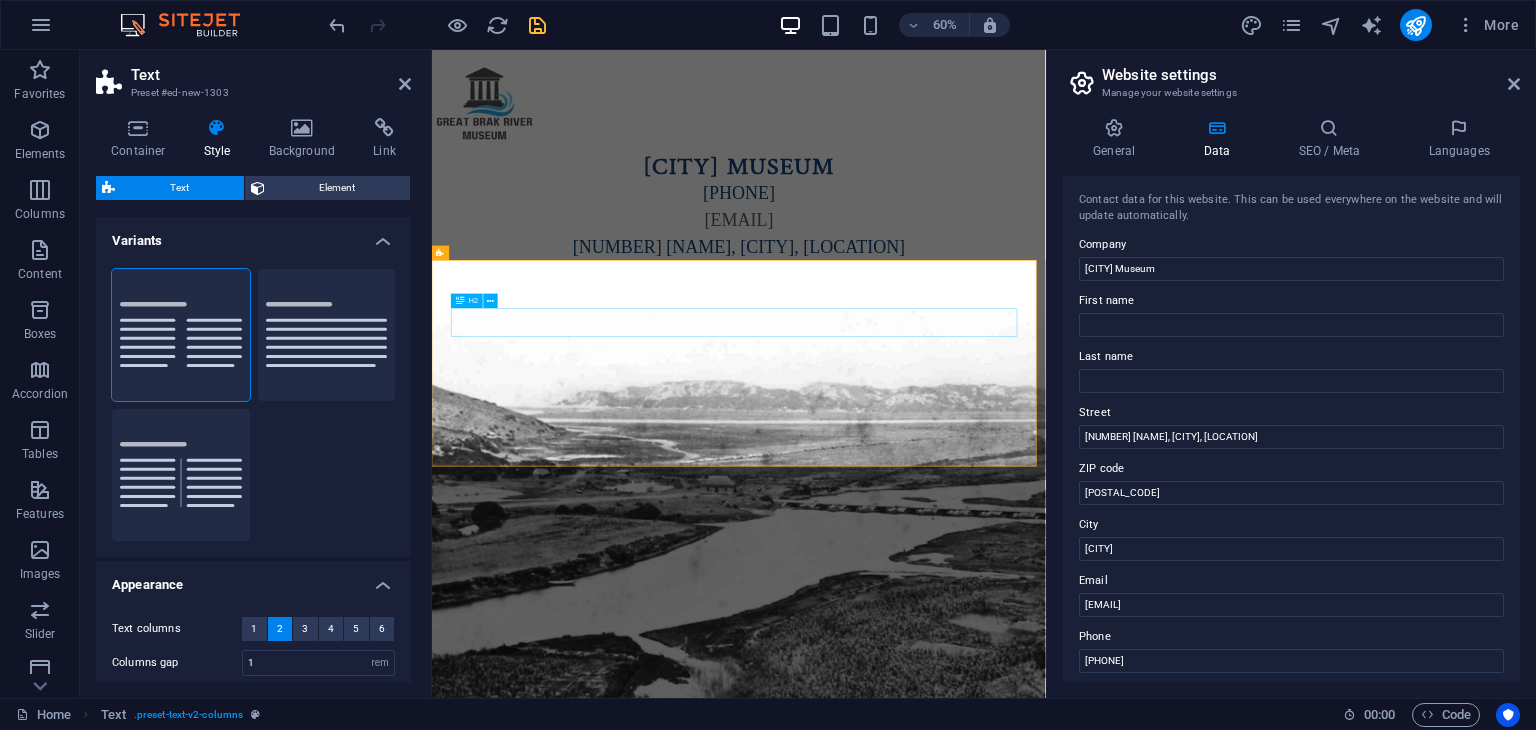 click on "Headline" at bounding box center (944, 504) 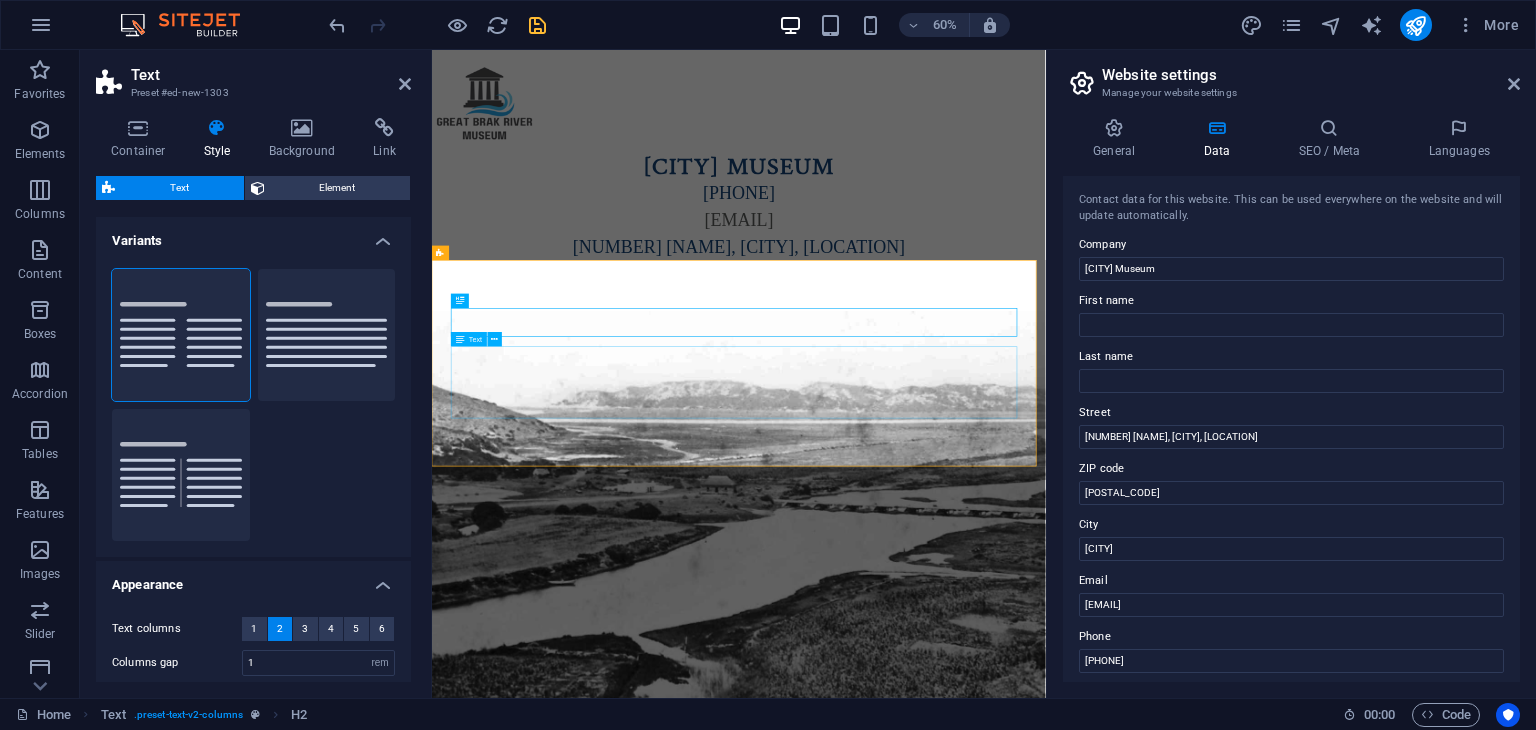 click on "Lorem ipsum dolor sitope amet, consectetur adipisicing elitip. Massumenda, dolore, cum vel modi asperiores consequatur suscipit quidem ducimus eveniet iure expedita consecteture odiogil voluptatum similique fugit voluptates atem accusamus quae quas dolorem tenetur facere tempora maiores adipisci reiciendis accusantium voluptatibus id voluptate tempore dolor harum nisi amet! Nobis, eaque. Aenean commodo ligula eget dolor. Lorem ipsum dolor sit amet, consectetuer adipiscing elit leget odiogil voluptatum similique fugit voluptates dolor. Libero assumenda, dolore, cum vel modi asperiores consequatur." at bounding box center (944, 604) 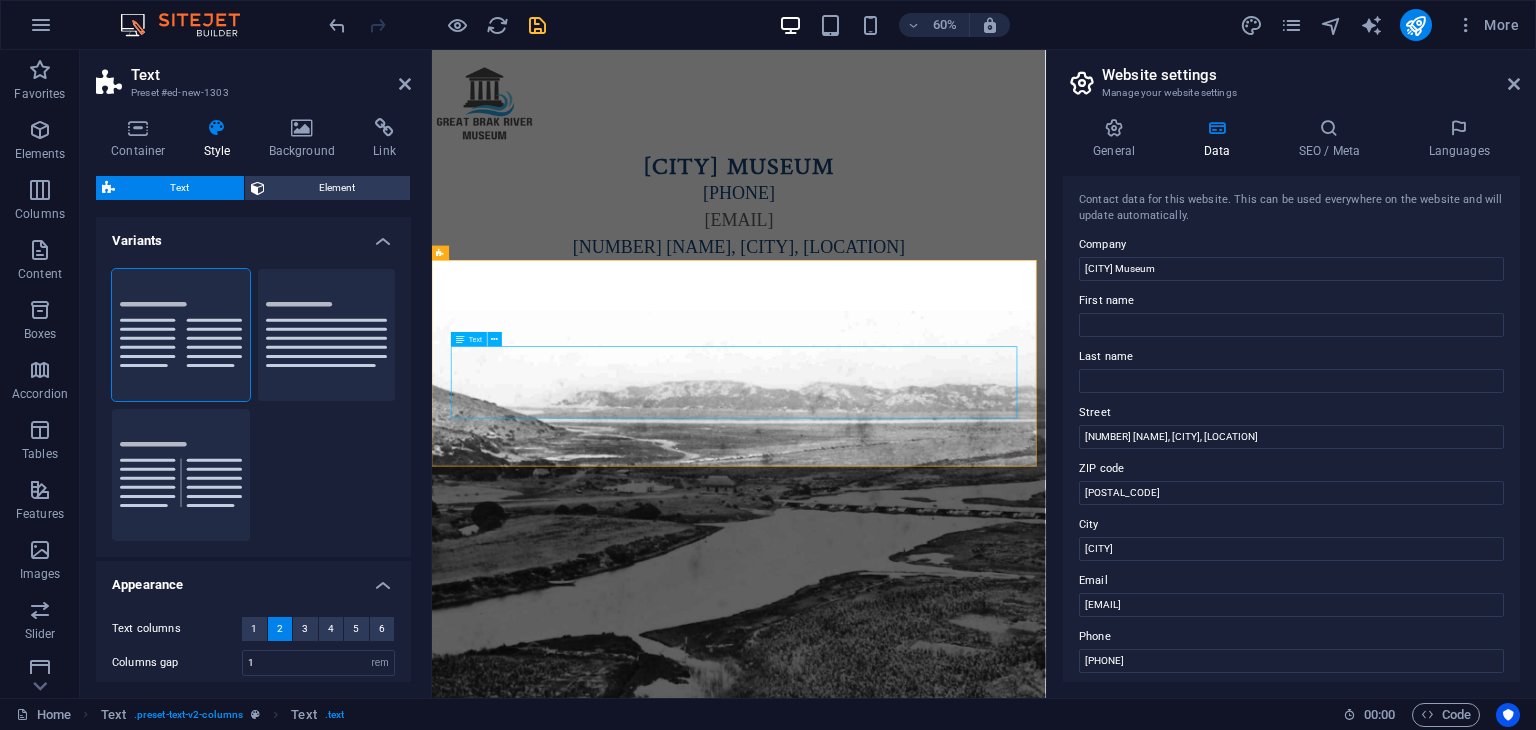 click on "Lorem ipsum dolor sitope amet, consectetur adipisicing elitip. Massumenda, dolore, cum vel modi asperiores consequatur suscipit quidem ducimus eveniet iure expedita consecteture odiogil voluptatum similique fugit voluptates atem accusamus quae quas dolorem tenetur facere tempora maiores adipisci reiciendis accusantium voluptatibus id voluptate tempore dolor harum nisi amet! Nobis, eaque. Aenean commodo ligula eget dolor. Lorem ipsum dolor sit amet, consectetuer adipiscing elit leget odiogil voluptatum similique fugit voluptates dolor. Libero assumenda, dolore, cum vel modi asperiores consequatur." at bounding box center (944, 604) 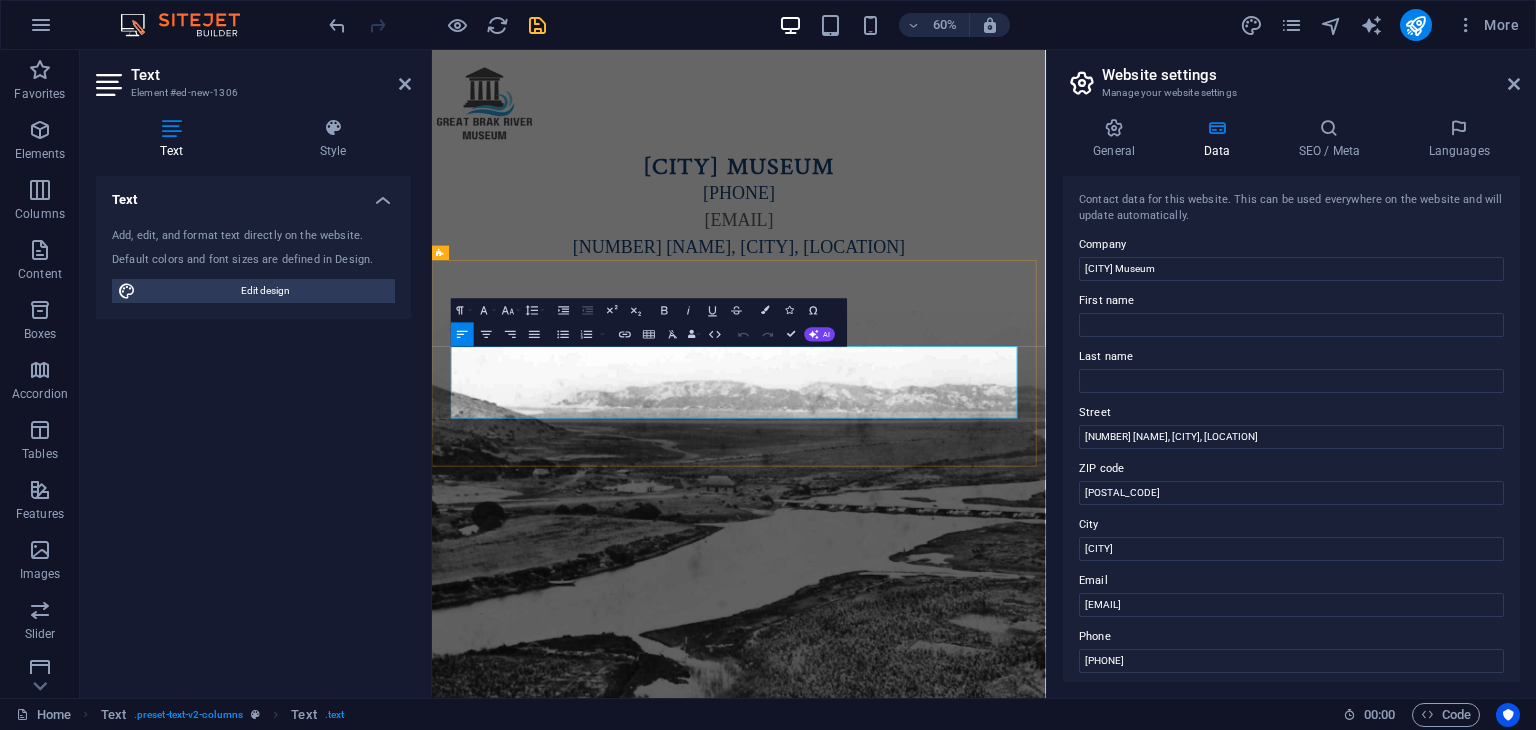 click on "Lorem ipsum dolor sitope amet, consectetur adipisicing elitip. Massumenda, dolore, cum vel modi asperiores consequatur suscipit quidem ducimus eveniet iure expedita consecteture odiogil voluptatum similique fugit voluptates atem accusamus quae quas dolorem tenetur facere tempora maiores adipisci reiciendis accusantium voluptatibus id voluptate tempore dolor harum nisi amet! Nobis, eaque. Aenean commodo ligula eget dolor. Lorem ipsum dolor sit amet, consectetuer adipiscing elit leget odiogil voluptatum similique fugit voluptates dolor. Libero assumenda, dolore, cum vel modi asperiores consequatur." at bounding box center [944, 604] 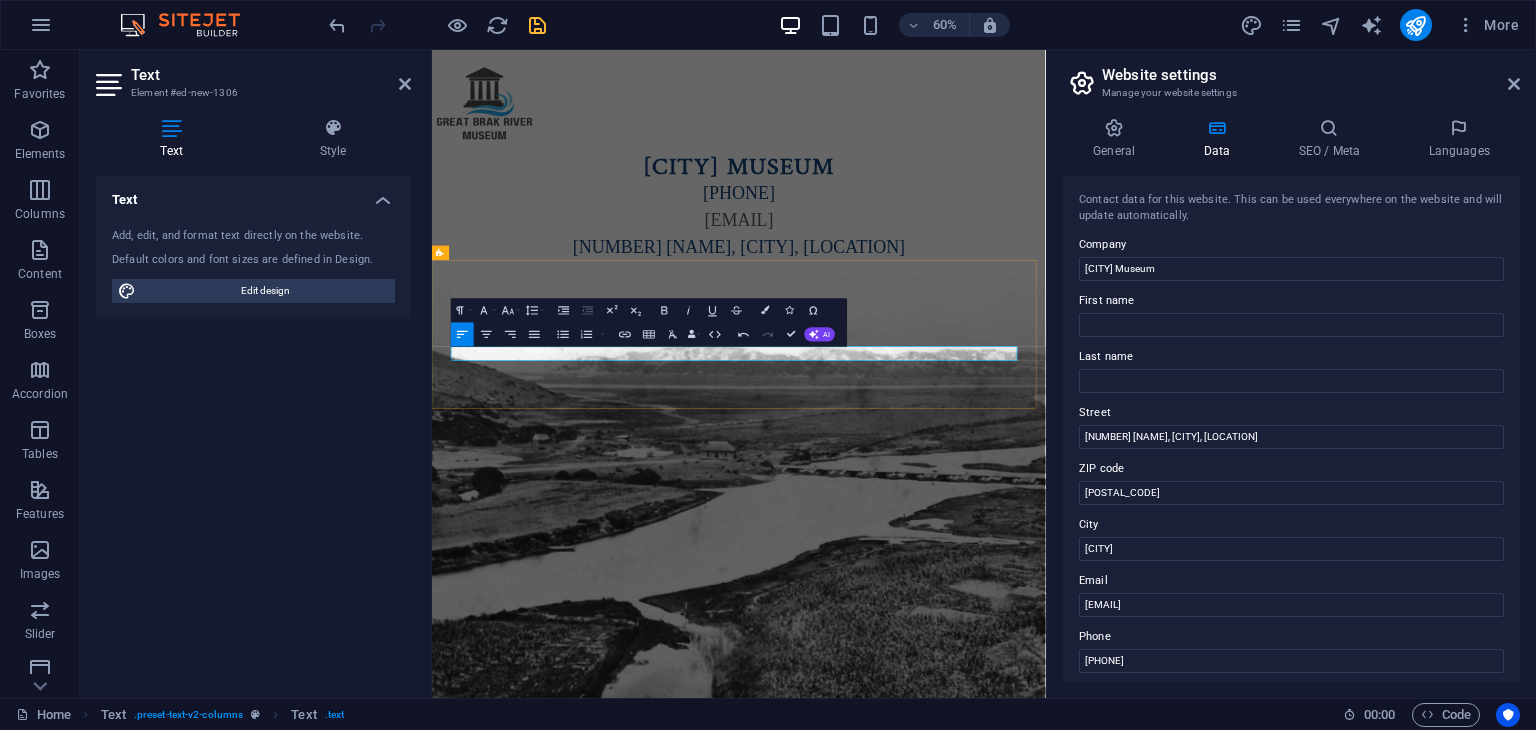 click at bounding box center [704, 556] 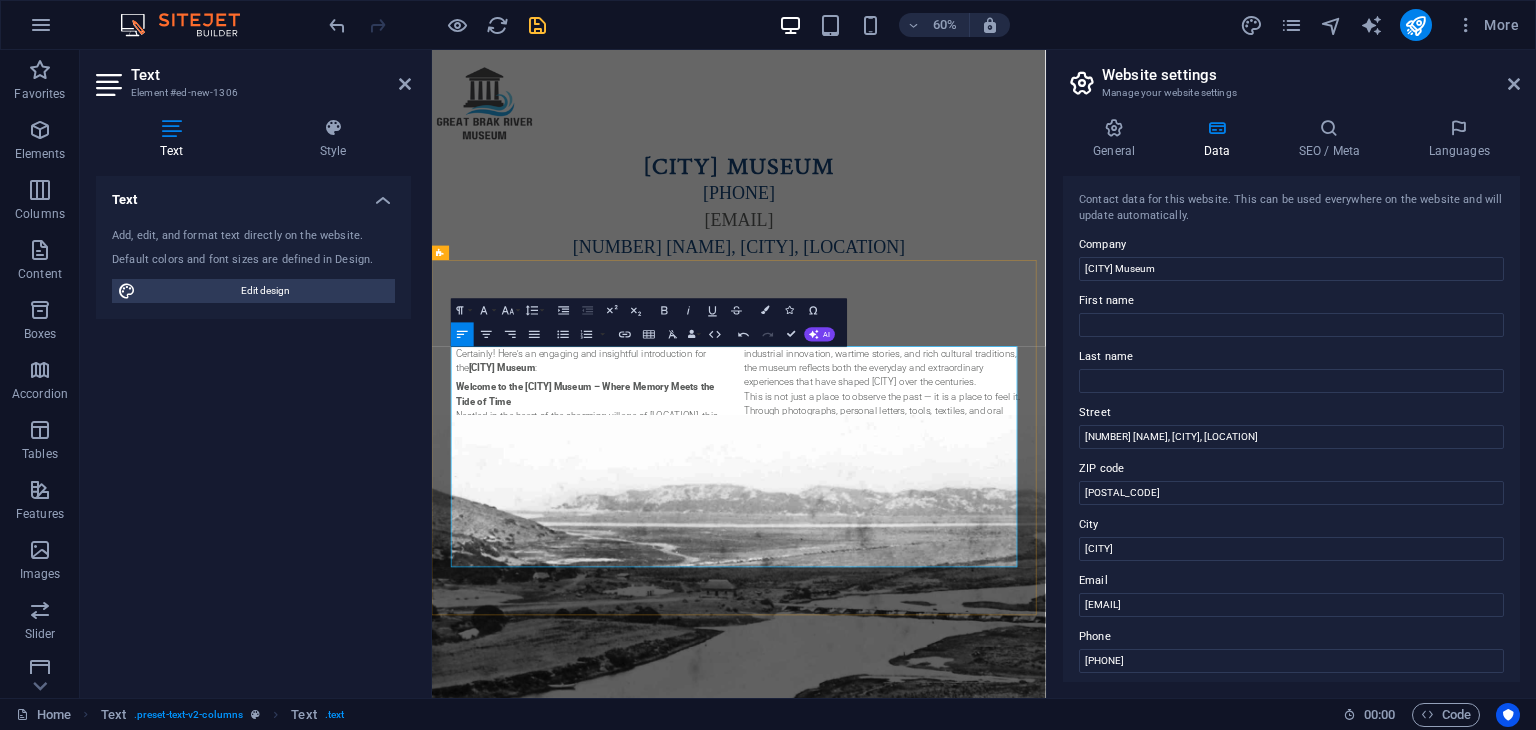 click on "Certainly! Here's an engaging and insightful introduction for the [CITY] Museum :" at bounding box center [704, 568] 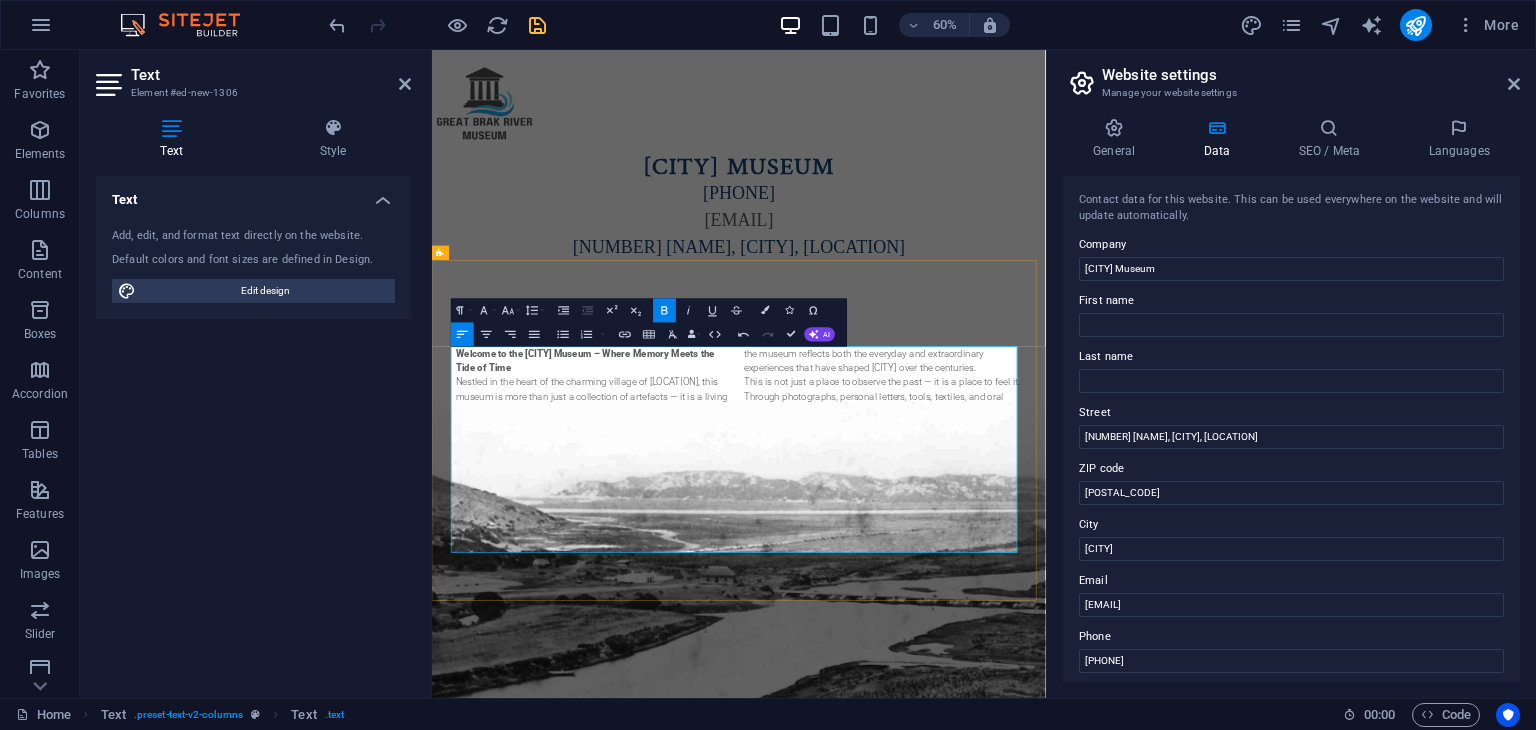 click on "Would you like a shorter version or a version adapted for a brochure, website, or educational display?" at bounding box center (1184, 864) 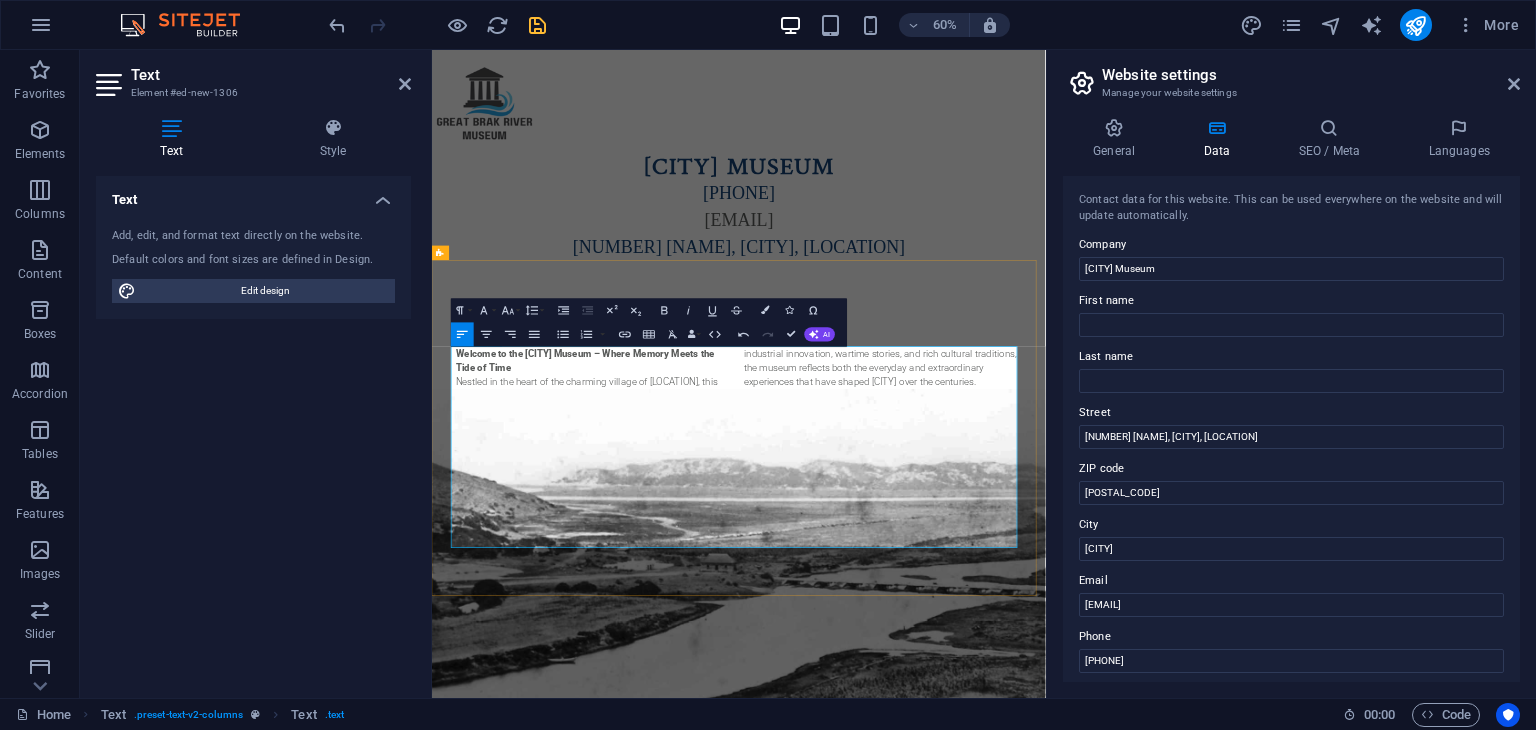 click on "Welcome to the [CITY] Museum – Where Memory Meets the Tide of Time" at bounding box center [704, 568] 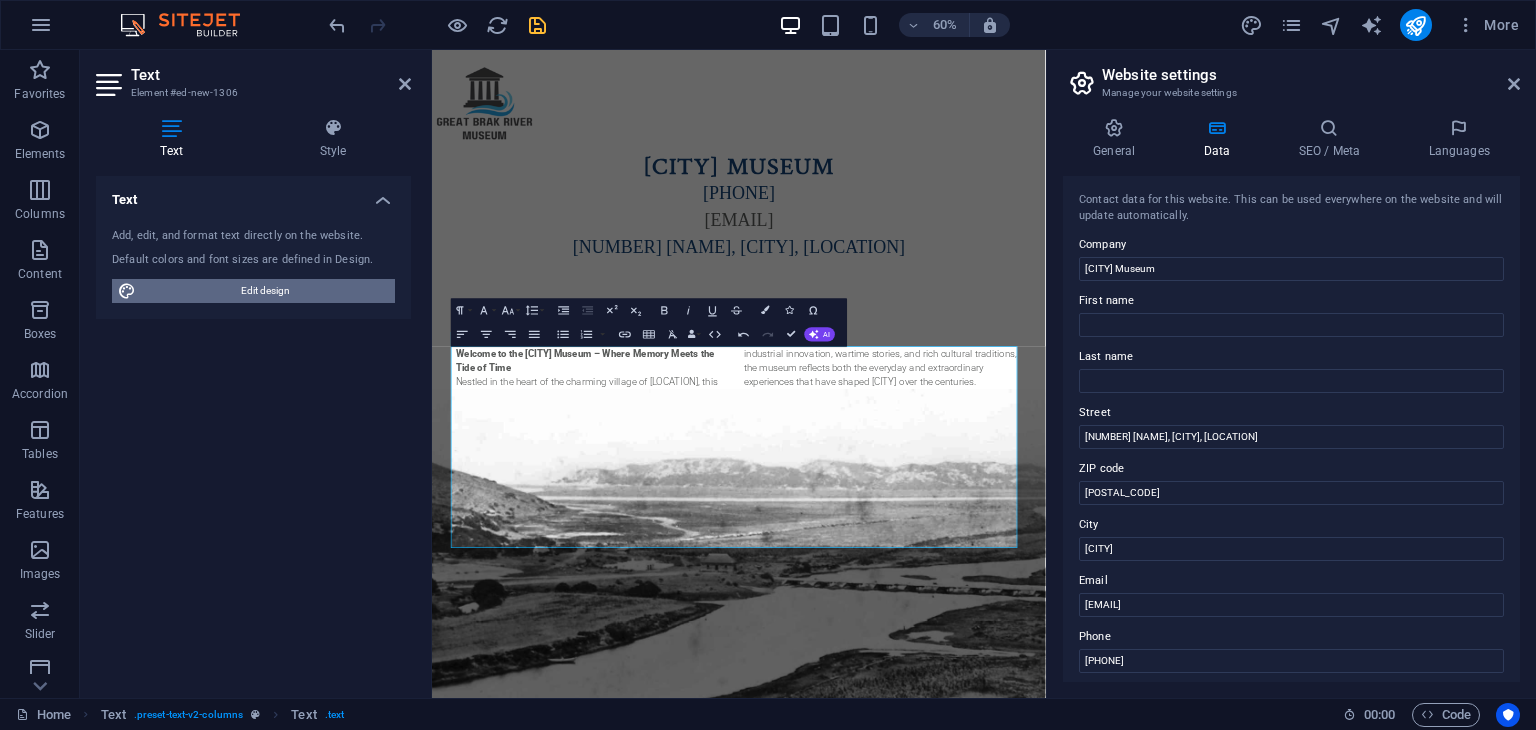 click on "Edit design" at bounding box center [265, 291] 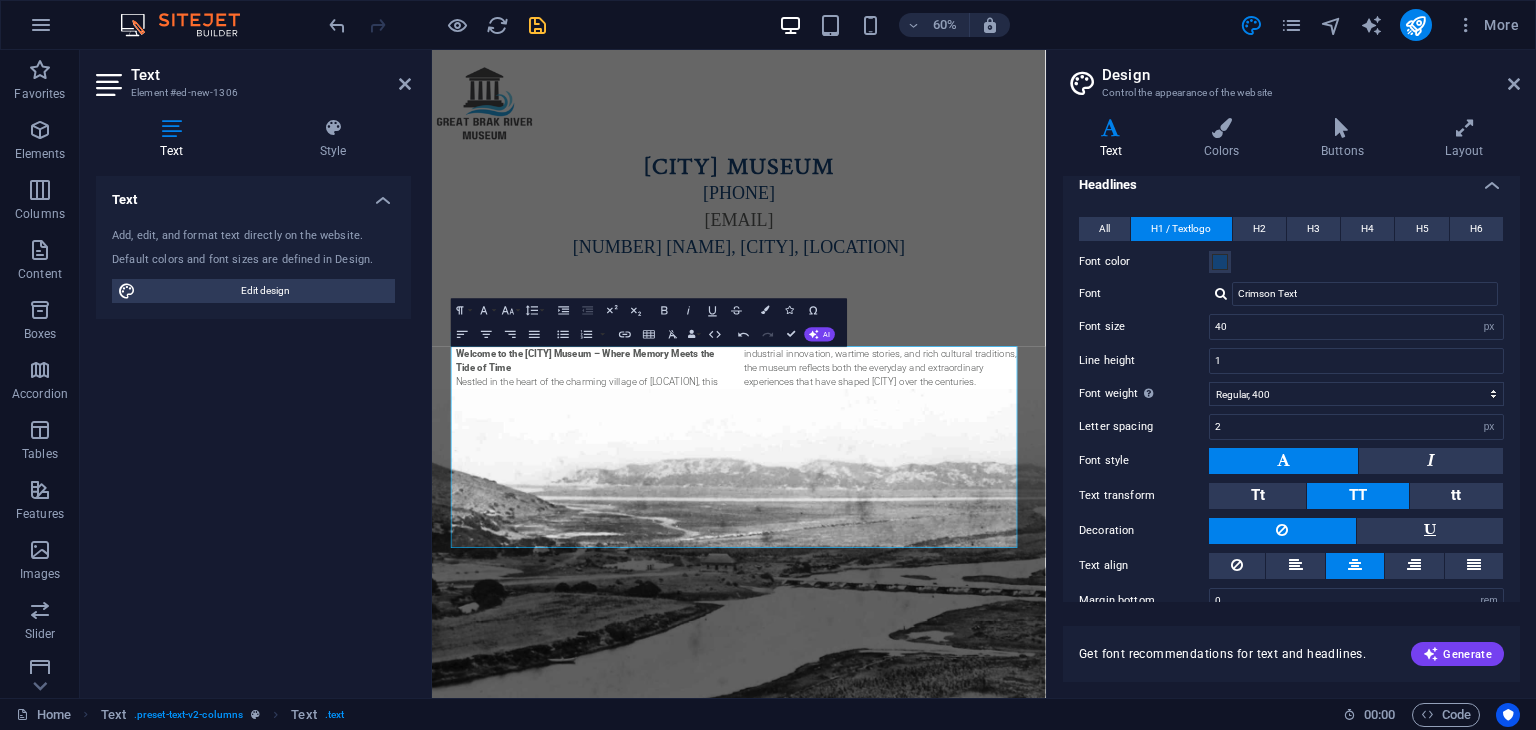 scroll, scrollTop: 180, scrollLeft: 0, axis: vertical 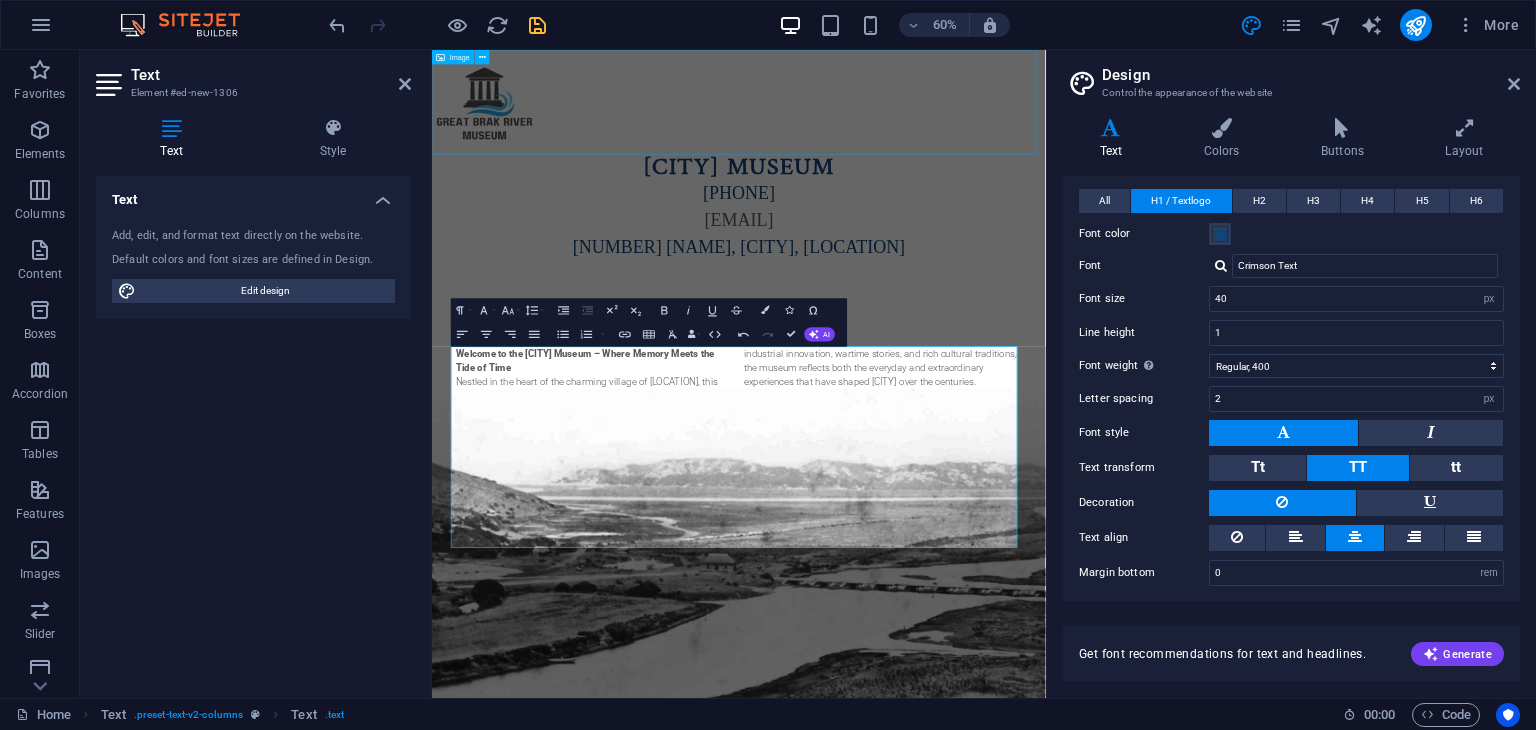 click at bounding box center [943, 137] 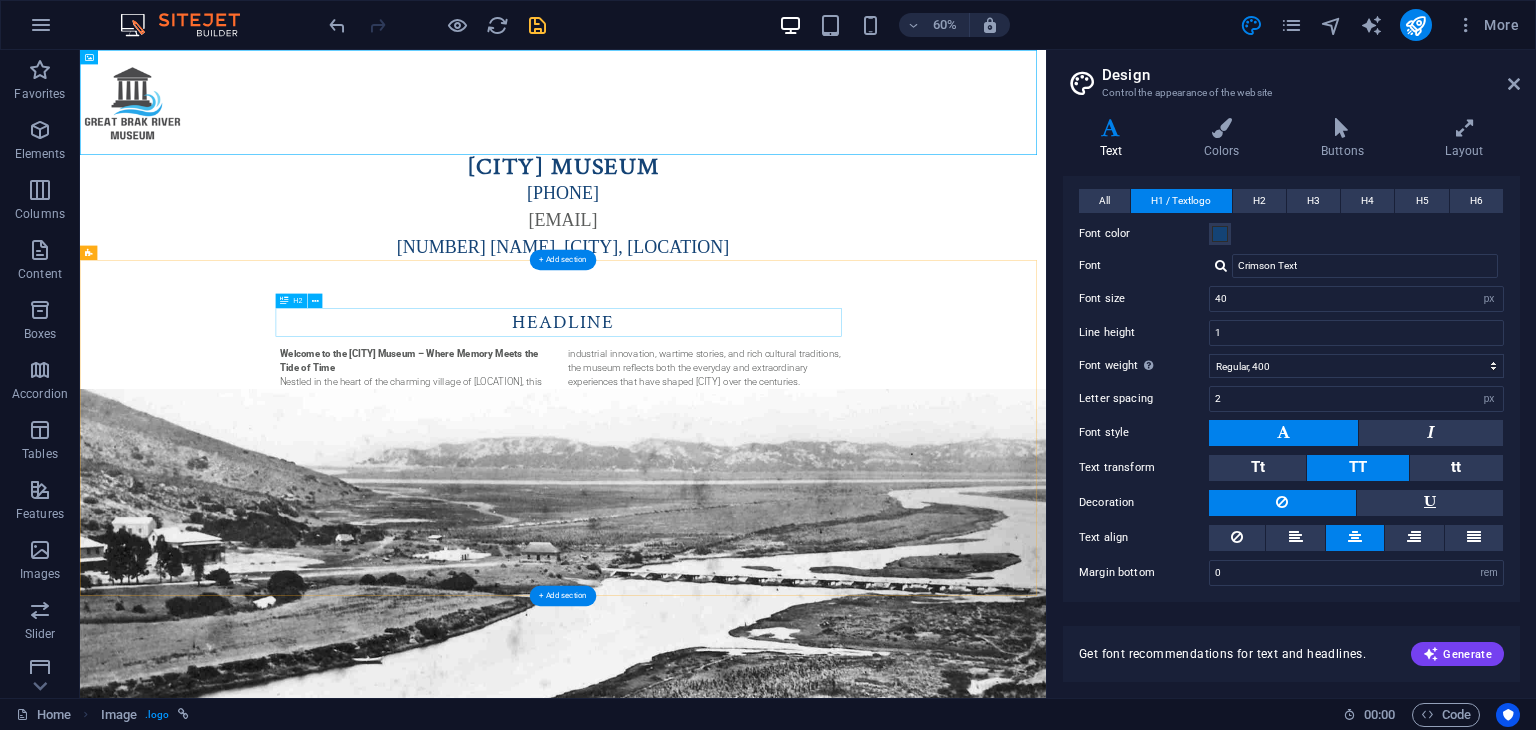 click on "Headline" at bounding box center (885, 504) 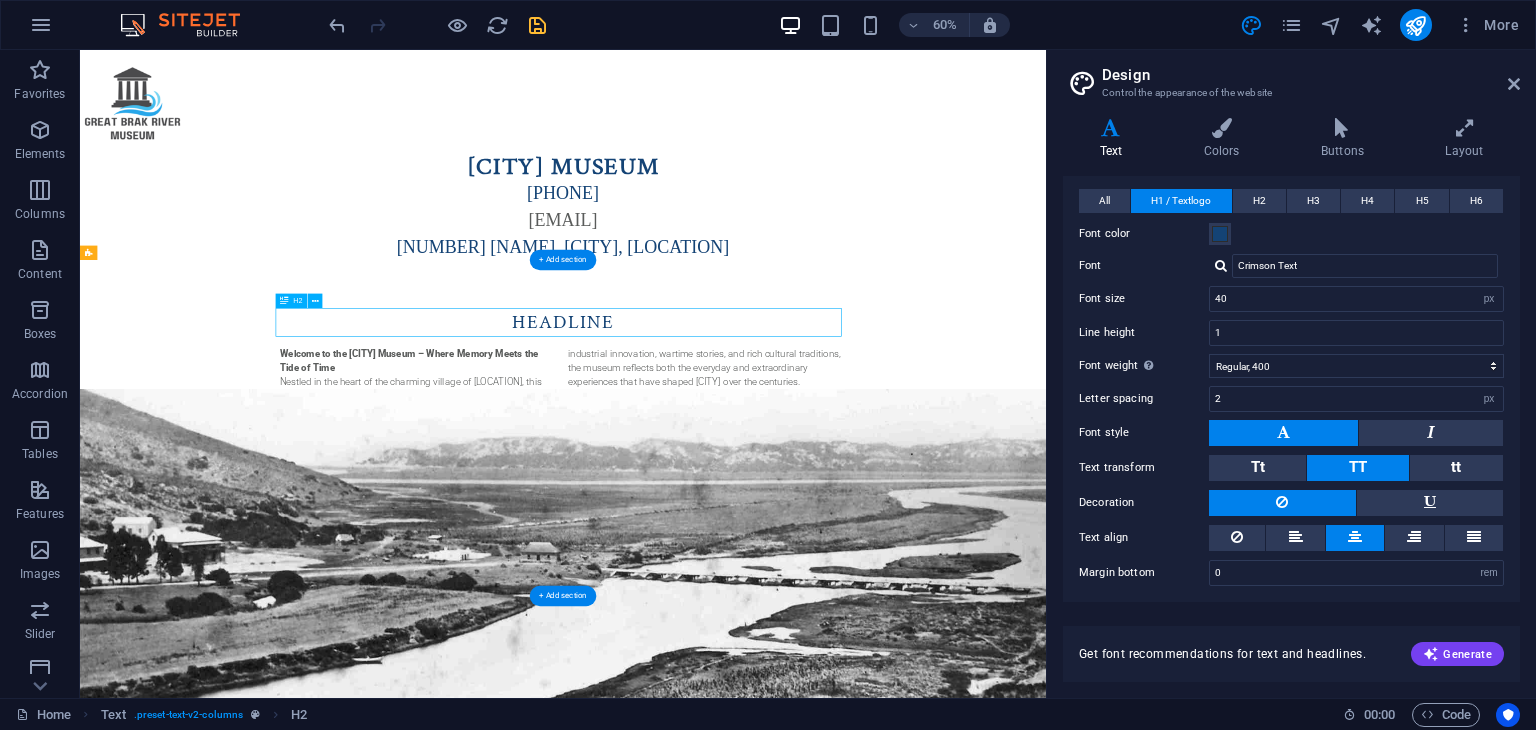 click on "Headline" at bounding box center (885, 504) 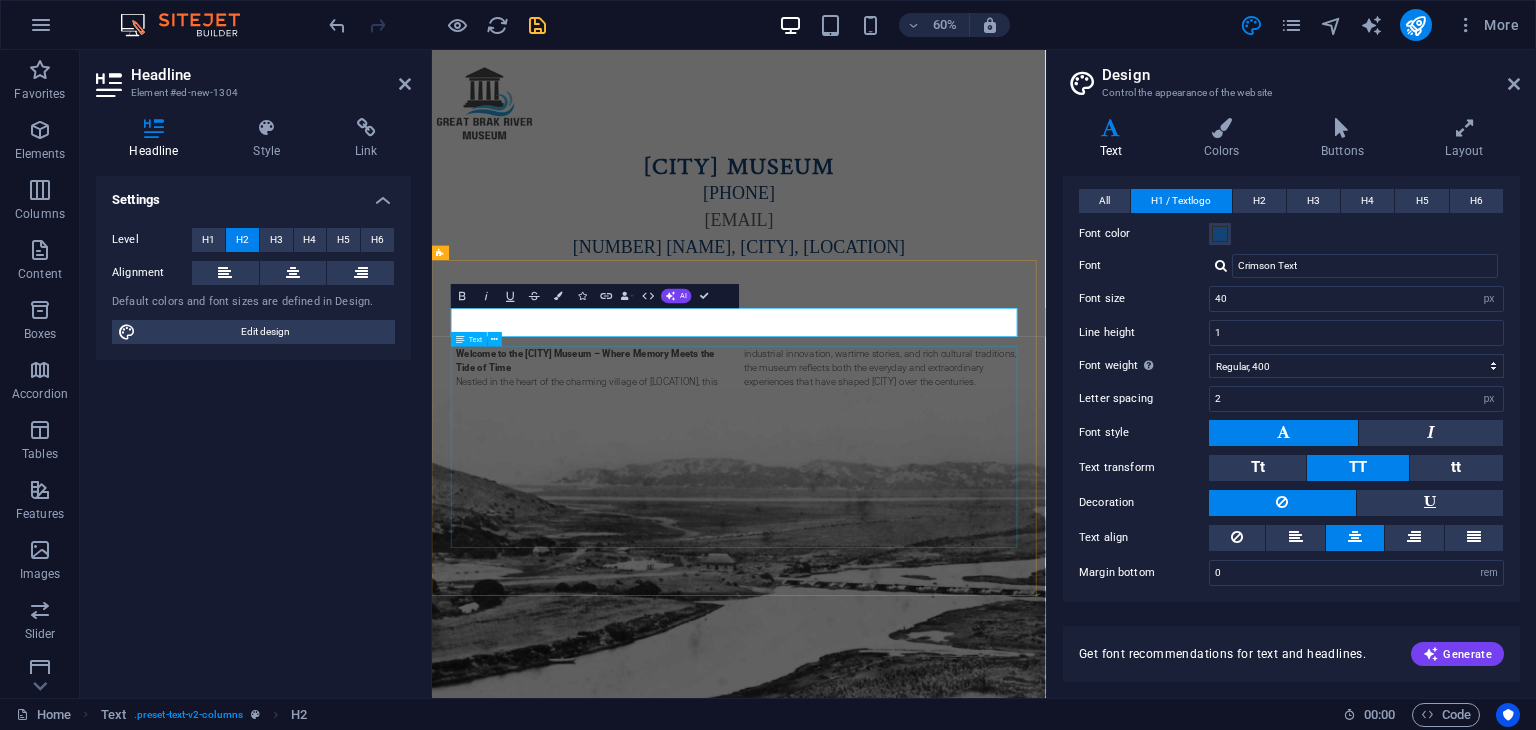 click on "Welcome to the [CITY] Museum – Where Memory Meets the Tide of Time Nestled in the heart of the charming village of [CITY], this museum is more than just a collection of artefacts — it is a living testament to the resilience, creativity, and evolving identity of a community shaped by land, river, and sea. The [CITY] Museum invites you on a journey through the layers of local history, from the quiet footprints of early indigenous peoples to the enterprising legacy of the Searle family, whose tannery and trading post helped define the town's early economy. This is not just a place to observe the past — it is a place to feel it. Through photographs, personal letters, tools, textiles, and oral histories, the [CITY] Museum keeps the voices of the past alive, ensuring that future generations can understand the roots from which they grow." at bounding box center [944, 712] 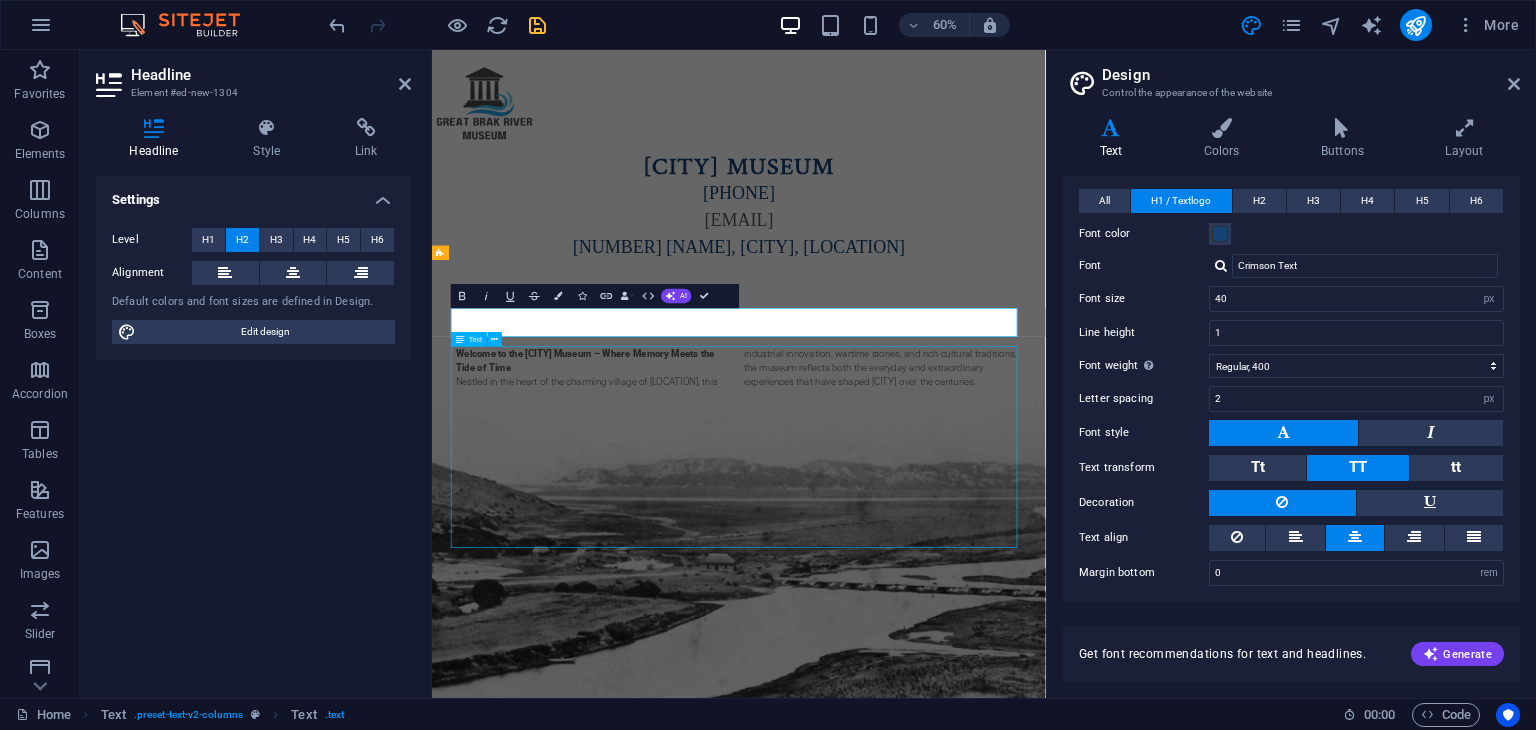 click on "Welcome to the [CITY] Museum – Where Memory Meets the Tide of Time Nestled in the heart of the charming village of [CITY], this museum is more than just a collection of artefacts — it is a living testament to the resilience, creativity, and evolving identity of a community shaped by land, river, and sea. The [CITY] Museum invites you on a journey through the layers of local history, from the quiet footprints of early indigenous peoples to the enterprising legacy of the Searle family, whose tannery and trading post helped define the town's early economy. This is not just a place to observe the past — it is a place to feel it. Through photographs, personal letters, tools, textiles, and oral histories, the [CITY] Museum keeps the voices of the past alive, ensuring that future generations can understand the roots from which they grow." at bounding box center (944, 712) 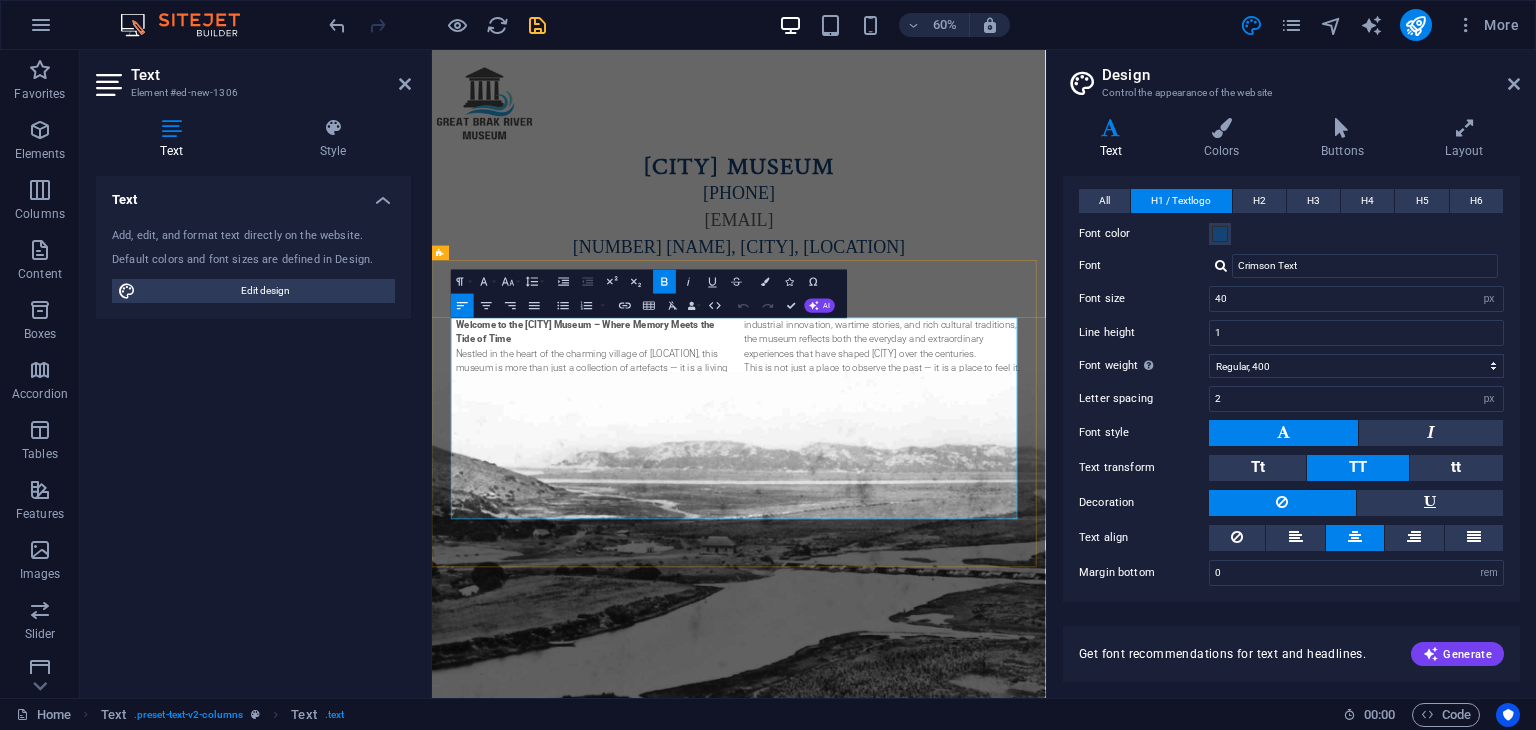 click on "Welcome to the [CITY] Museum – Where Memory Meets the Tide of Time" at bounding box center (704, 520) 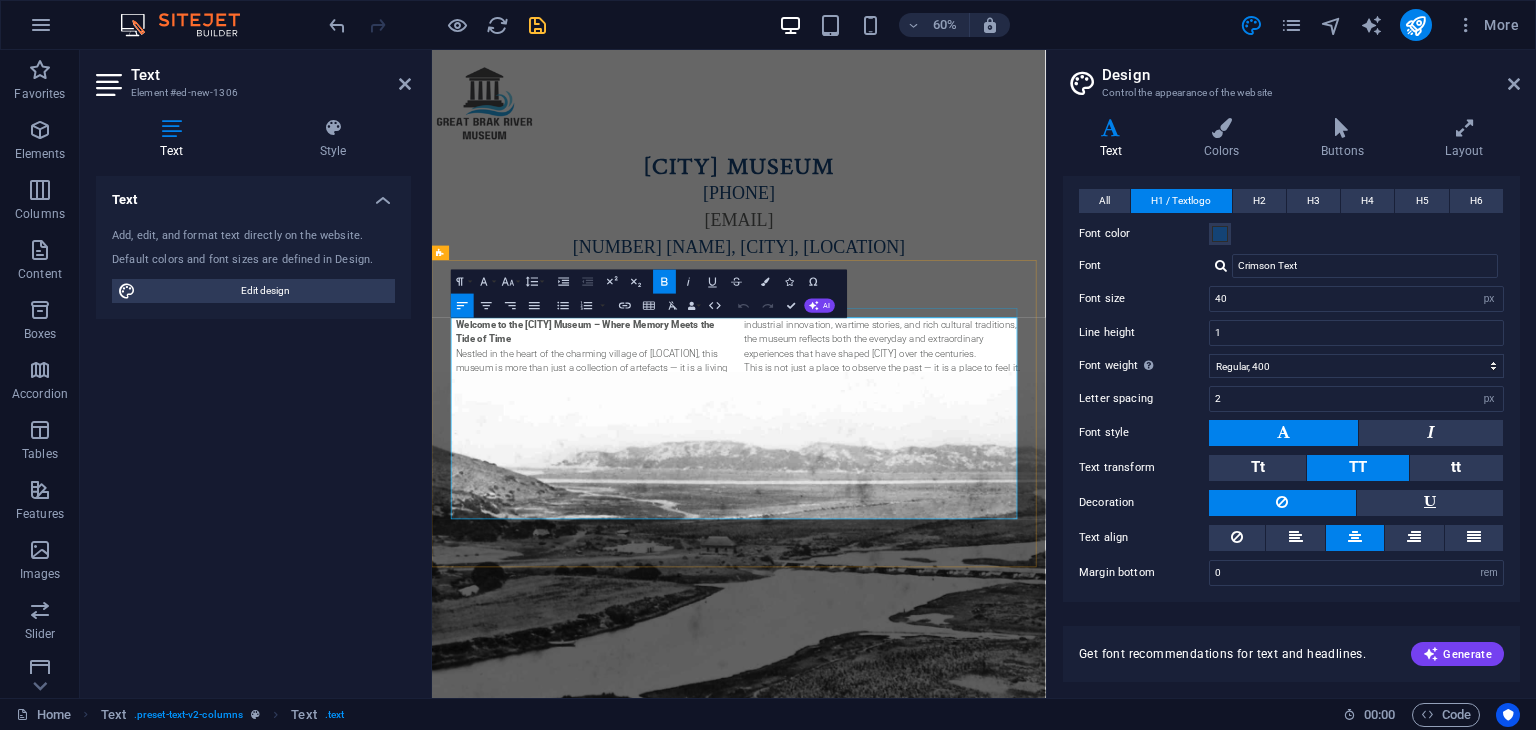 click at bounding box center (944, 488) 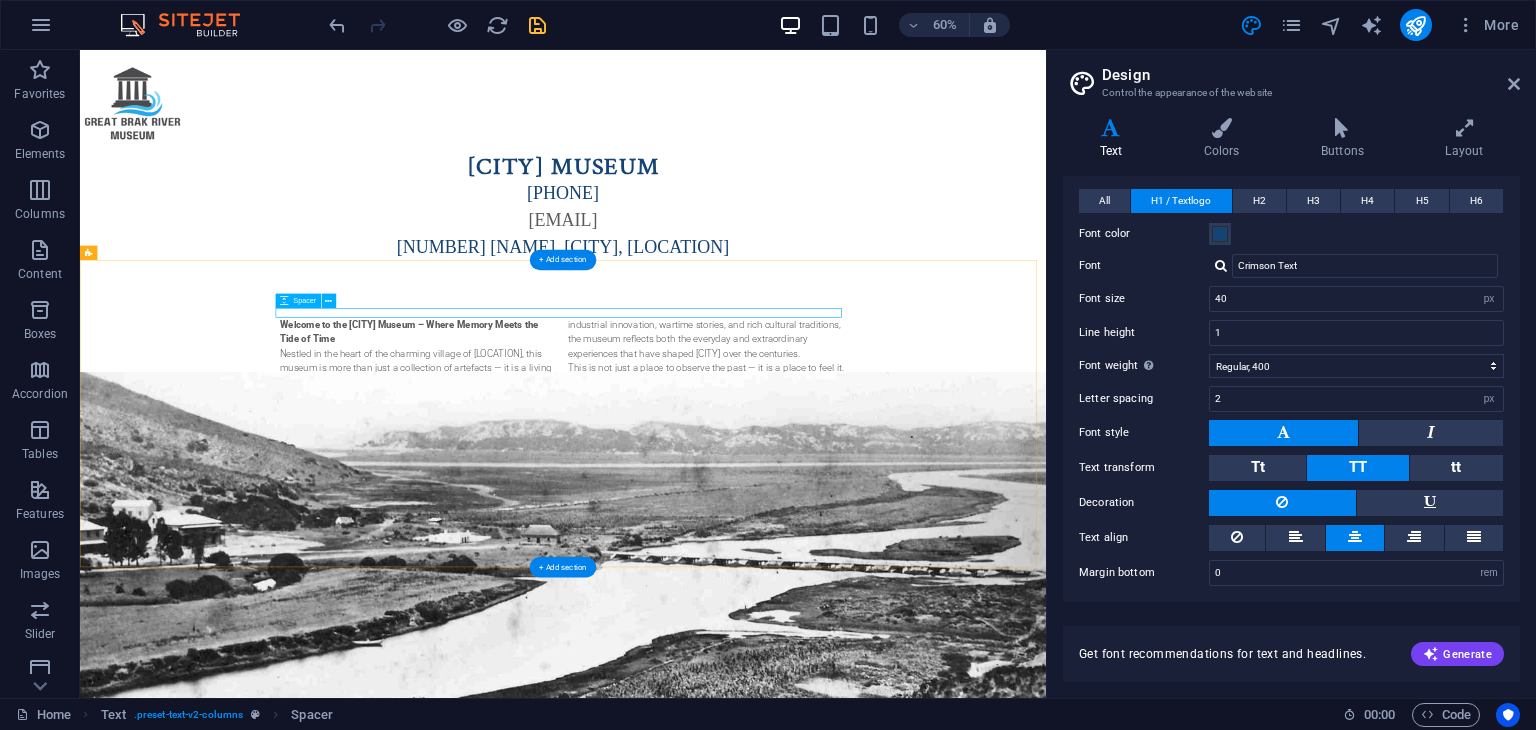 click at bounding box center (885, 488) 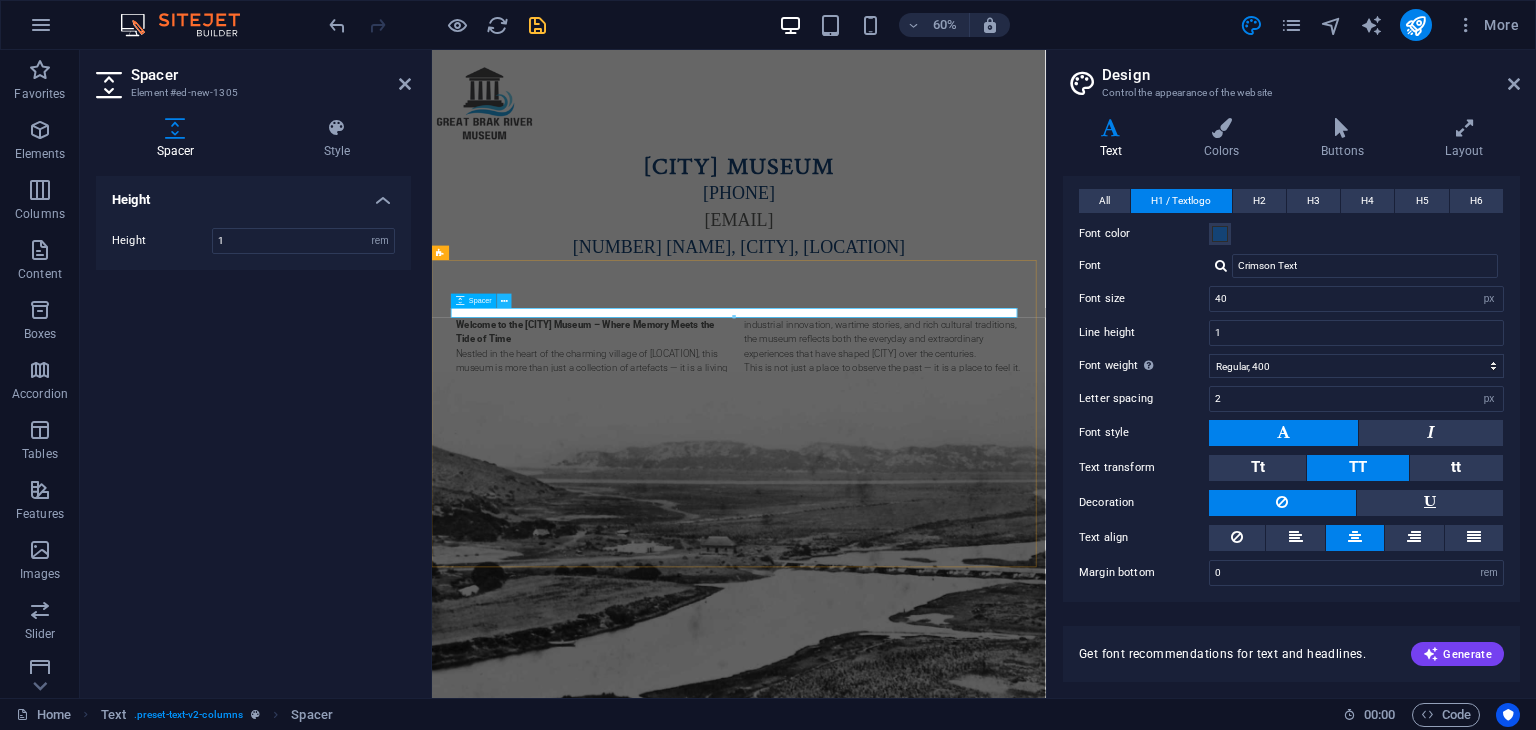 click at bounding box center [504, 301] 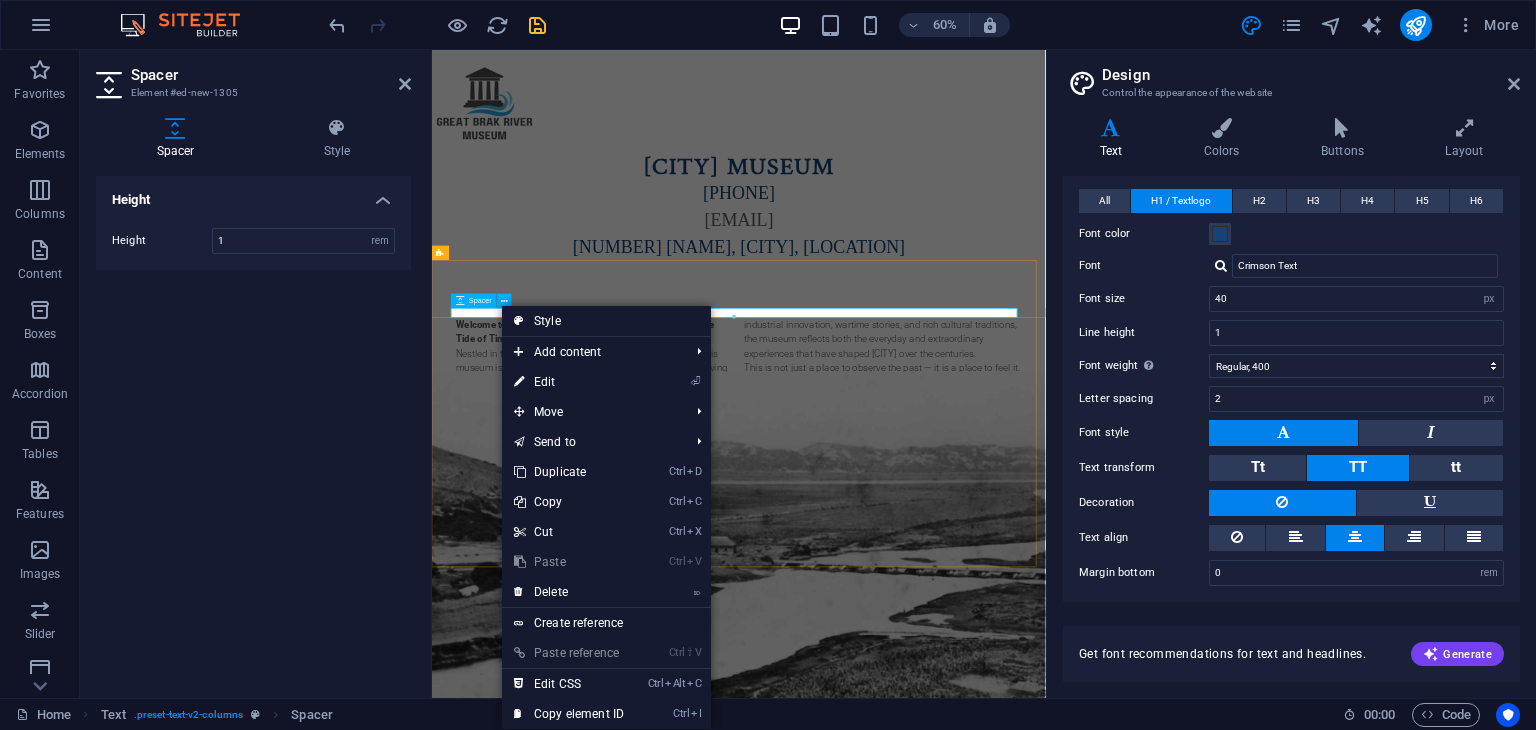 click at bounding box center [944, 488] 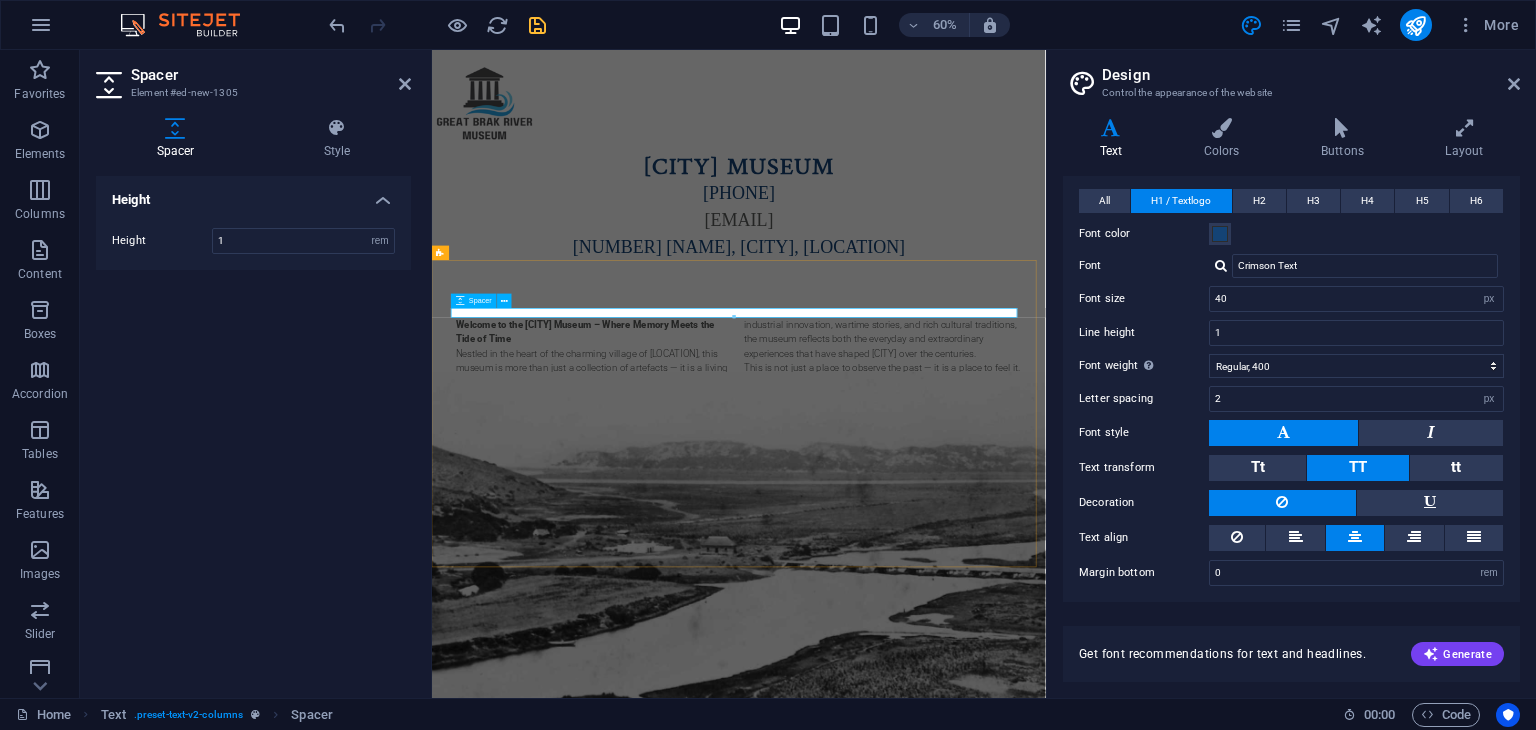 click at bounding box center (944, 488) 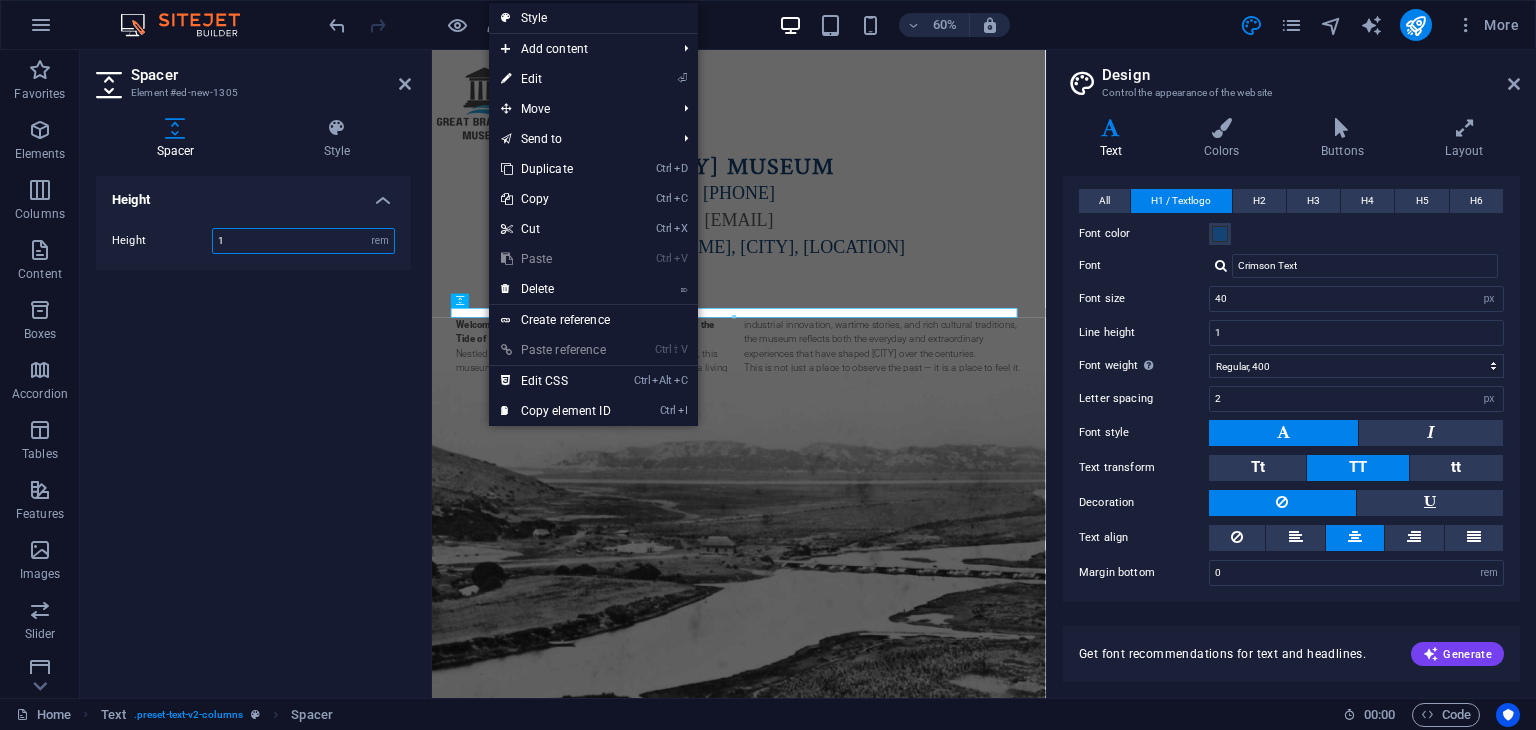 click on "1" at bounding box center [303, 241] 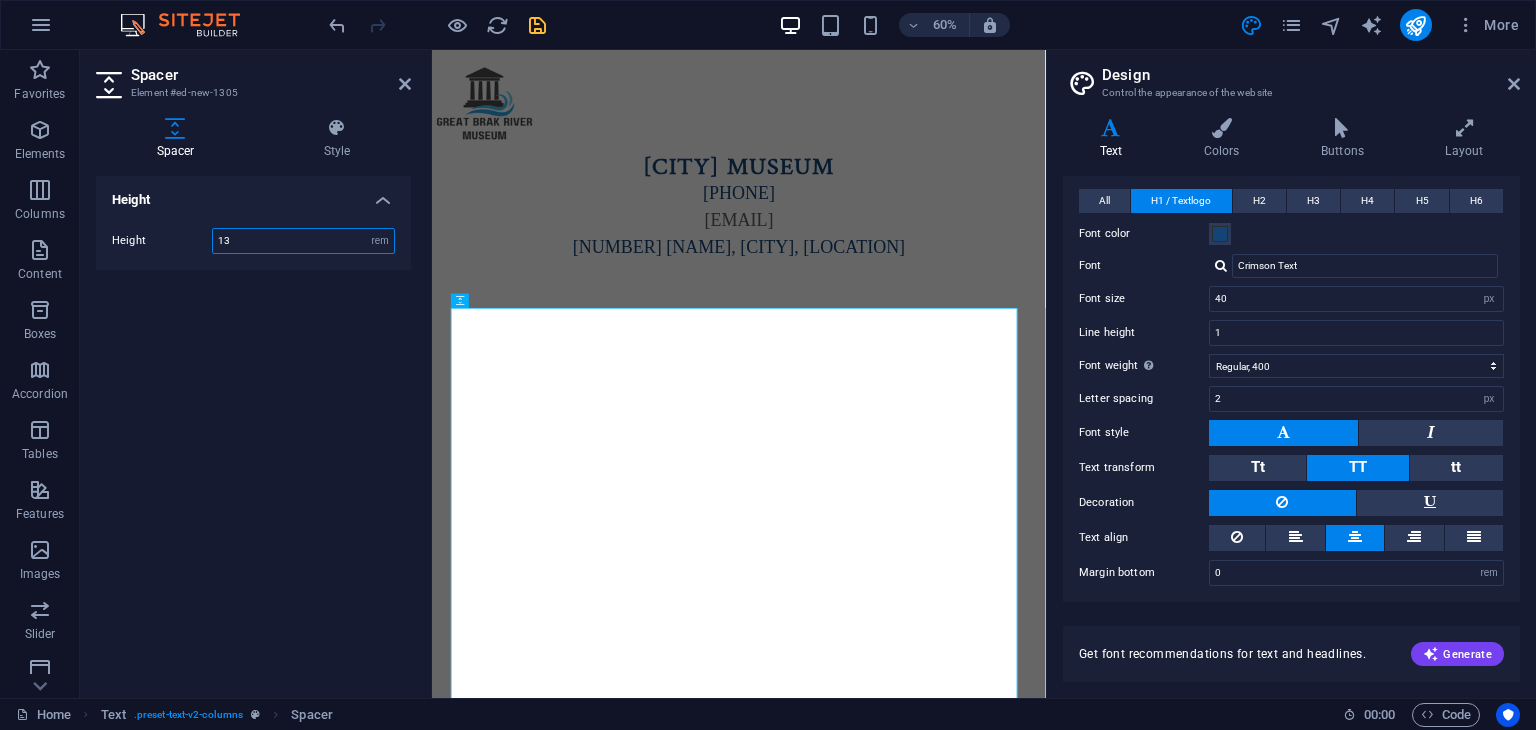 type on "1" 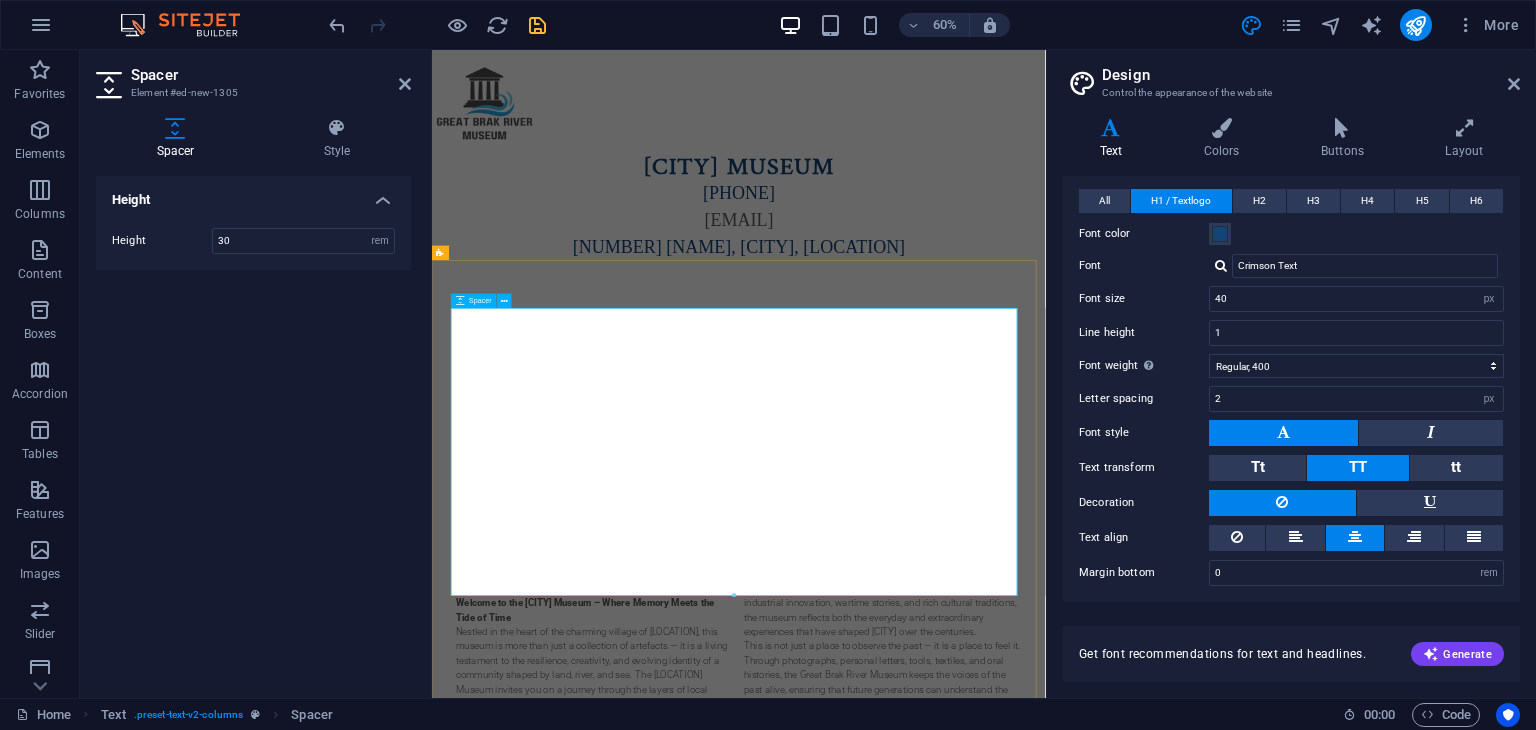 click at bounding box center [944, 720] 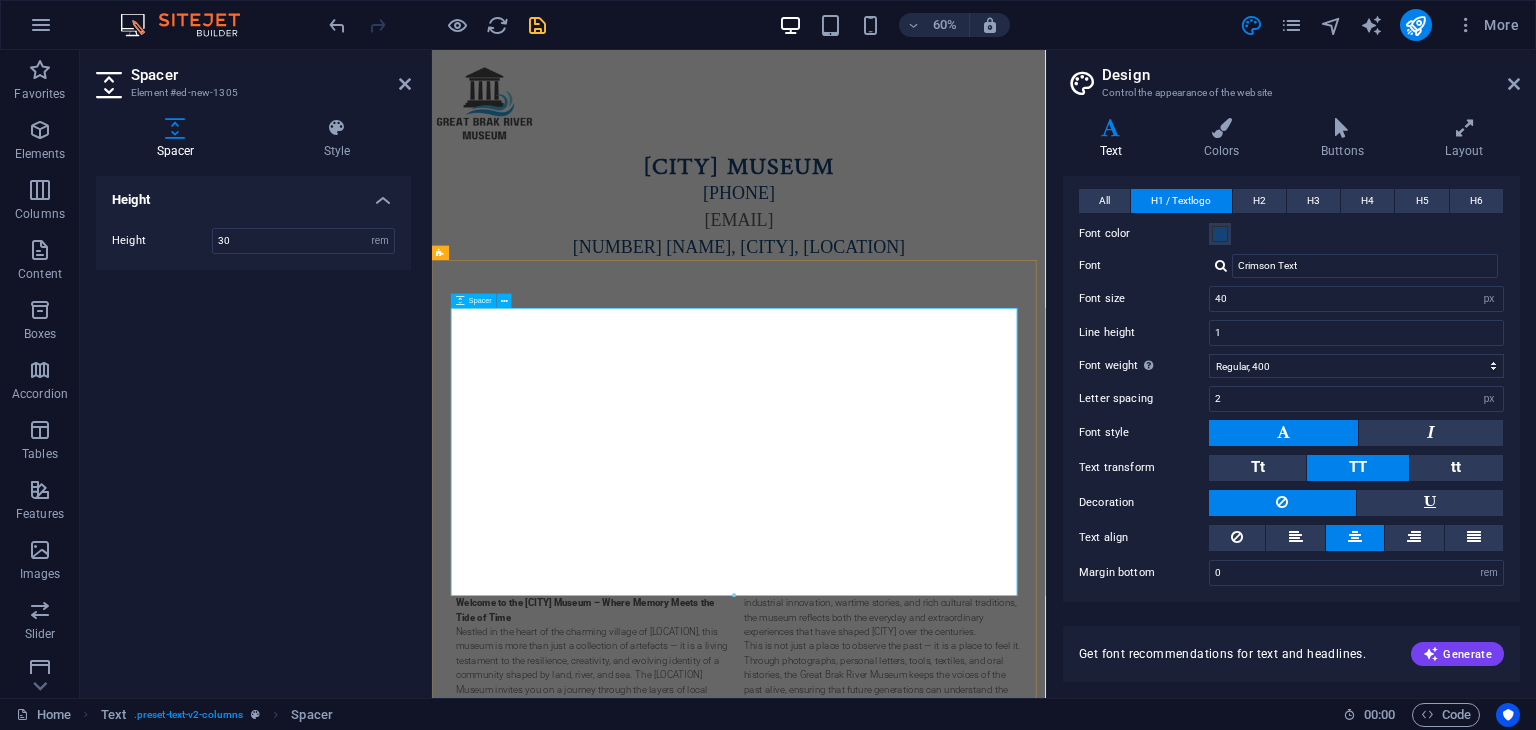 click at bounding box center [944, 720] 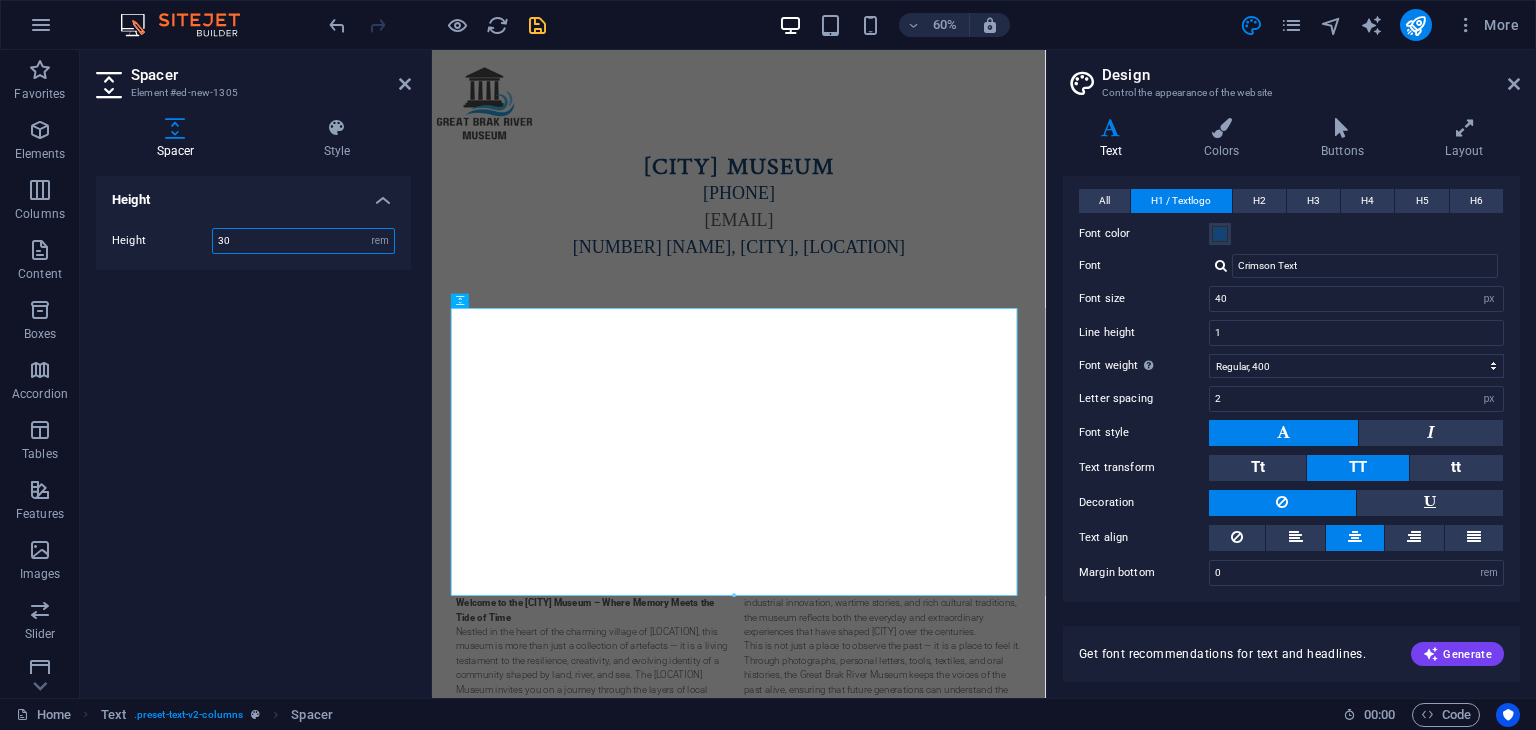 click on "30" at bounding box center [303, 241] 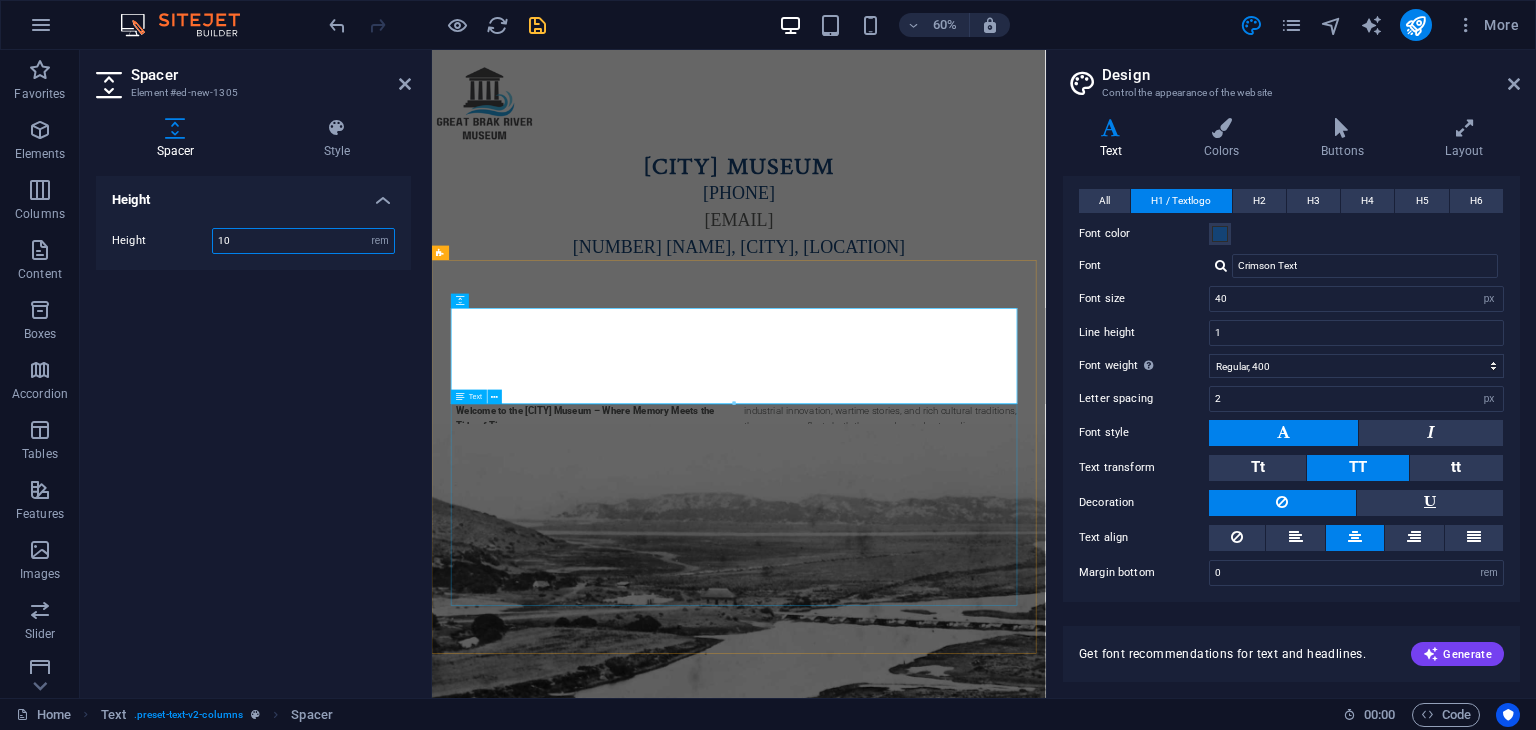 type on "10" 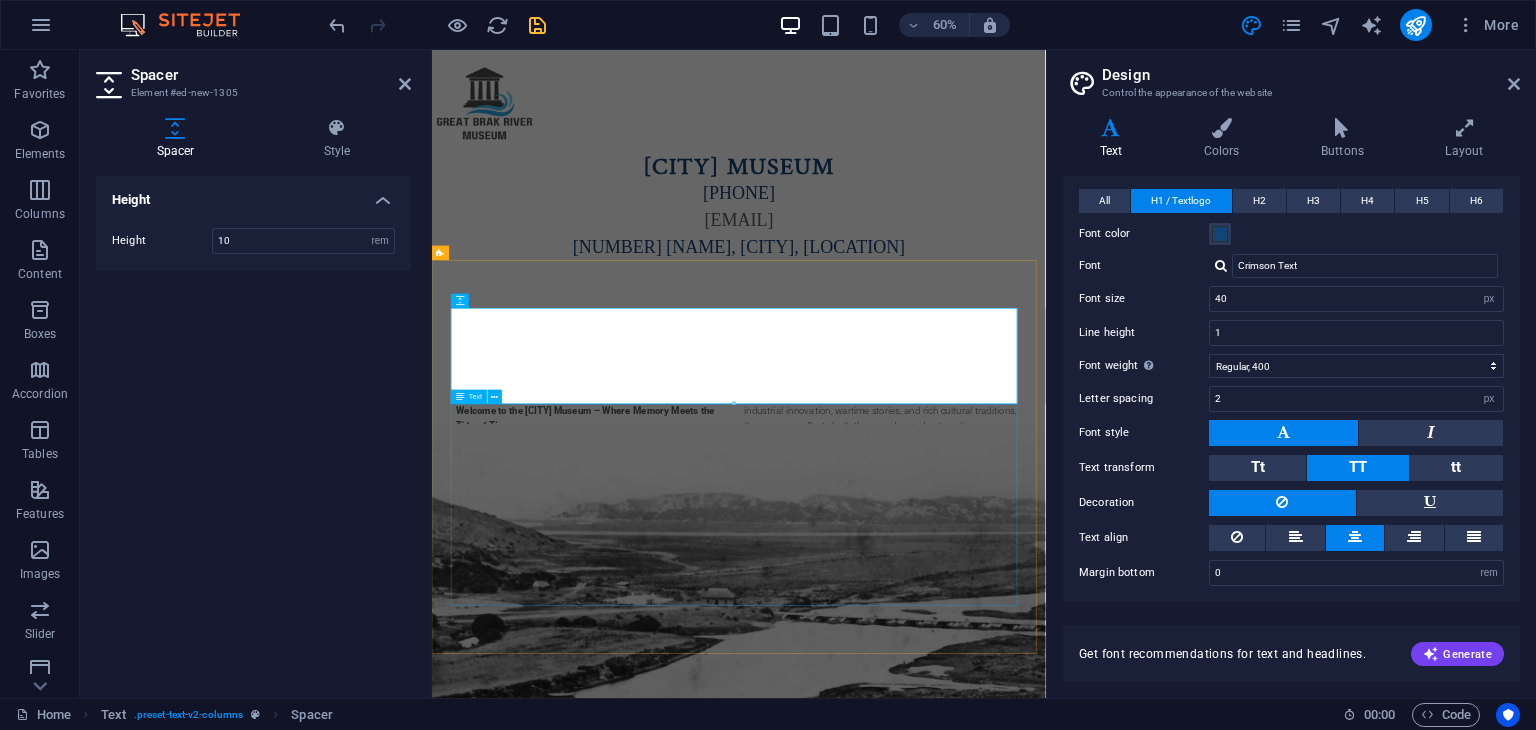 click on "Welcome to the [CITY] Museum – Where Memory Meets the Tide of Time Nestled in the heart of the charming village of [CITY], this museum is more than just a collection of artefacts — it is a living testament to the resilience, creativity, and evolving identity of a community shaped by land, river, and sea. The [CITY] Museum invites you on a journey through the layers of local history, from the quiet footprints of early indigenous peoples to the enterprising legacy of the Searle family, whose tannery and trading post helped define the town's early economy. This is not just a place to observe the past — it is a place to feel it. Through photographs, personal letters, tools, textiles, and oral histories, the [CITY] Museum keeps the voices of the past alive, ensuring that future generations can understand the roots from which they grow." at bounding box center [944, 808] 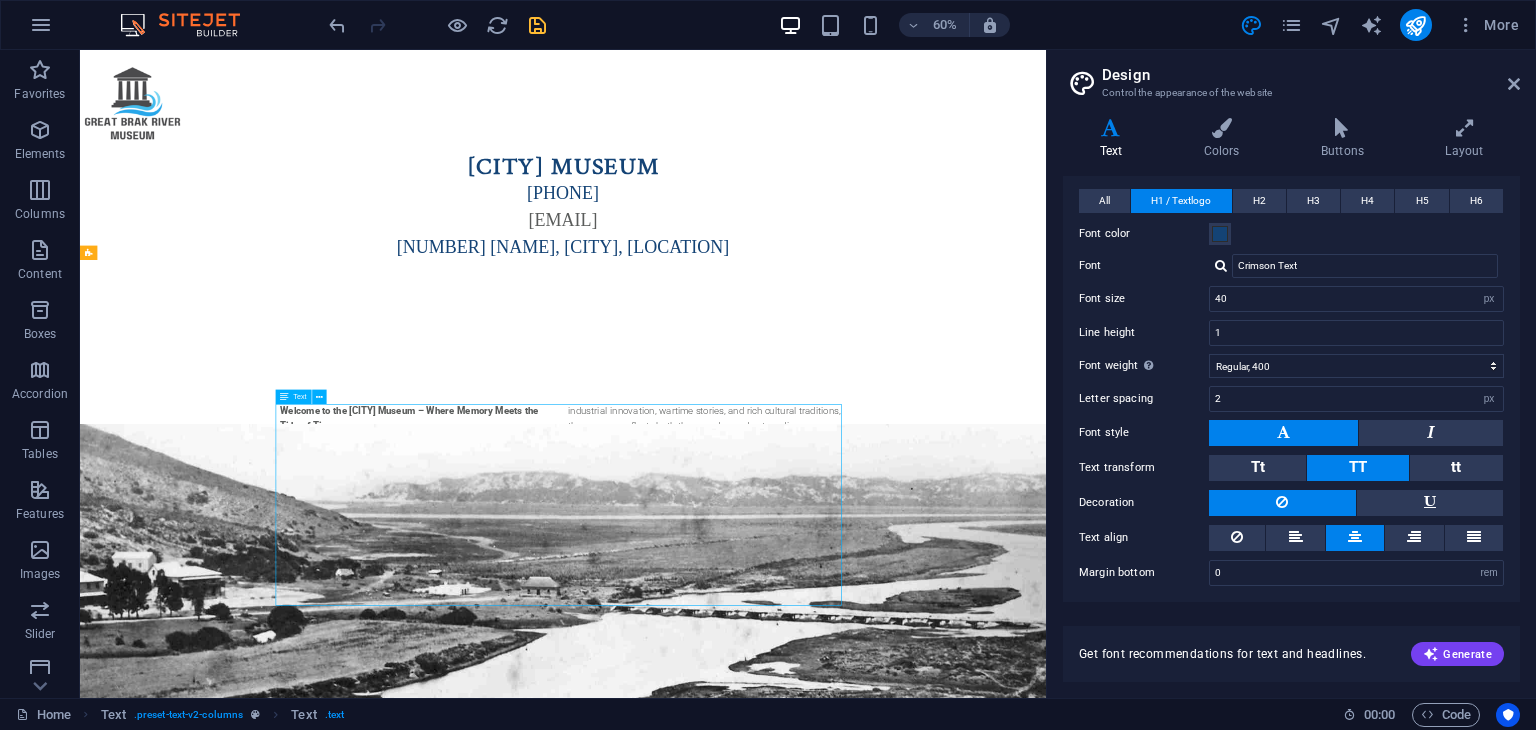 click on "Welcome to the [CITY] Museum – Where Memory Meets the Tide of Time Nestled in the heart of the charming village of [CITY], this museum is more than just a collection of artefacts — it is a living testament to the resilience, creativity, and evolving identity of a community shaped by land, river, and sea. The [CITY] Museum invites you on a journey through the layers of local history, from the quiet footprints of early indigenous peoples to the enterprising legacy of the Searle family, whose tannery and trading post helped define the town's early economy. This is not just a place to observe the past — it is a place to feel it. Through photographs, personal letters, tools, textiles, and oral histories, the [CITY] Museum keeps the voices of the past alive, ensuring that future generations can understand the roots from which they grow." at bounding box center (885, 808) 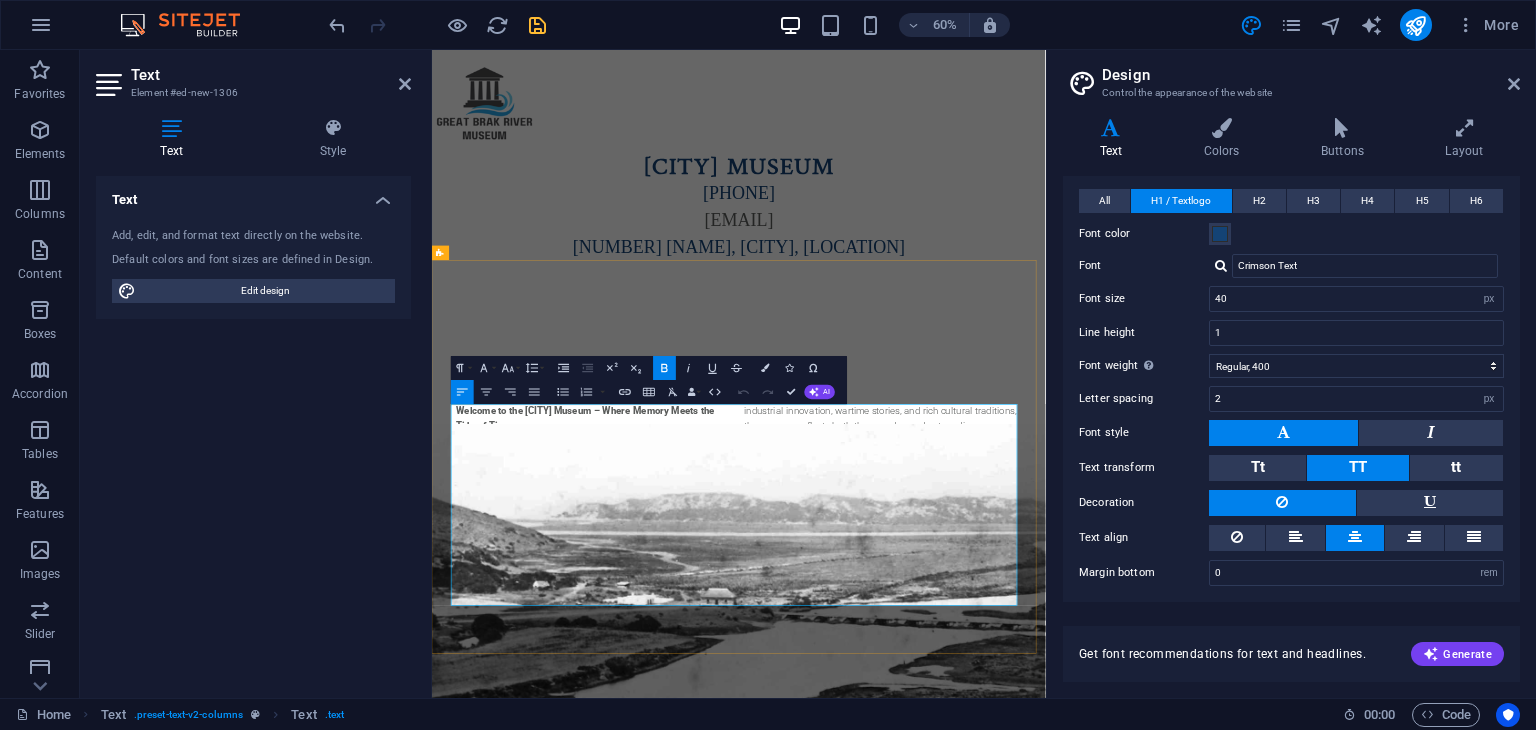 click on "Welcome to the [CITY] Museum – Where Memory Meets the Tide of Time" at bounding box center [687, 663] 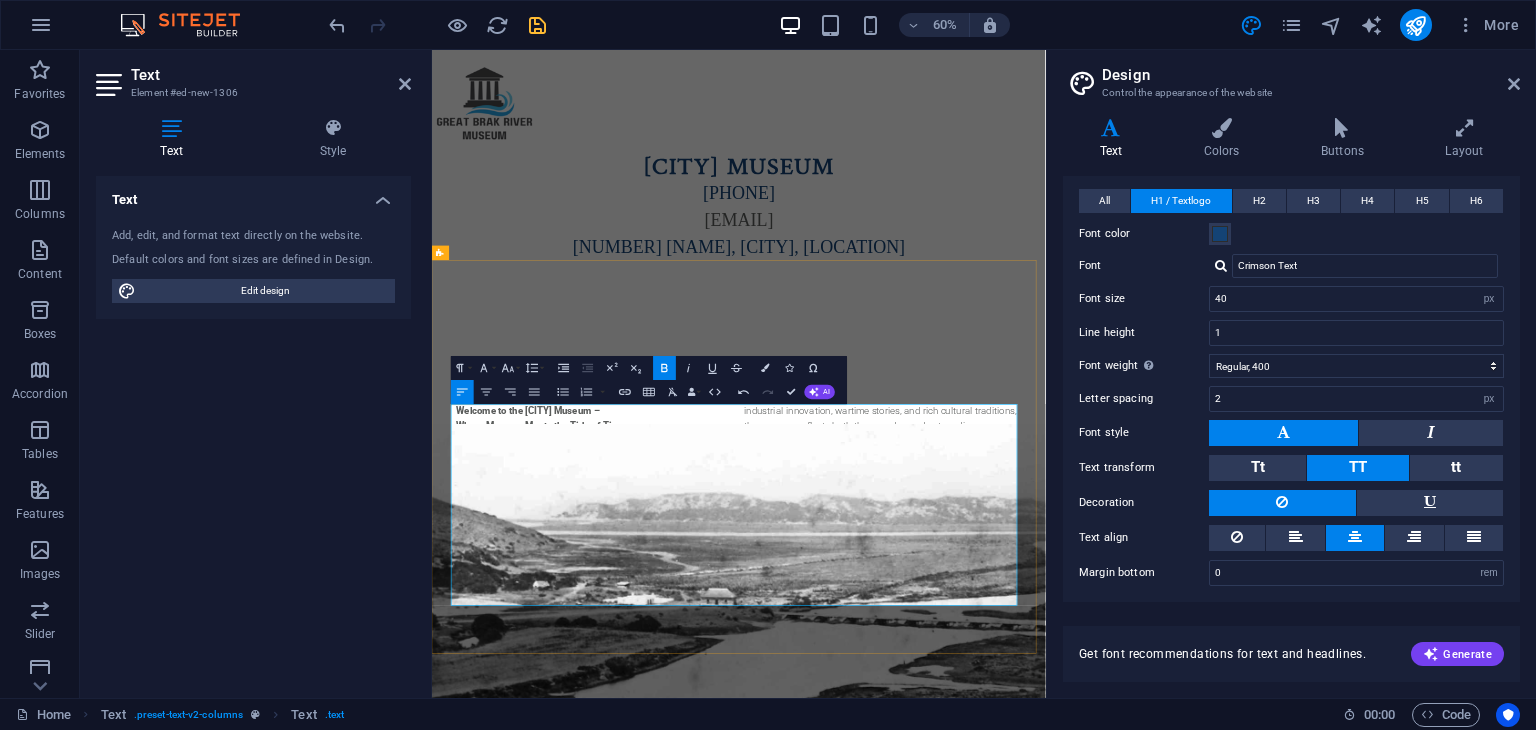 click on "Welcome to the [CITY] Museum –" at bounding box center (592, 651) 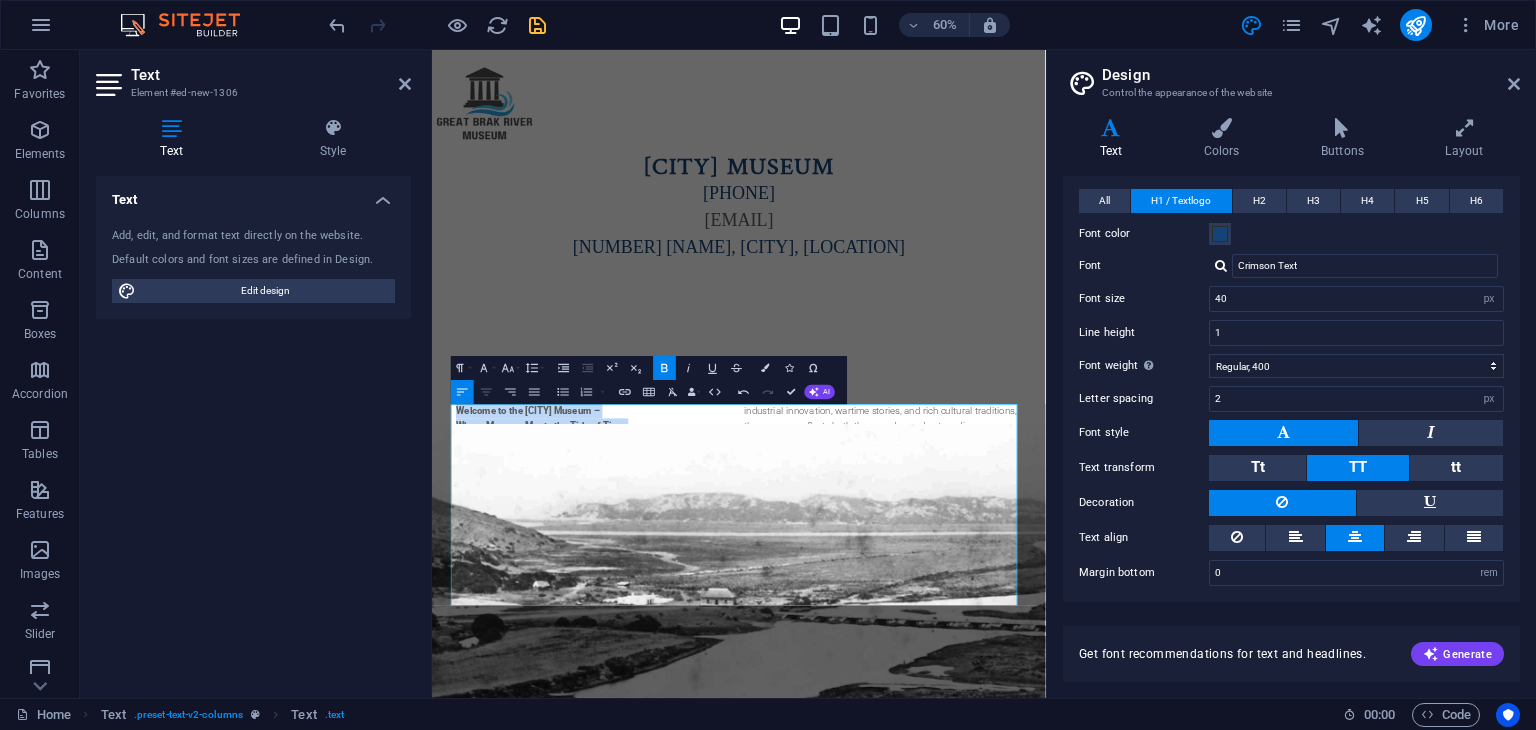click 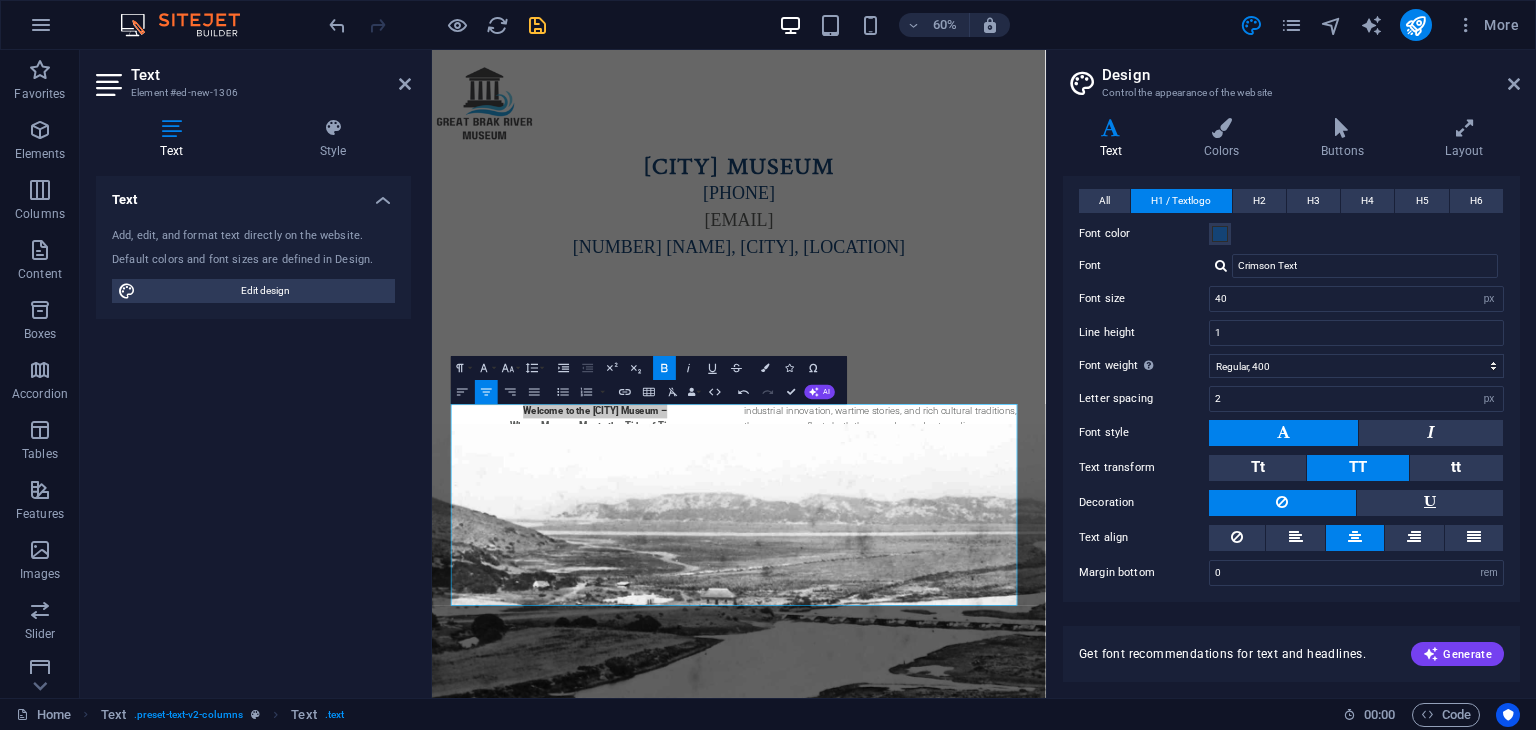 click on "60% More" at bounding box center [926, 25] 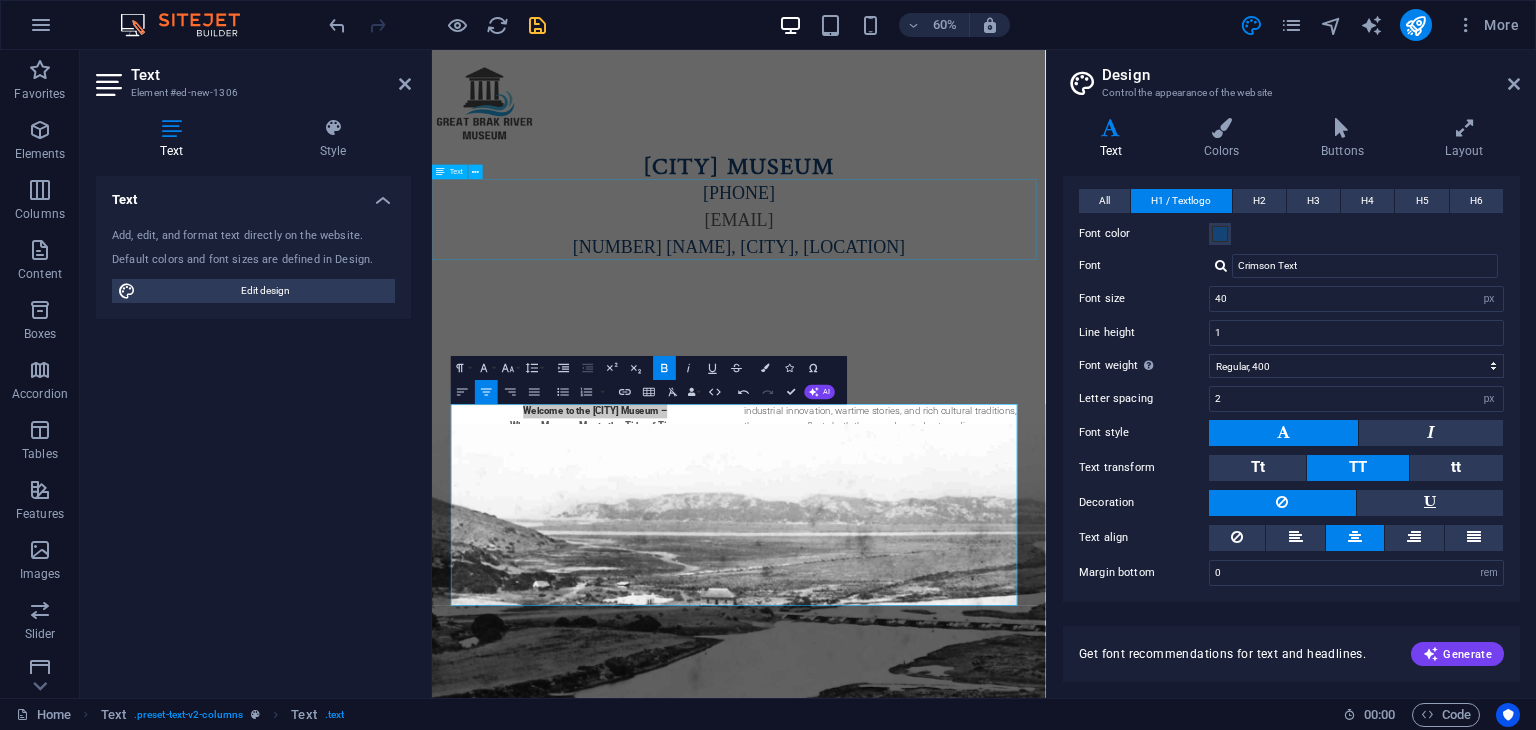 click on "[PHONE] [EMAIL] [NUMBER] [STREET], [CITY], [CITY]" at bounding box center (943, 332) 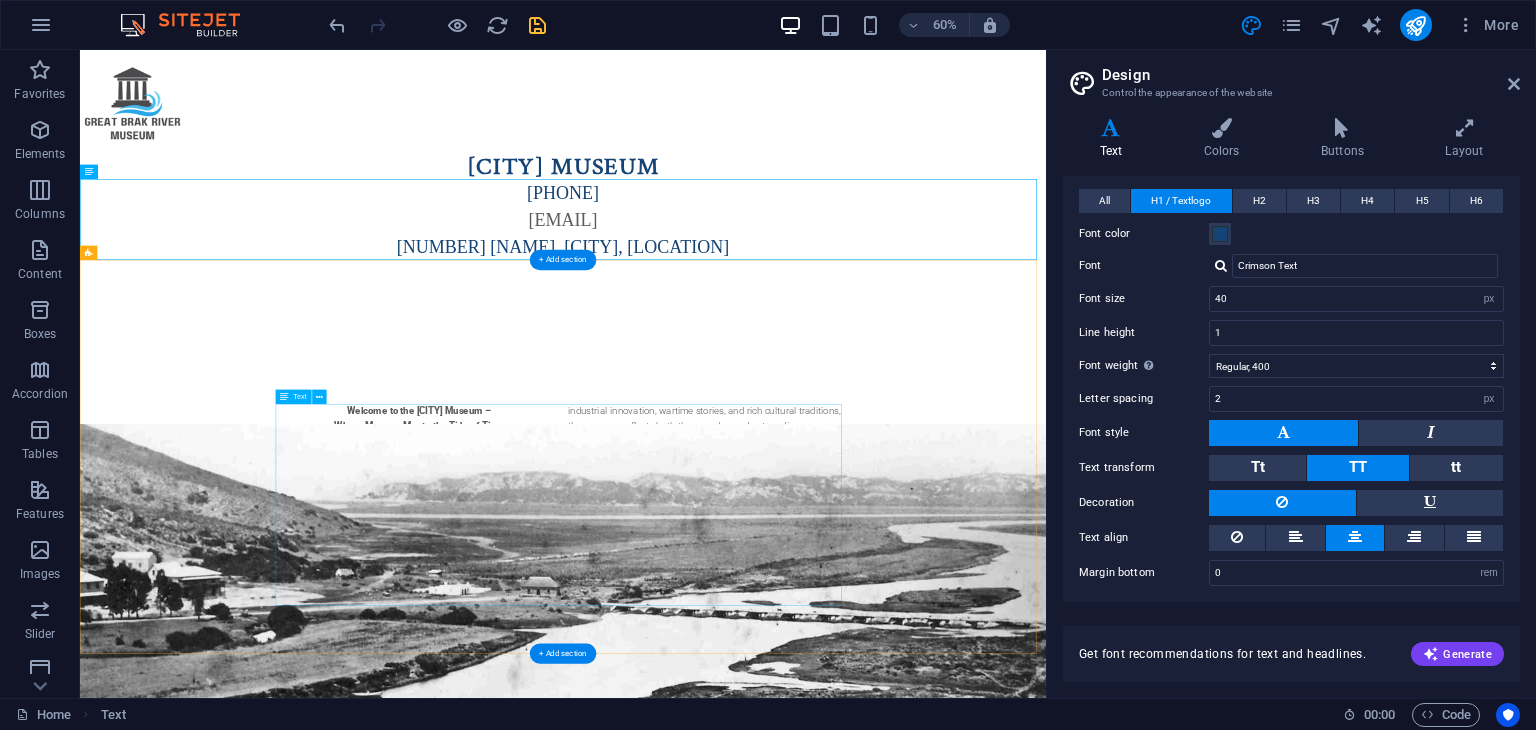 click on "Welcome to the [CITY] Museum – Where Memory Meets the Tide of Time Nestled in the heart of the charming village of [CITY], this museum is more than just a collection of artefacts — it is a living testament to the resilience, creativity, and evolving identity of a community shaped by land, river, and sea. The [CITY] Museum invites you on a journey through the layers of local history, from the quiet footprints of early indigenous peoples to the enterprising legacy of the Searle family, whose tannery and trading post helped define the town's early economy. This is not just a place to observe the past — it is a place to feel it. Through photographs, personal letters, tools, textiles, and oral histories, the [CITY] Museum keeps the voices of the past alive, ensuring that future generations can understand the roots from which they grow." at bounding box center [885, 808] 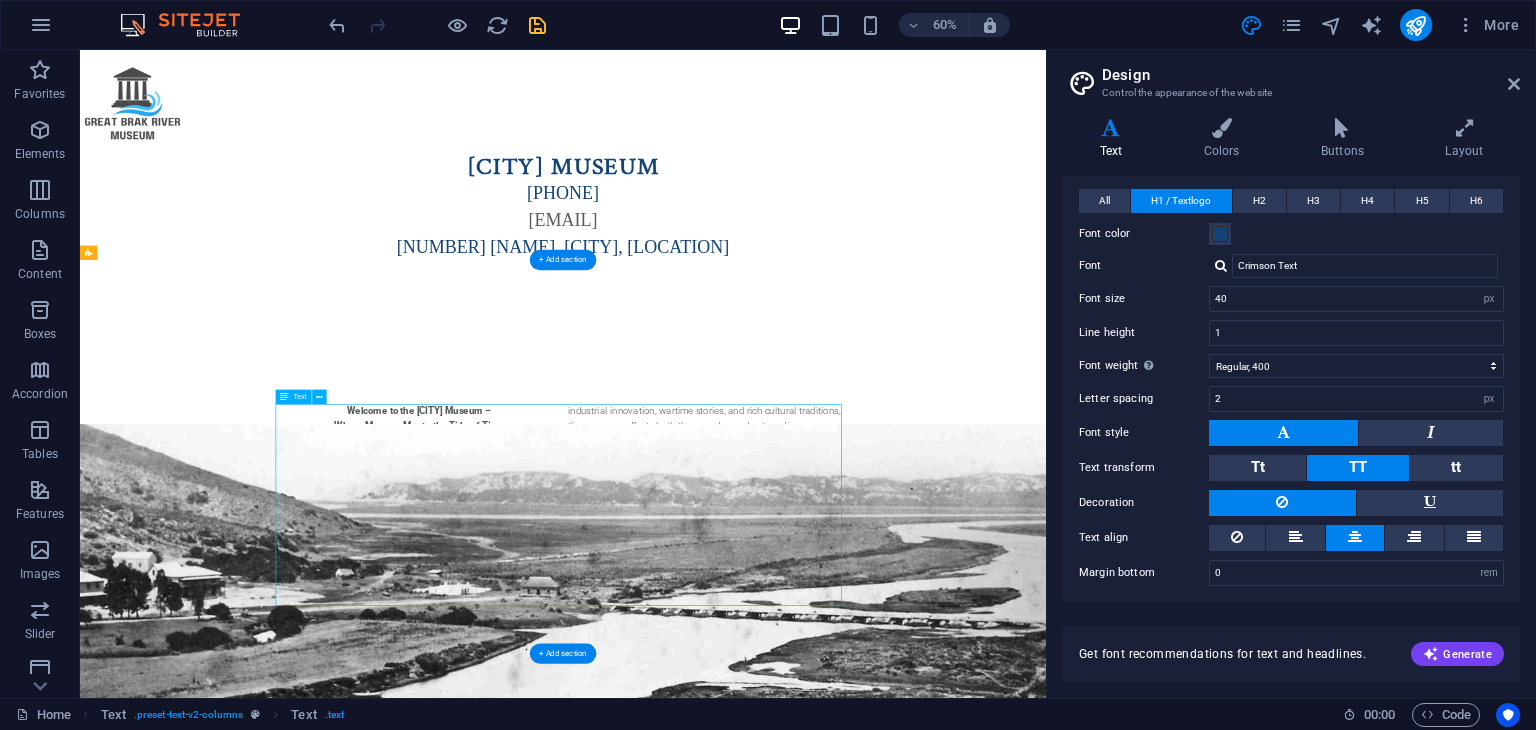 click on "Welcome to the [CITY] Museum – Where Memory Meets the Tide of Time Nestled in the heart of the charming village of [CITY], this museum is more than just a collection of artefacts — it is a living testament to the resilience, creativity, and evolving identity of a community shaped by land, river, and sea. The [CITY] Museum invites you on a journey through the layers of local history, from the quiet footprints of early indigenous peoples to the enterprising legacy of the Searle family, whose tannery and trading post helped define the town's early economy. This is not just a place to observe the past — it is a place to feel it. Through photographs, personal letters, tools, textiles, and oral histories, the [CITY] Museum keeps the voices of the past alive, ensuring that future generations can understand the roots from which they grow." at bounding box center (885, 808) 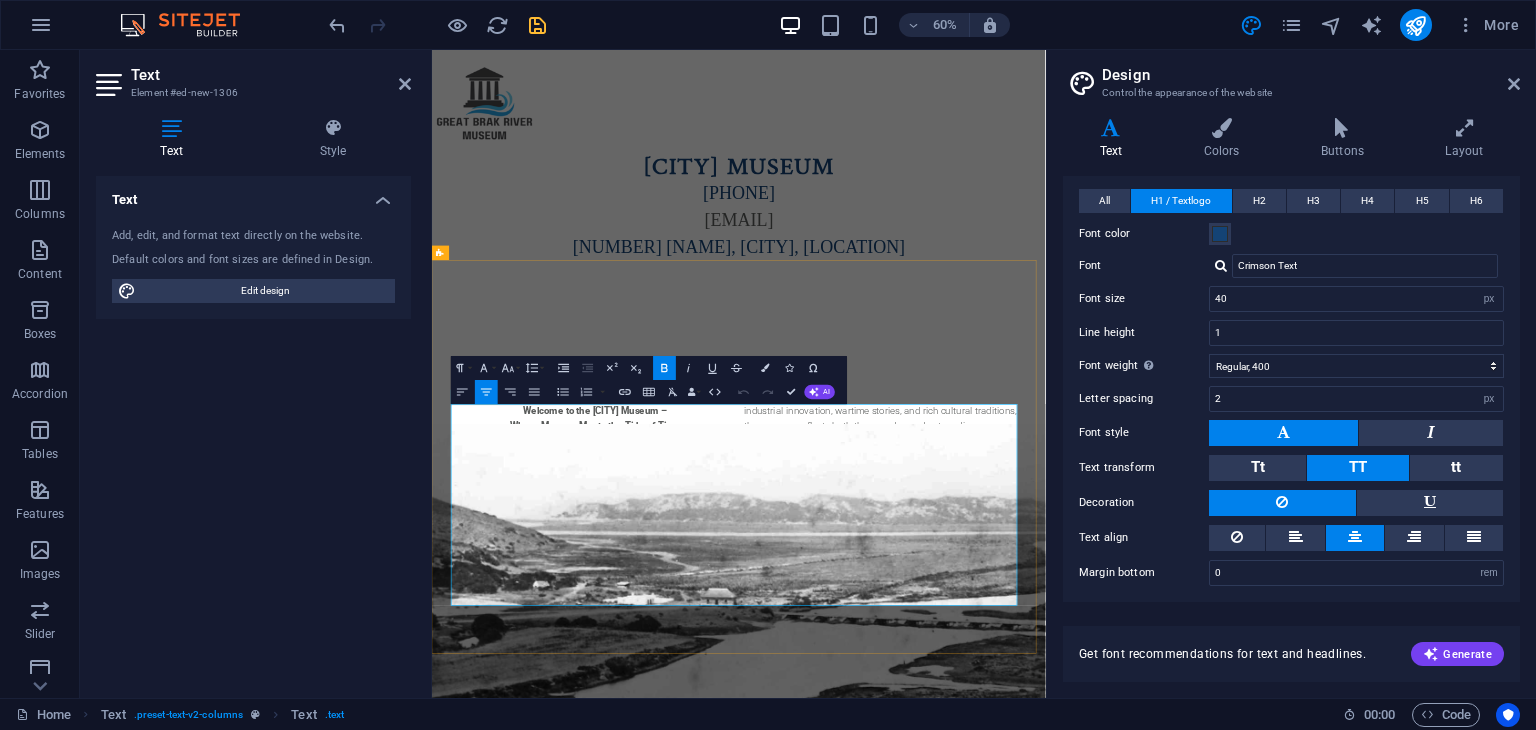 click on "Where Memory Meets the Tide of Time" at bounding box center (704, 676) 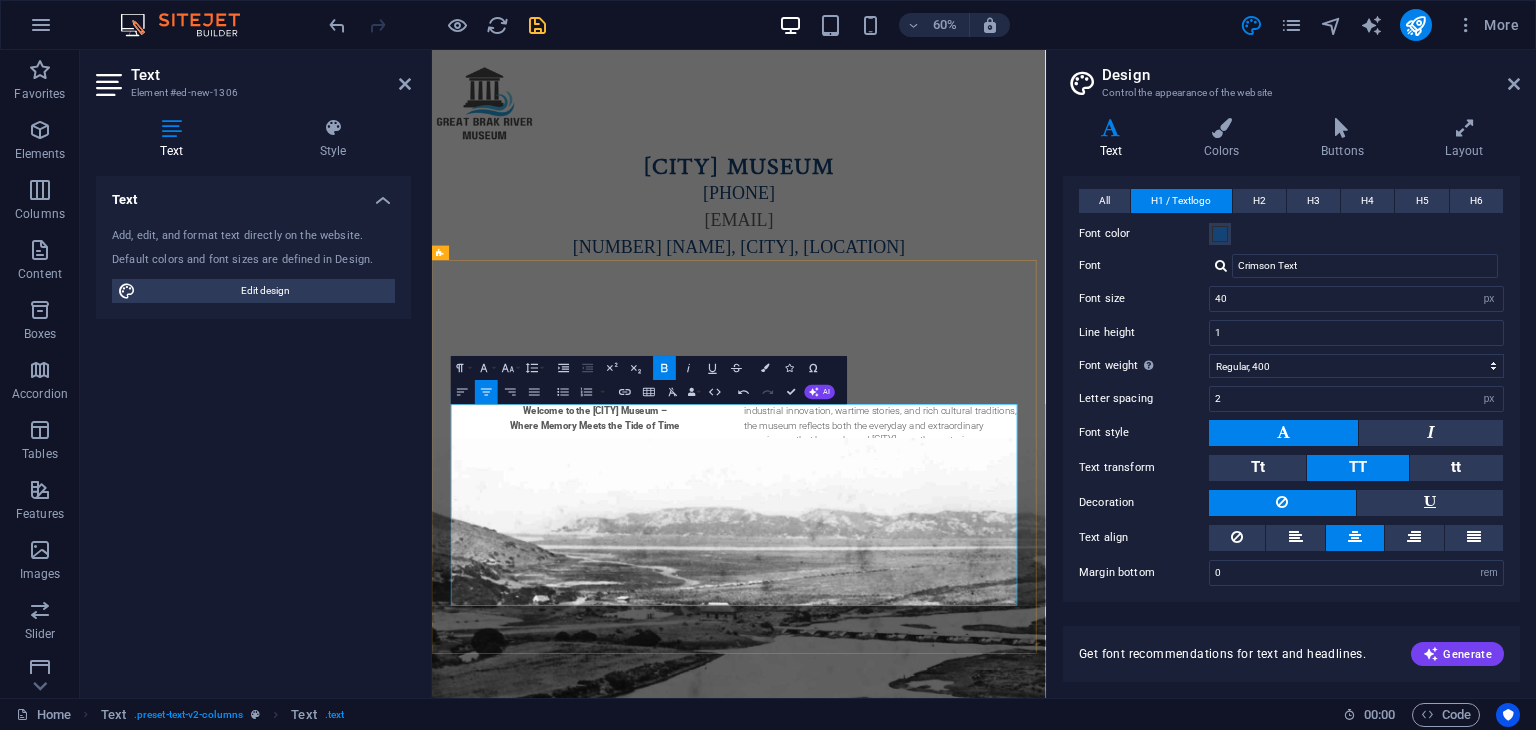 click on "Welcome to the [CITY] Museum –" at bounding box center [704, 651] 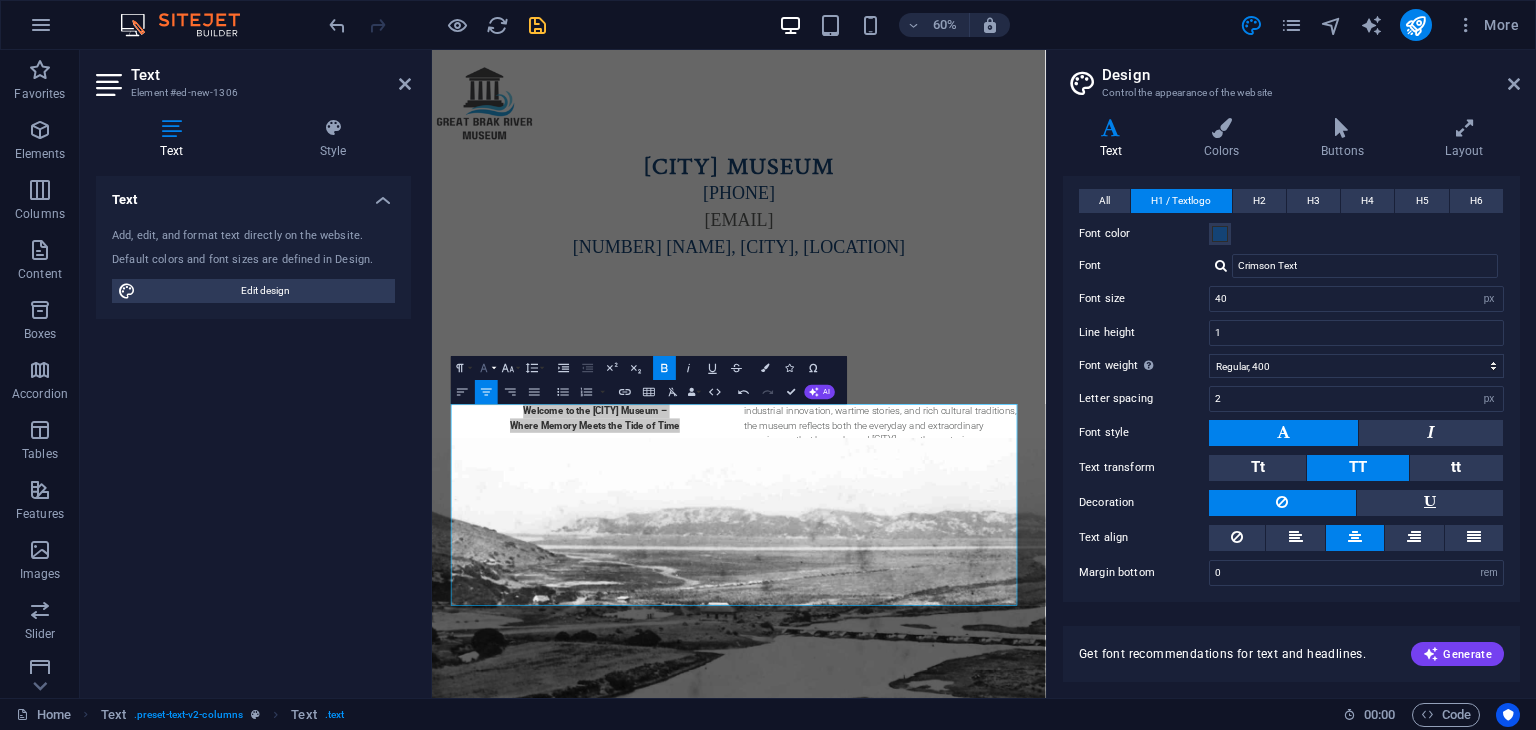 click 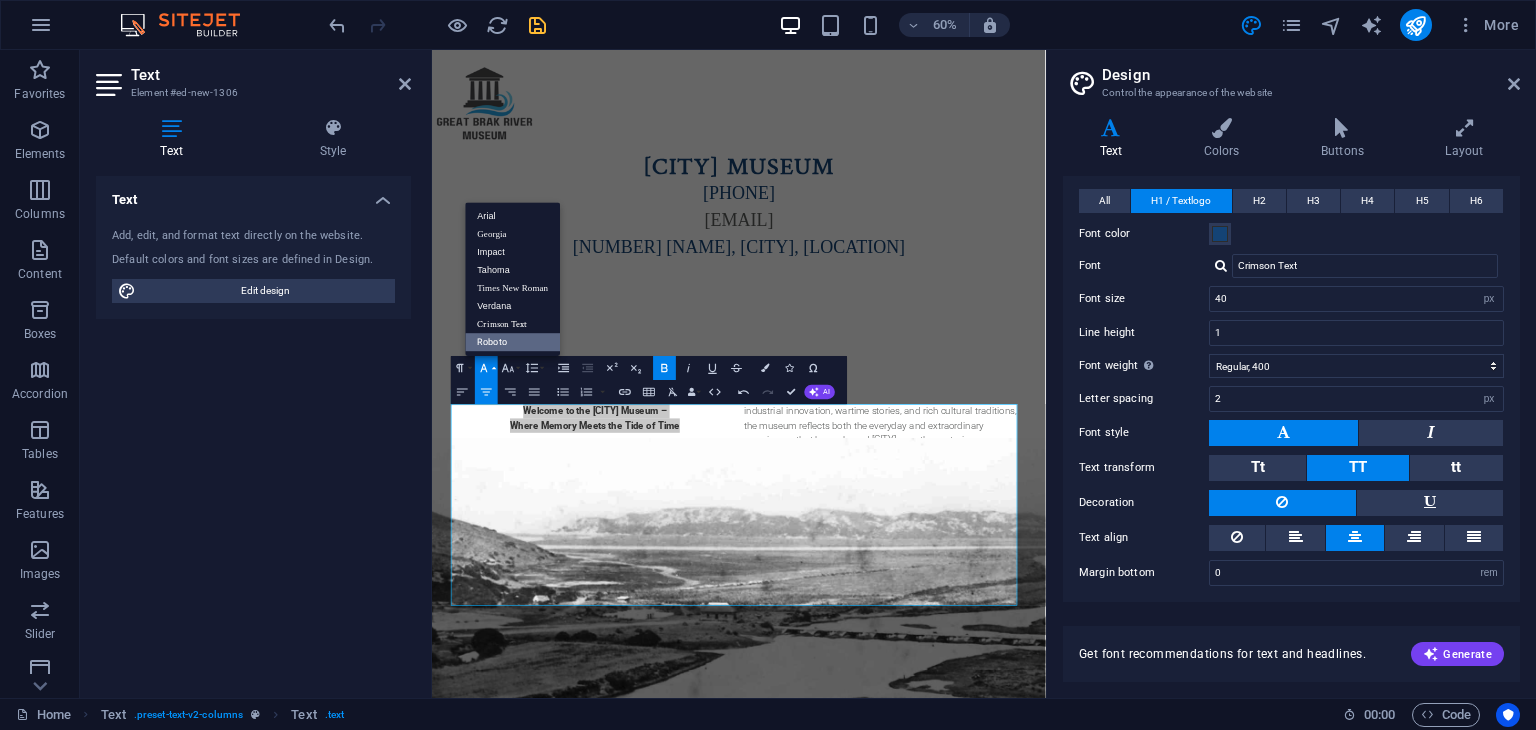 scroll, scrollTop: 0, scrollLeft: 0, axis: both 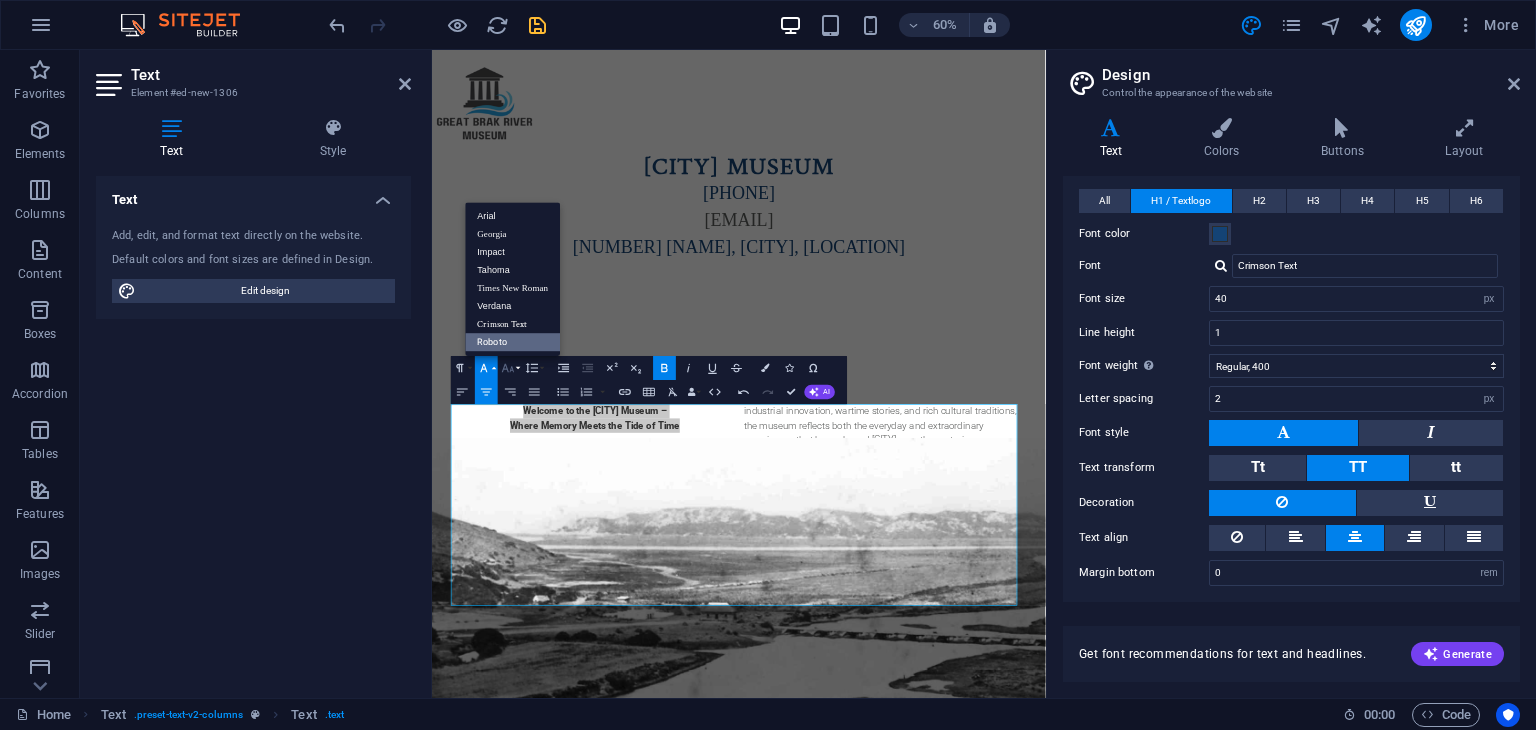 click on "Font Size" at bounding box center [510, 368] 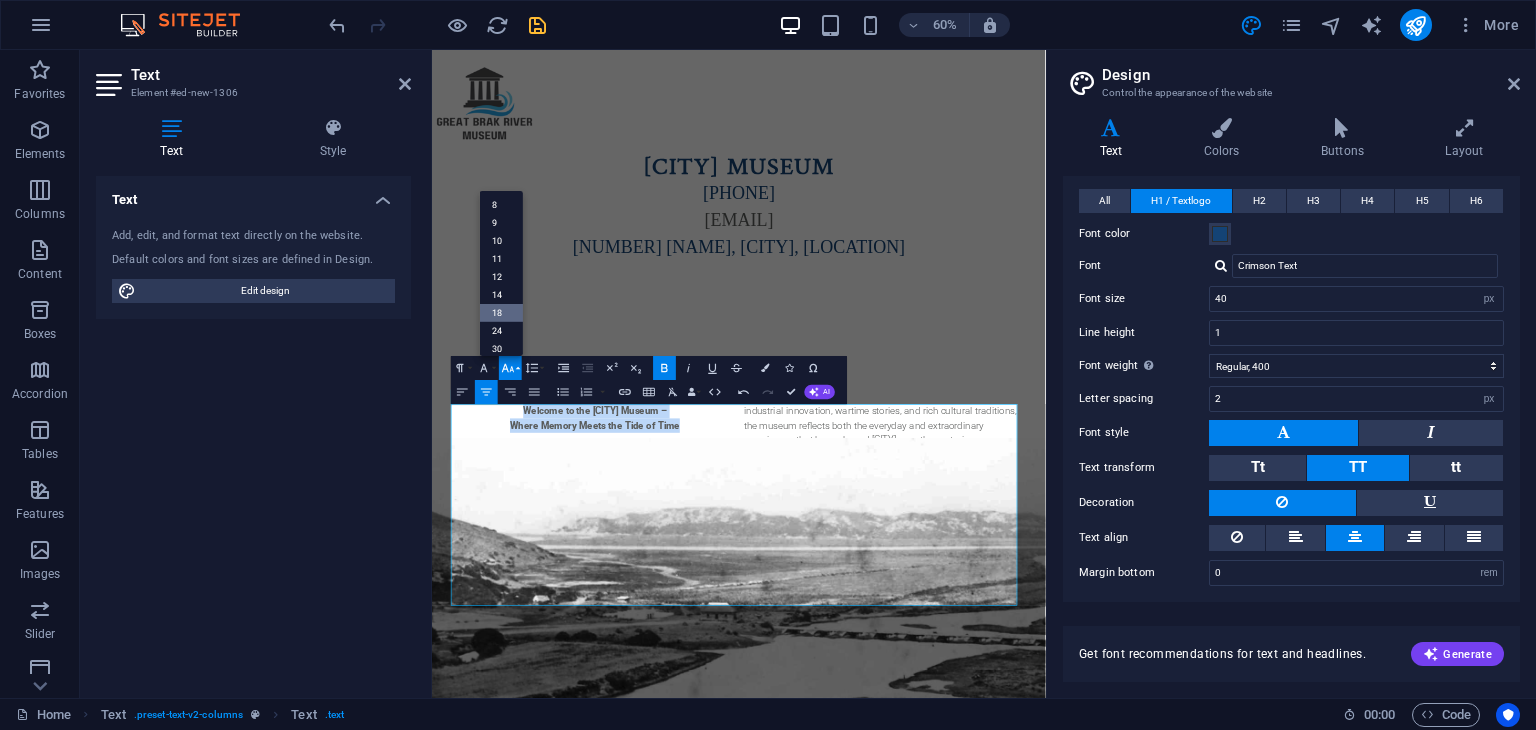 click on "18" at bounding box center [501, 313] 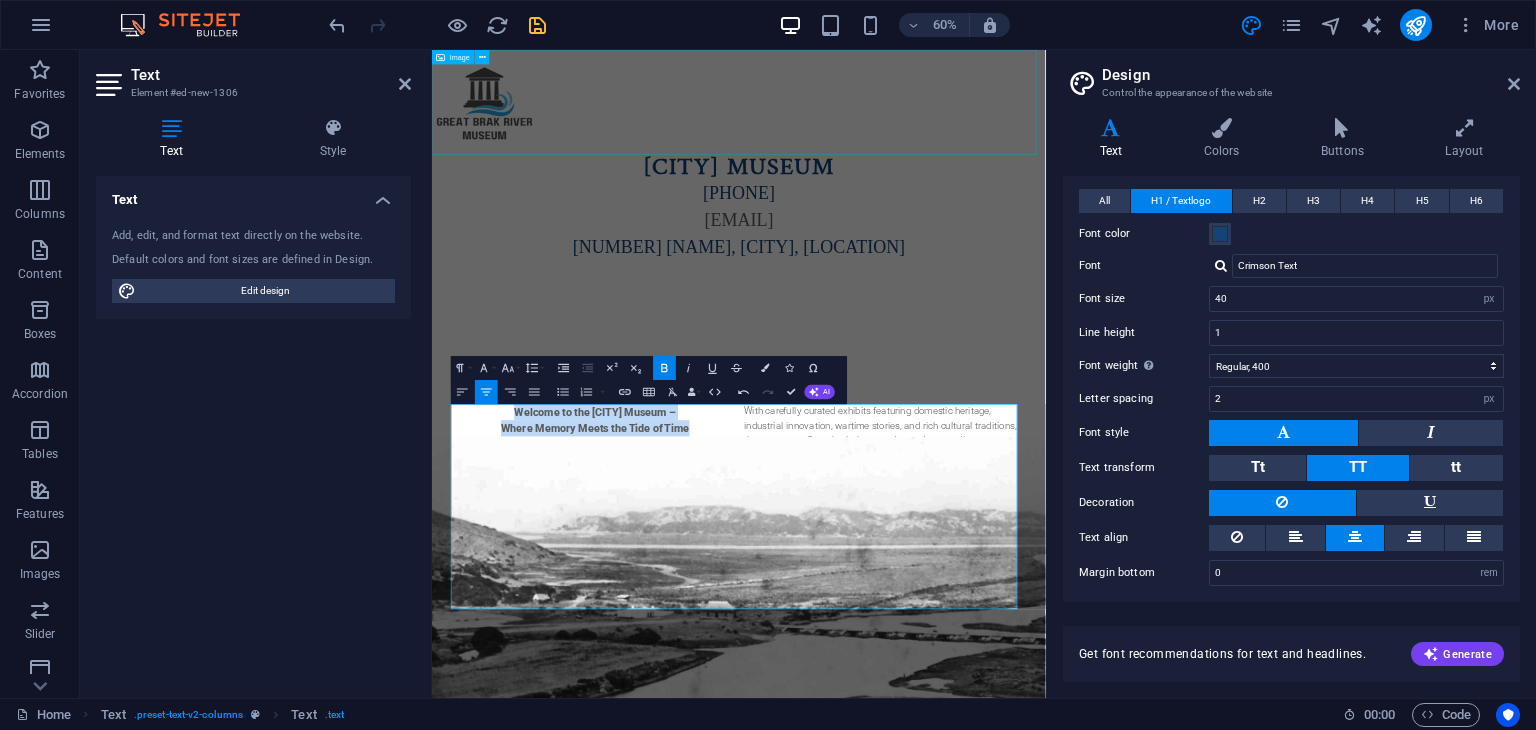 click at bounding box center [943, 137] 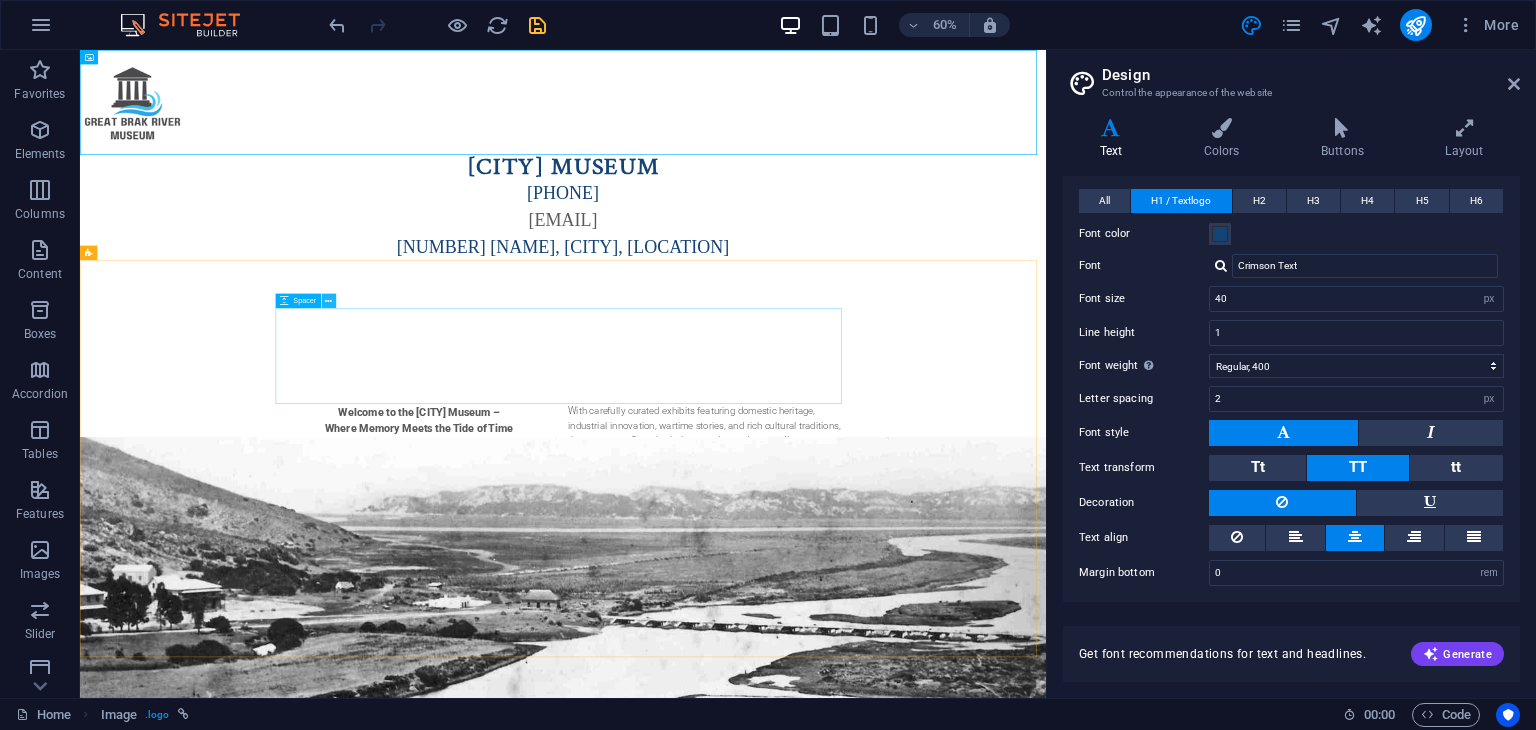click at bounding box center [328, 301] 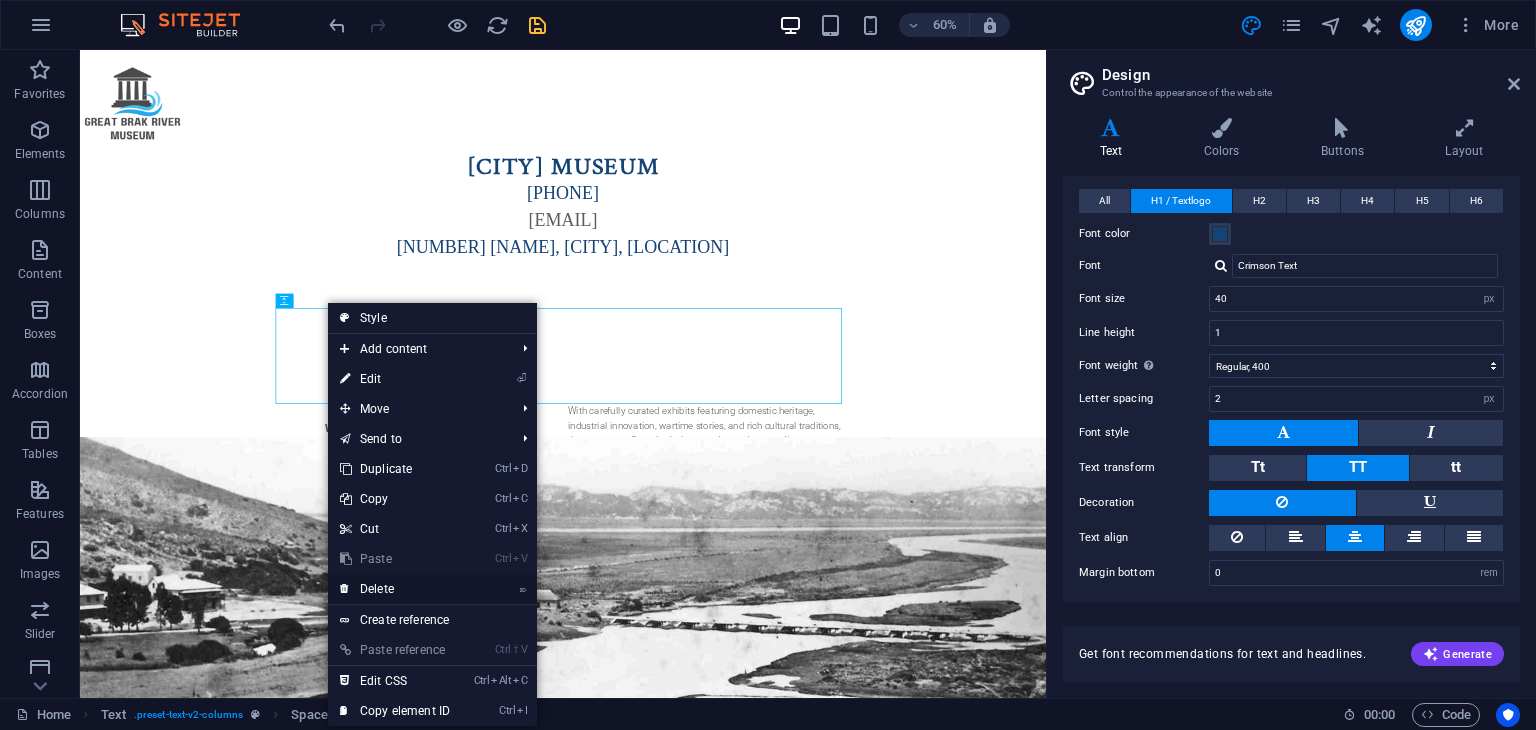 click on "⌦  Delete" at bounding box center [395, 589] 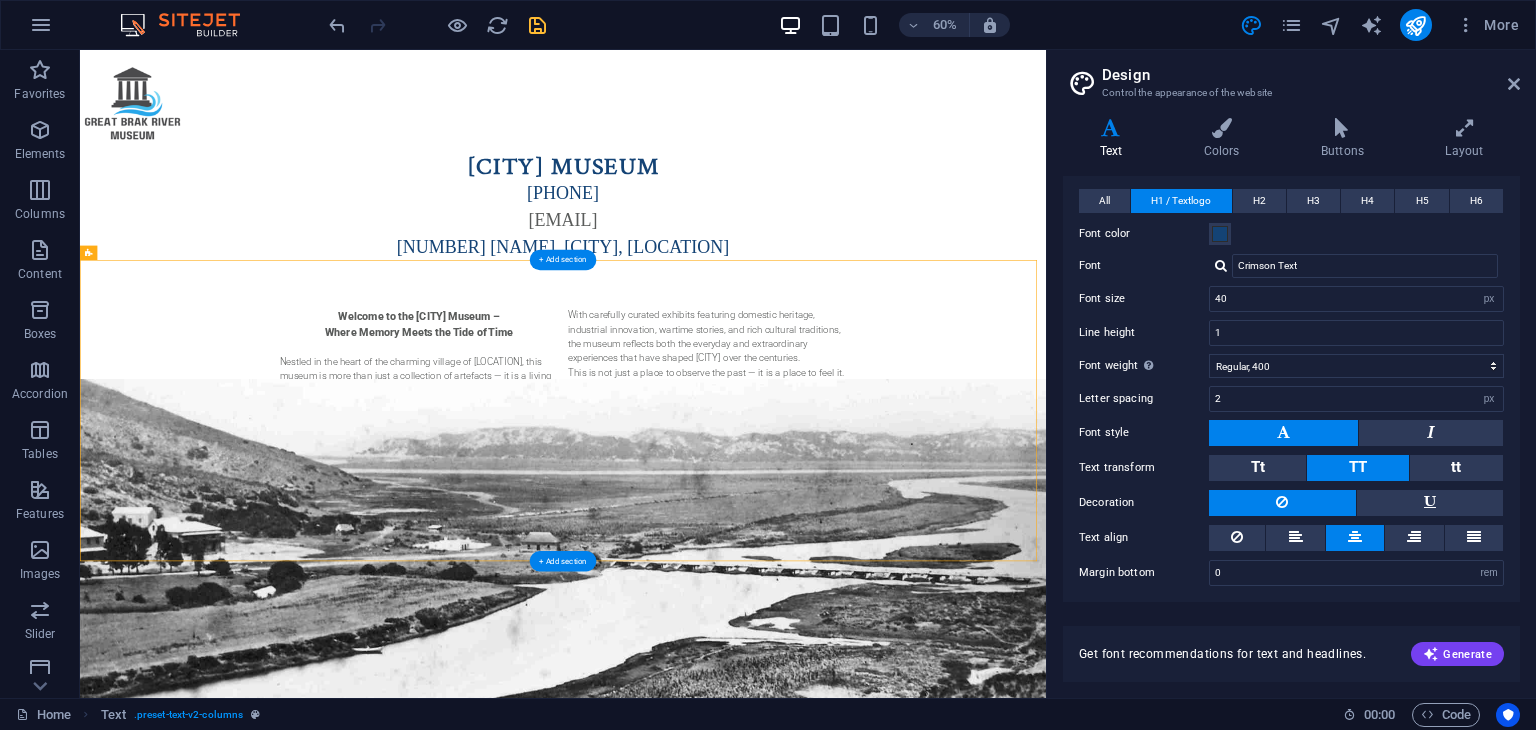 drag, startPoint x: 368, startPoint y: 353, endPoint x: 425, endPoint y: 429, distance: 95 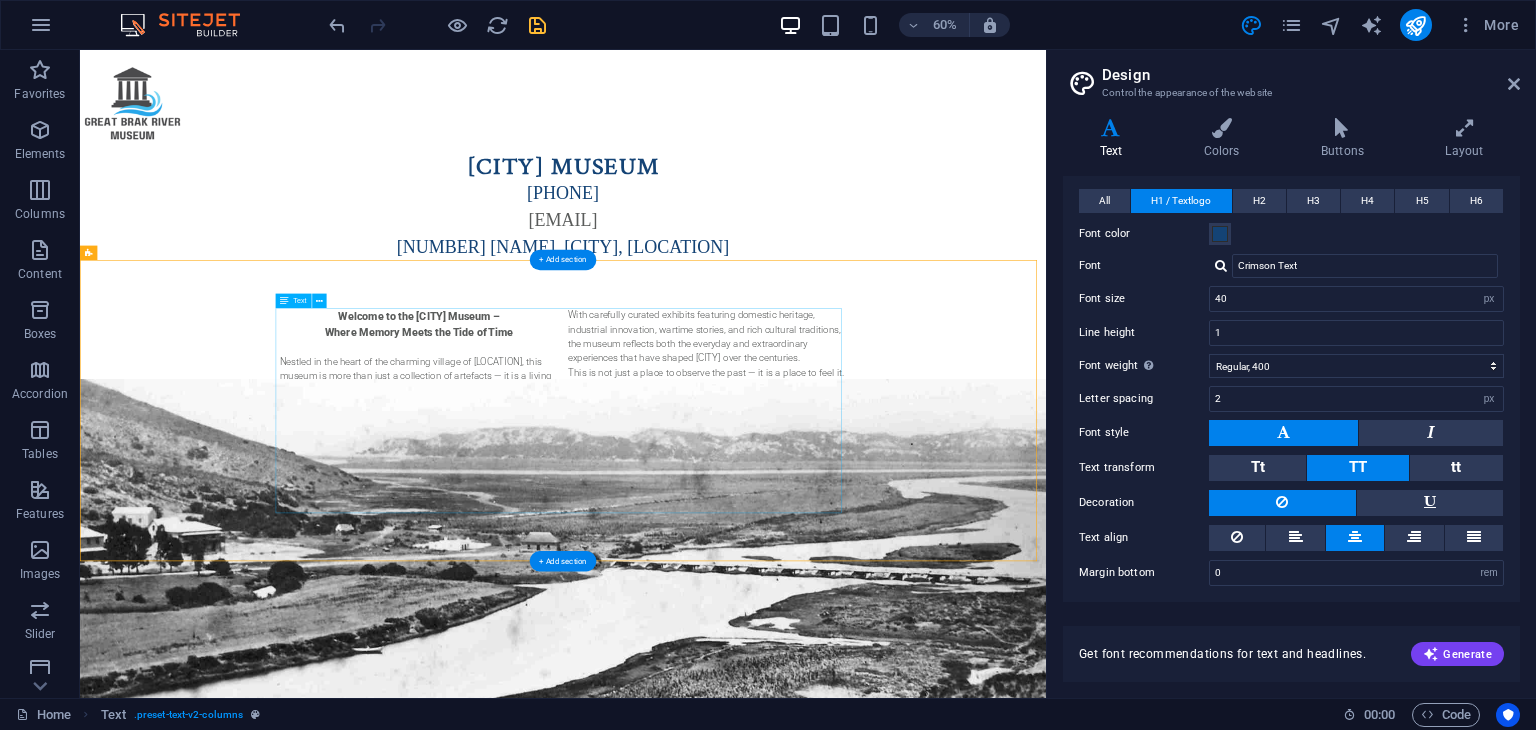 click on "Welcome to the [CITY] Museum – Where Memory Meets the Tide of Time Nestled in the heart of the charming village of [CITY], this museum is more than just a collection of artefacts — it is a living testament to the resilience, creativity, and evolving identity of a community shaped by land, river, and sea. The [CITY] Museum invites you on a journey through the layers of local history, from the quiet footprints of early indigenous peoples to the enterprising legacy of the Searle family, whose tannery and trading post helped define the town's early economy. This is not just a place to observe the past — it is a place to feel it. Through photographs, personal letters, tools, textiles, and oral histories, the [CITY] Museum keeps the voices of the past alive, ensuring that future generations can understand the roots from which they grow." at bounding box center [885, 660] 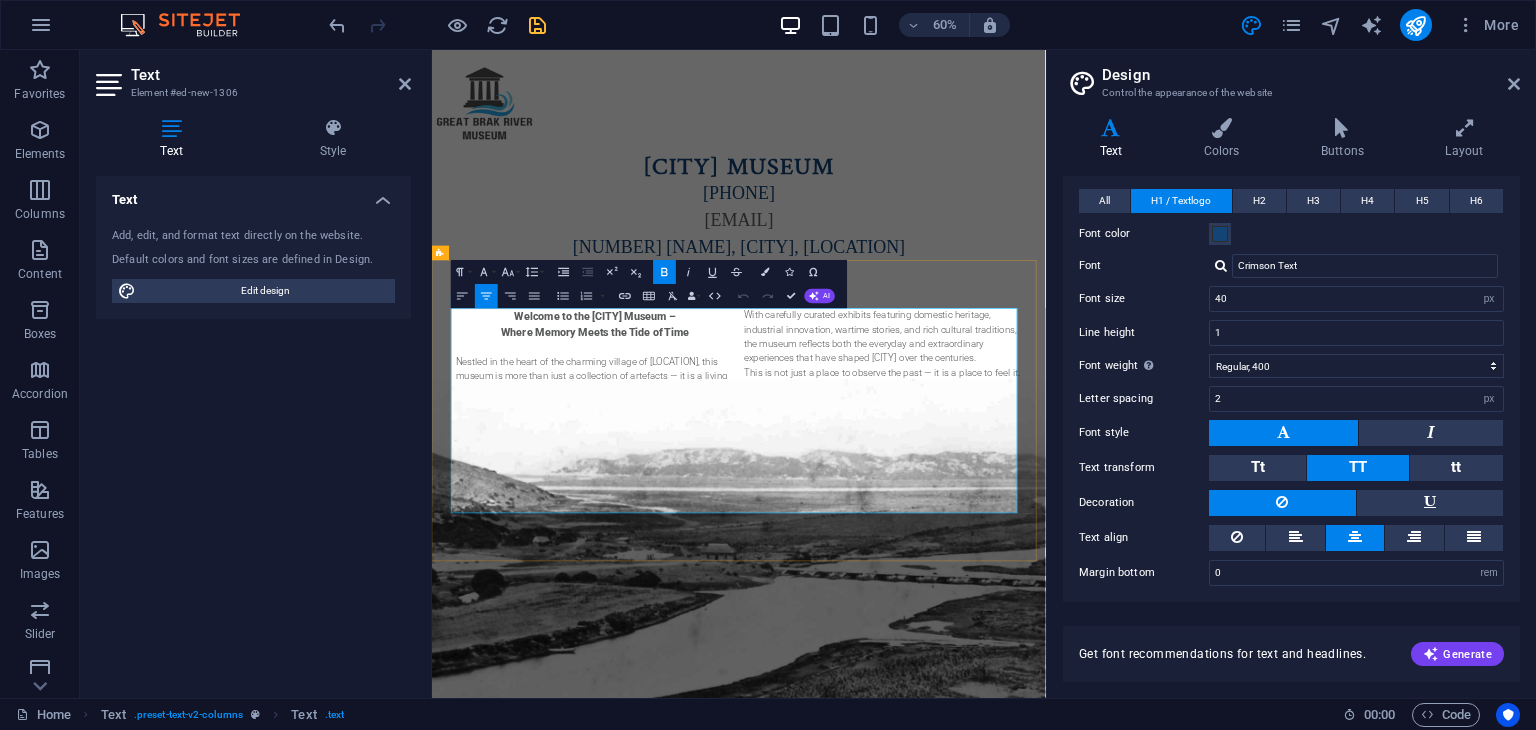 click on "Nestled in the heart of the charming village of [LOCATION], this museum is more than just a collection of artefacts — it is a living testament to the resilience, creativity, and evolving identity of a community shaped by land, river, and sea. The [LOCATION] Museum invites you on a journey through the layers of local history, from the quiet footprints of early indigenous peoples to the enterprising legacy of the [LAST_NAME] family, whose tannery and trading post helped define the town's early economy." at bounding box center (704, 654) 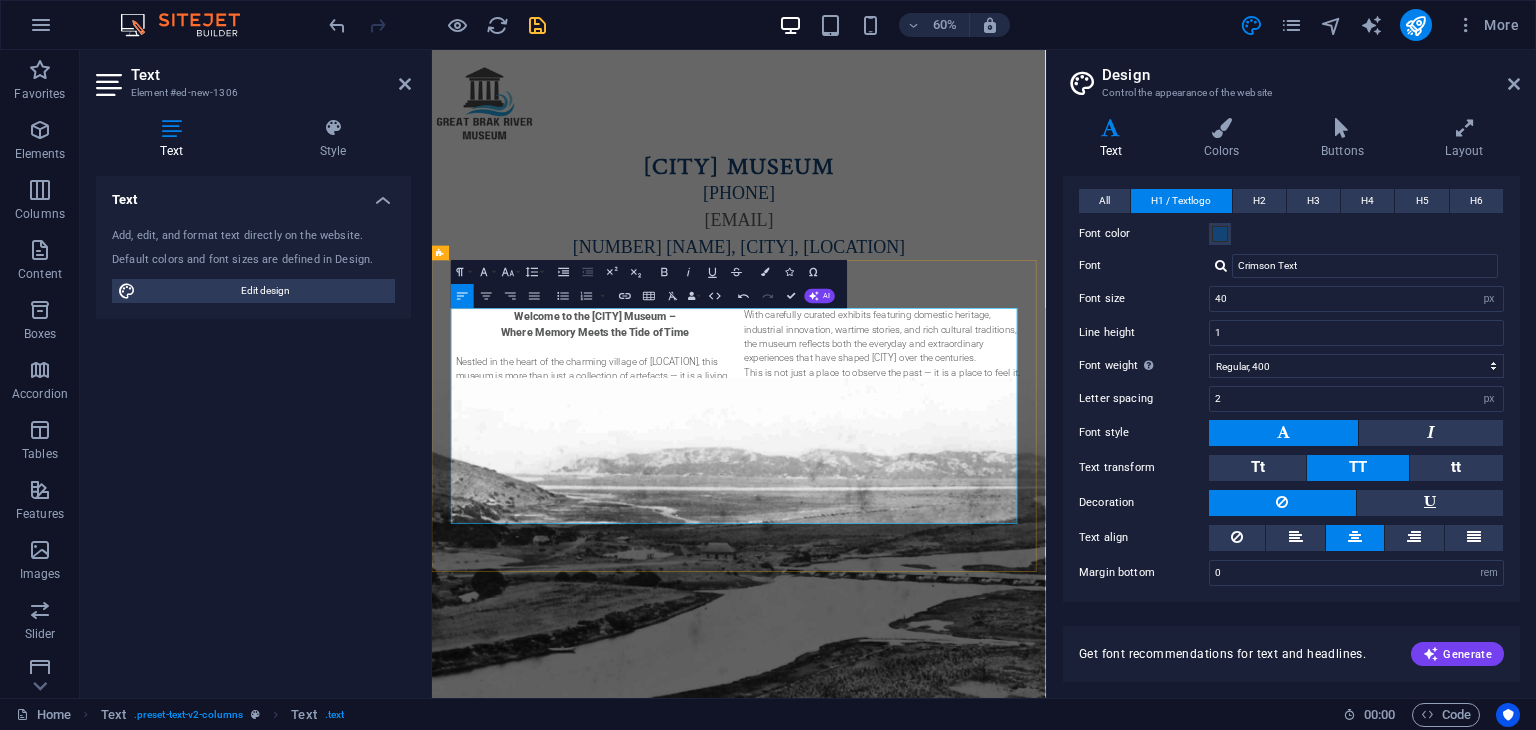 click on "This is not just a place to observe the past — it is a place to feel it. Through photographs, personal letters, tools, textiles, and oral histories, the Great Brak River Museum keeps the voices of the past alive, ensuring that future generations can understand the roots from which they grow." at bounding box center [1184, 636] 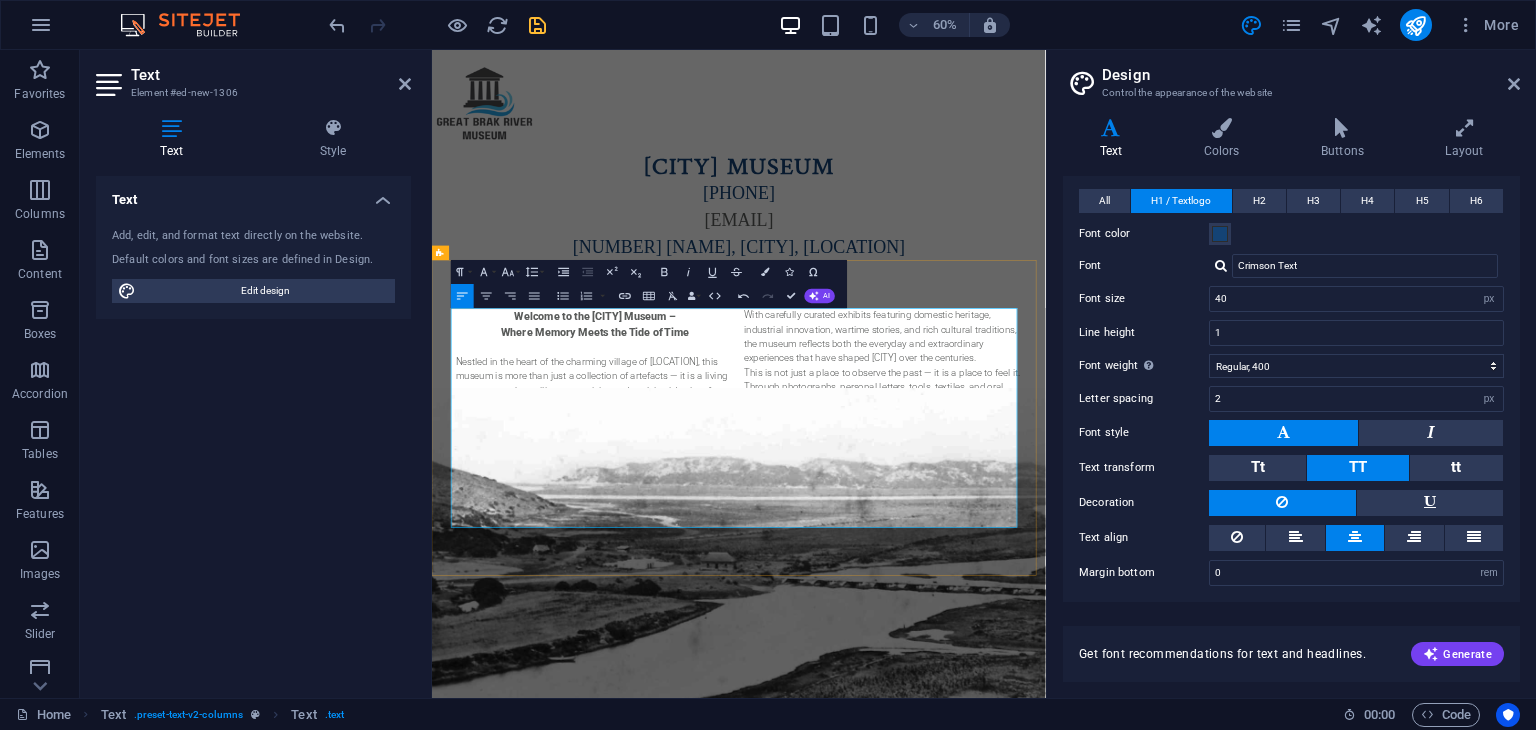 click on "This is not just a place to observe the past — it is a place to feel it. Through photographs, personal letters, tools, textiles, and oral histories, the Great Brak River Museum keeps the voices of the past alive, ensuring that future generations can understand the roots from which they grow." at bounding box center (1184, 636) 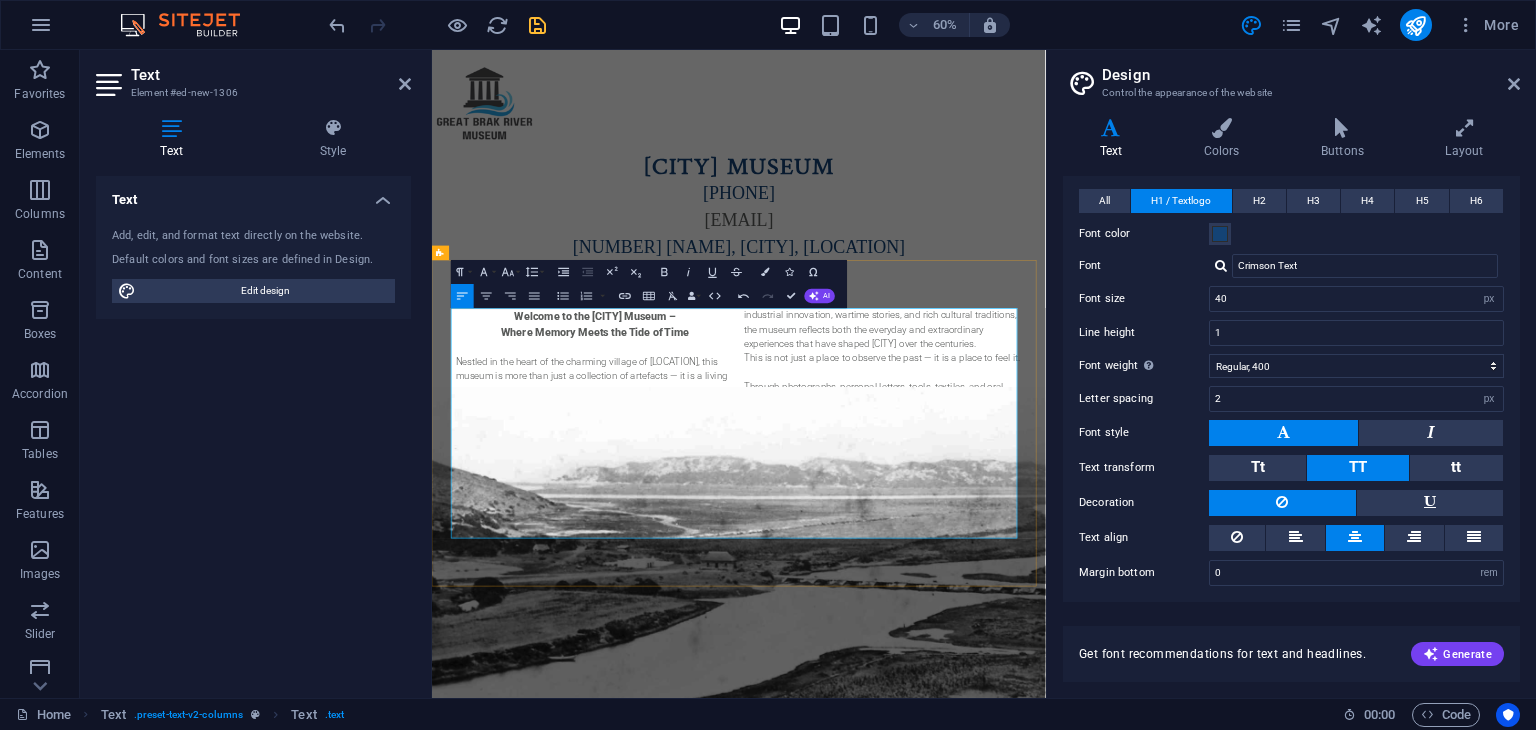 click on "Nestled in the heart of the charming village of [LOCATION], this museum is more than just a collection of artefacts — it is a living testament to the resilience, creativity, and evolving identity of a community shaped by land, river, and sea. The [LOCATION] Museum invites you on a journey through the layers of local history, from the quiet footprints of early indigenous peoples to the enterprising legacy of the [LAST_NAME] family, whose tannery and trading post helped define the town's early economy." at bounding box center (704, 654) 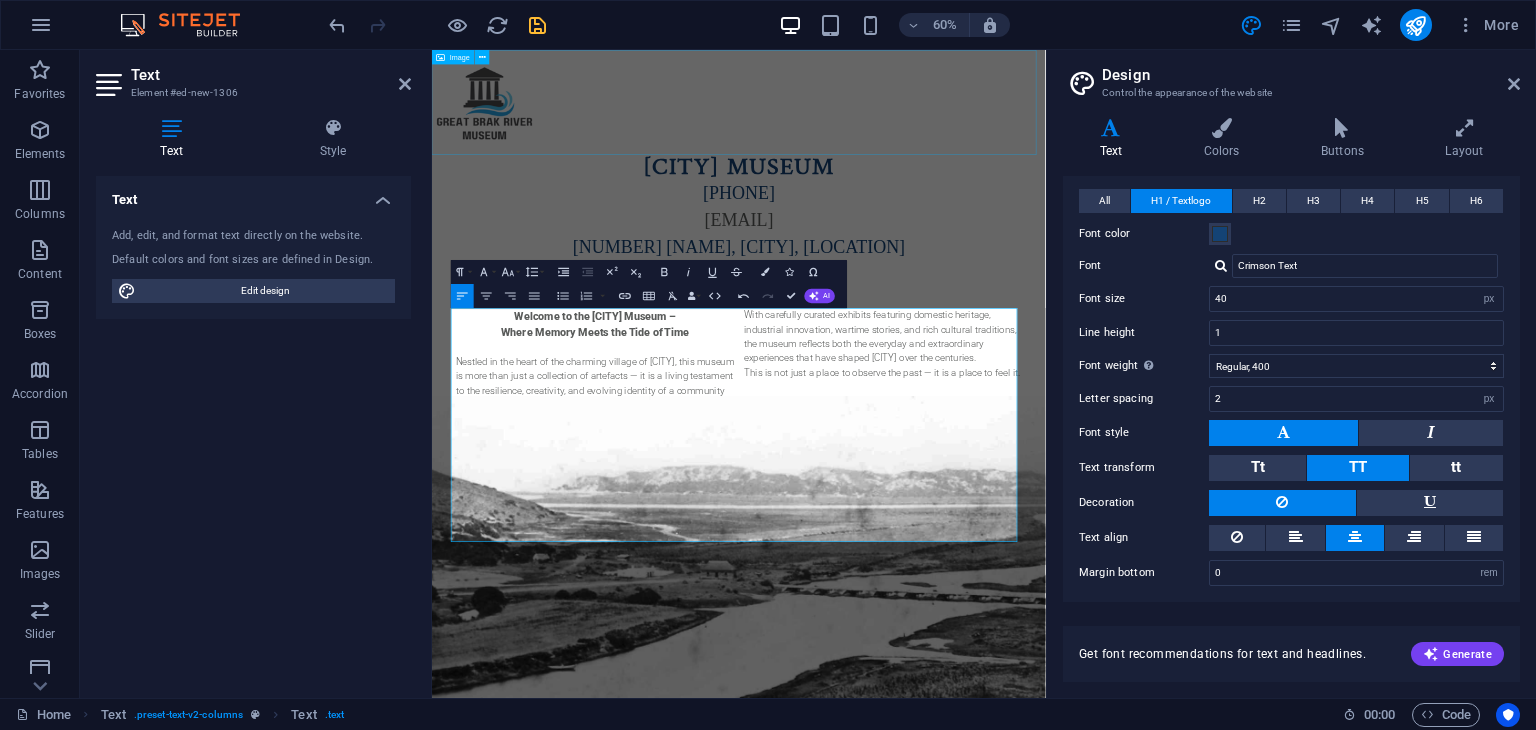 click at bounding box center (943, 137) 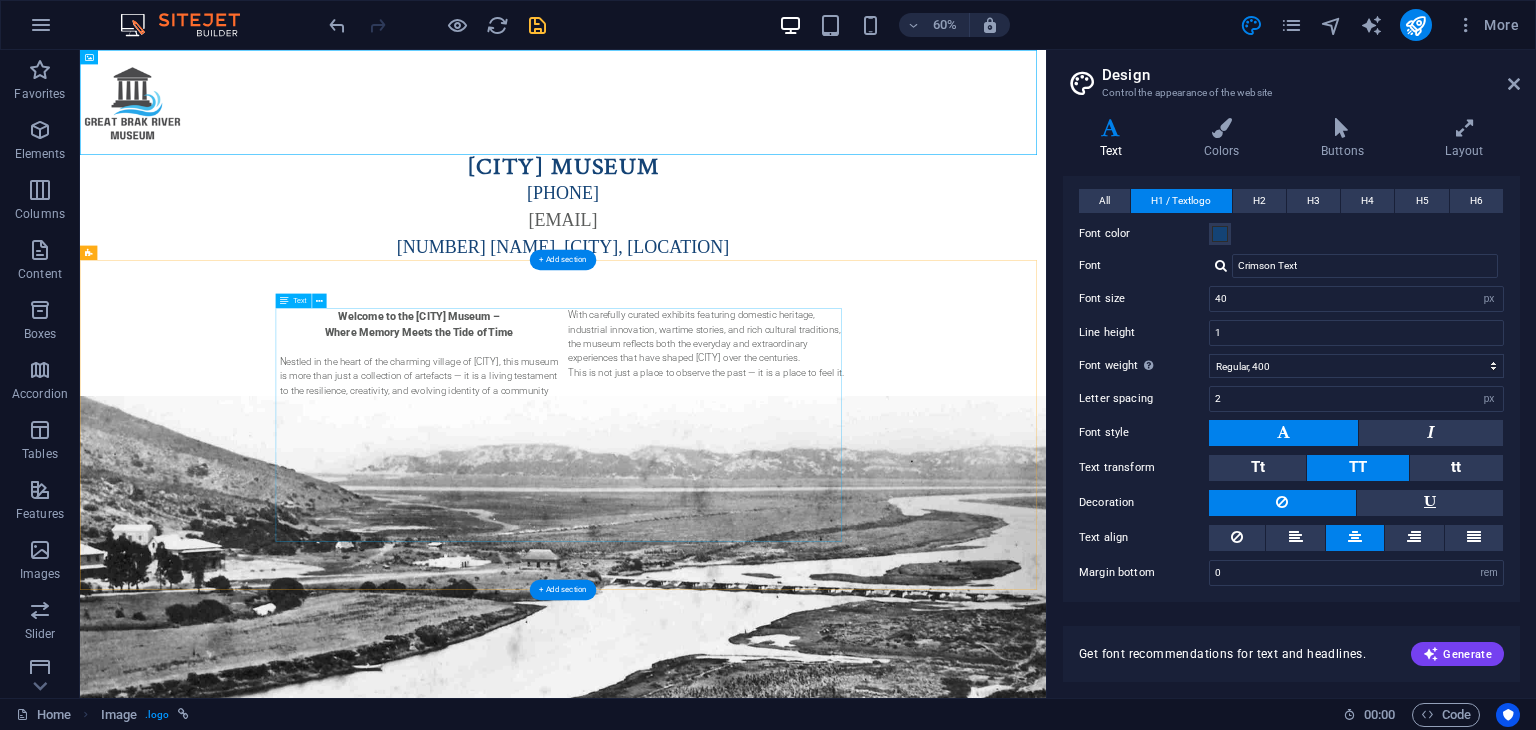 click on "Welcome to the [CITY] Museum – Where Memory Meets the Tide of Time Nestled in the heart of the charming village of [CITY], this museum is more than just a collection of artefacts — it is a living testament to the resilience, creativity, and evolving identity of a community shaped by land, river, and sea. The [CITY] Museum invites you on a journey through the layers of local history, from the quiet footprints of early indigenous peoples to the enterprising legacy of the Searle family, whose tannery and trading post helped define the town's early economy. This is not just a place to observe the past — it is a place to feel it. Through photographs, personal letters, tools, textiles, and oral histories, the [CITY] Museum keeps the voices of the past alive, ensuring that future generations can understand the roots from which they grow." at bounding box center (885, 684) 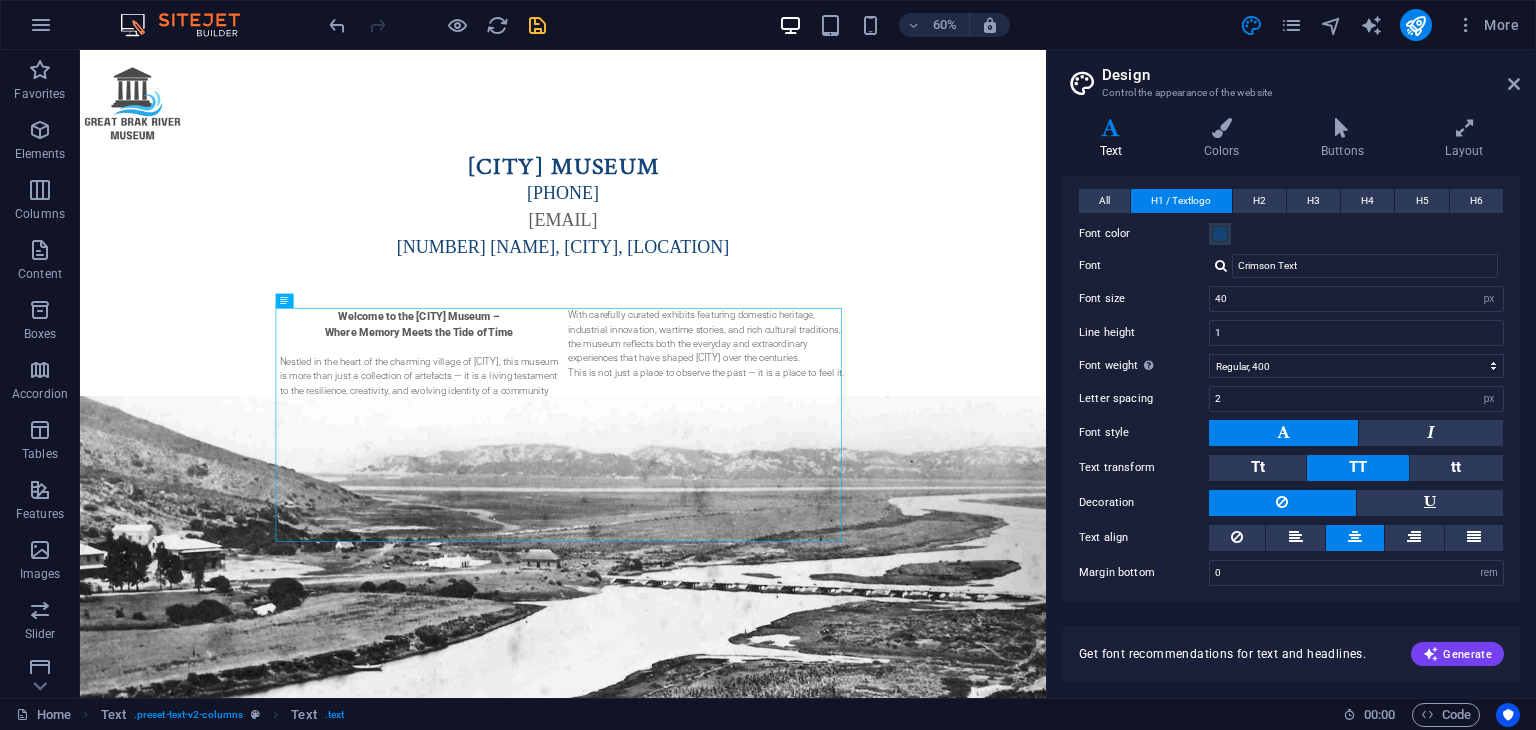click on "60% More" at bounding box center (926, 25) 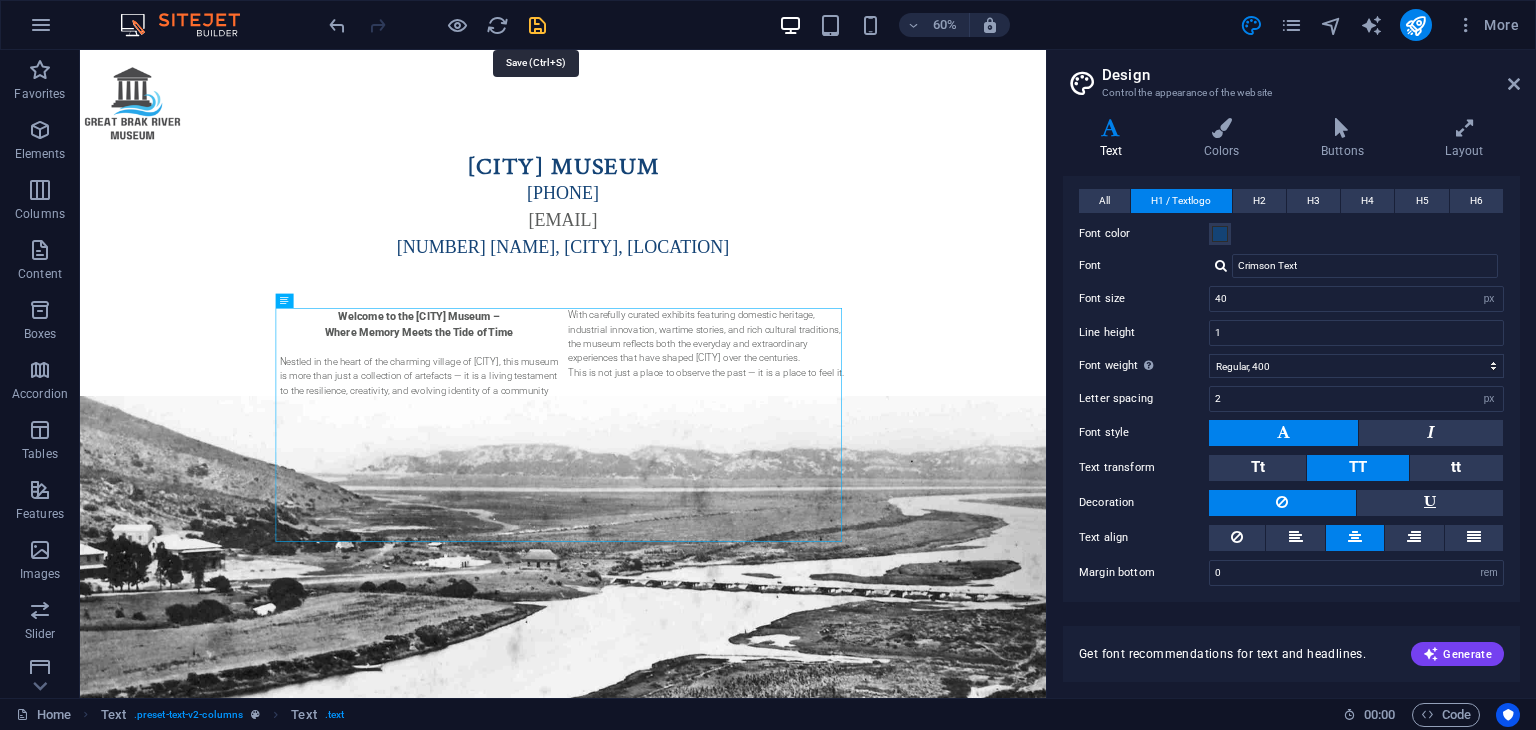 click at bounding box center [537, 25] 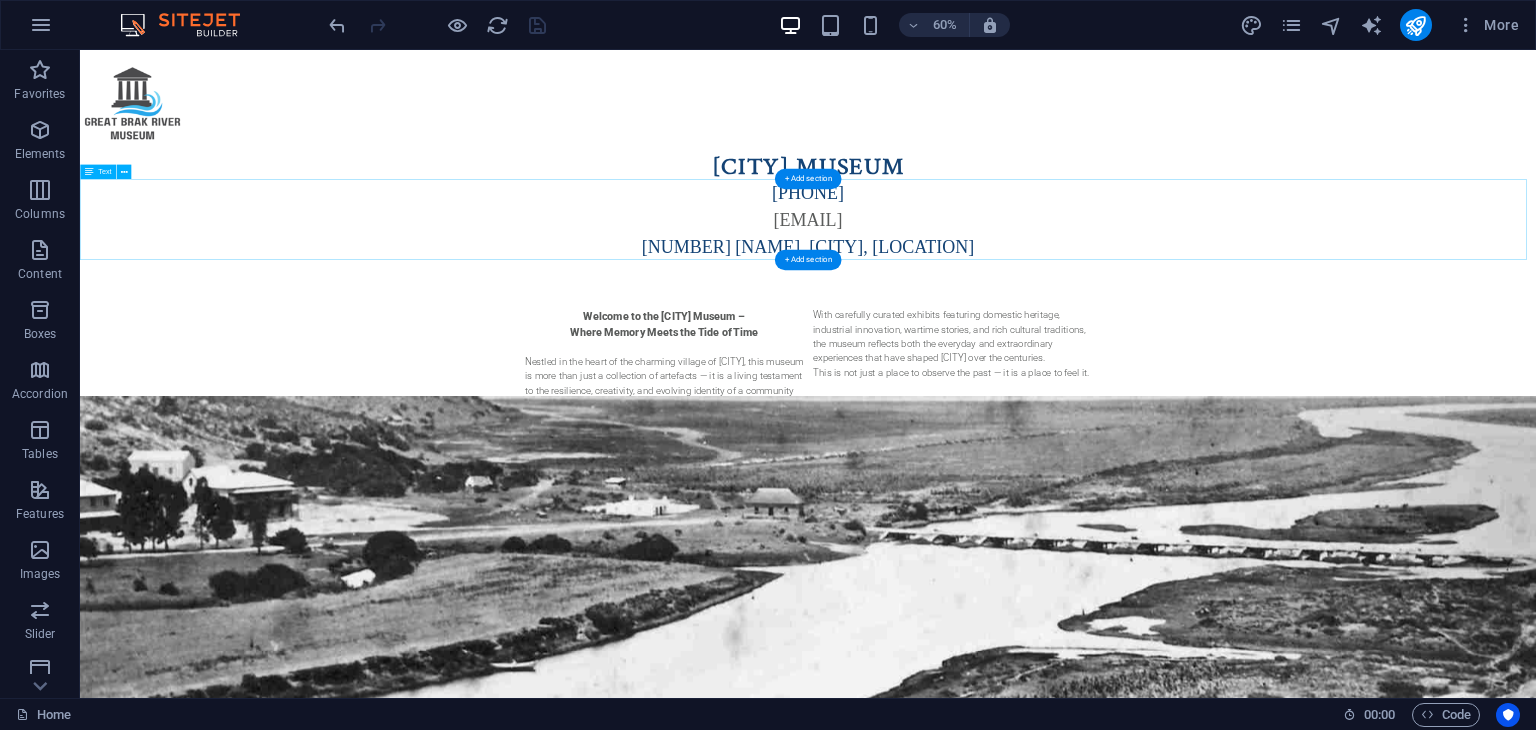 click on "[PHONE] [EMAIL] [NUMBER] [STREET], [CITY], [CITY]" at bounding box center [1293, 332] 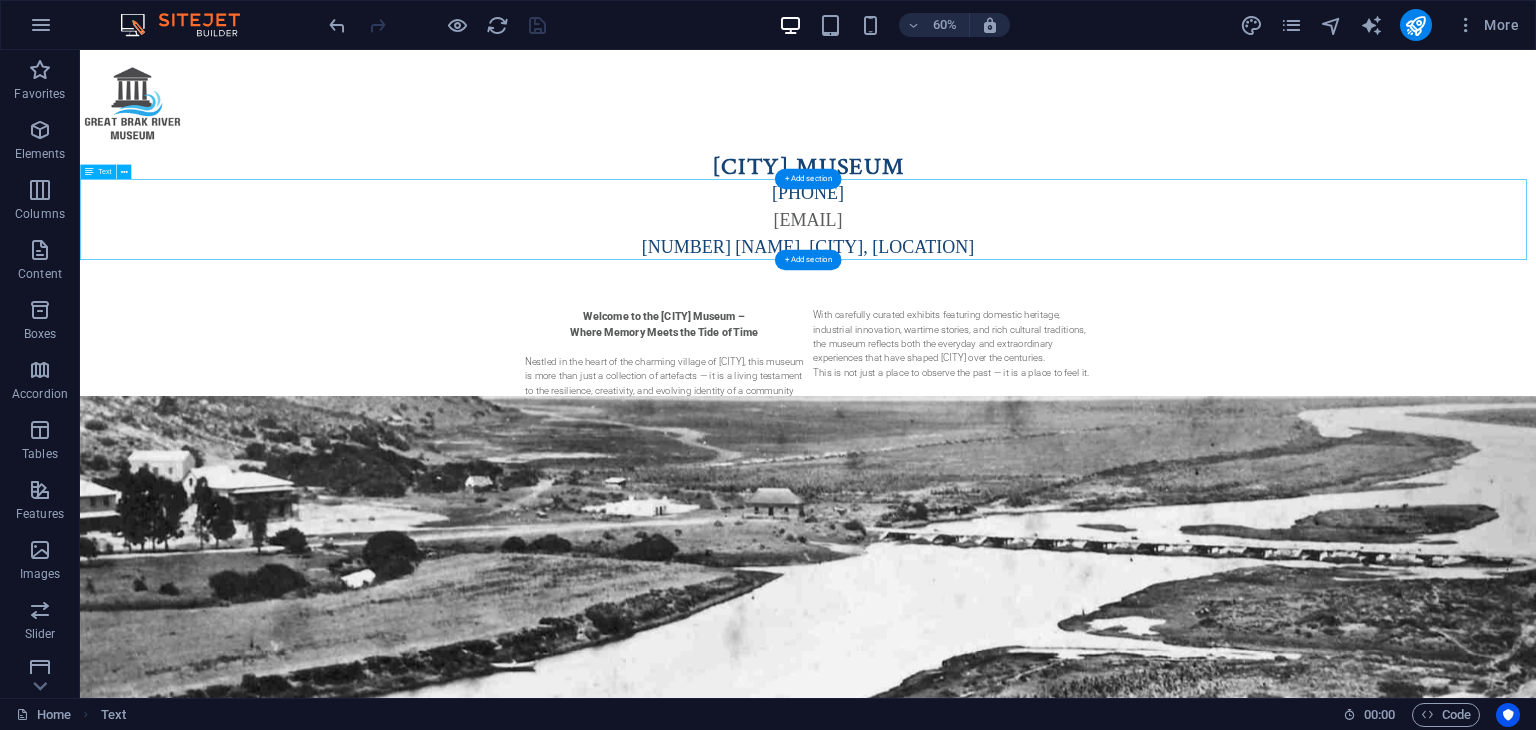 click on "[PHONE] [EMAIL] [NUMBER] [STREET], [CITY], [CITY]" at bounding box center (1293, 332) 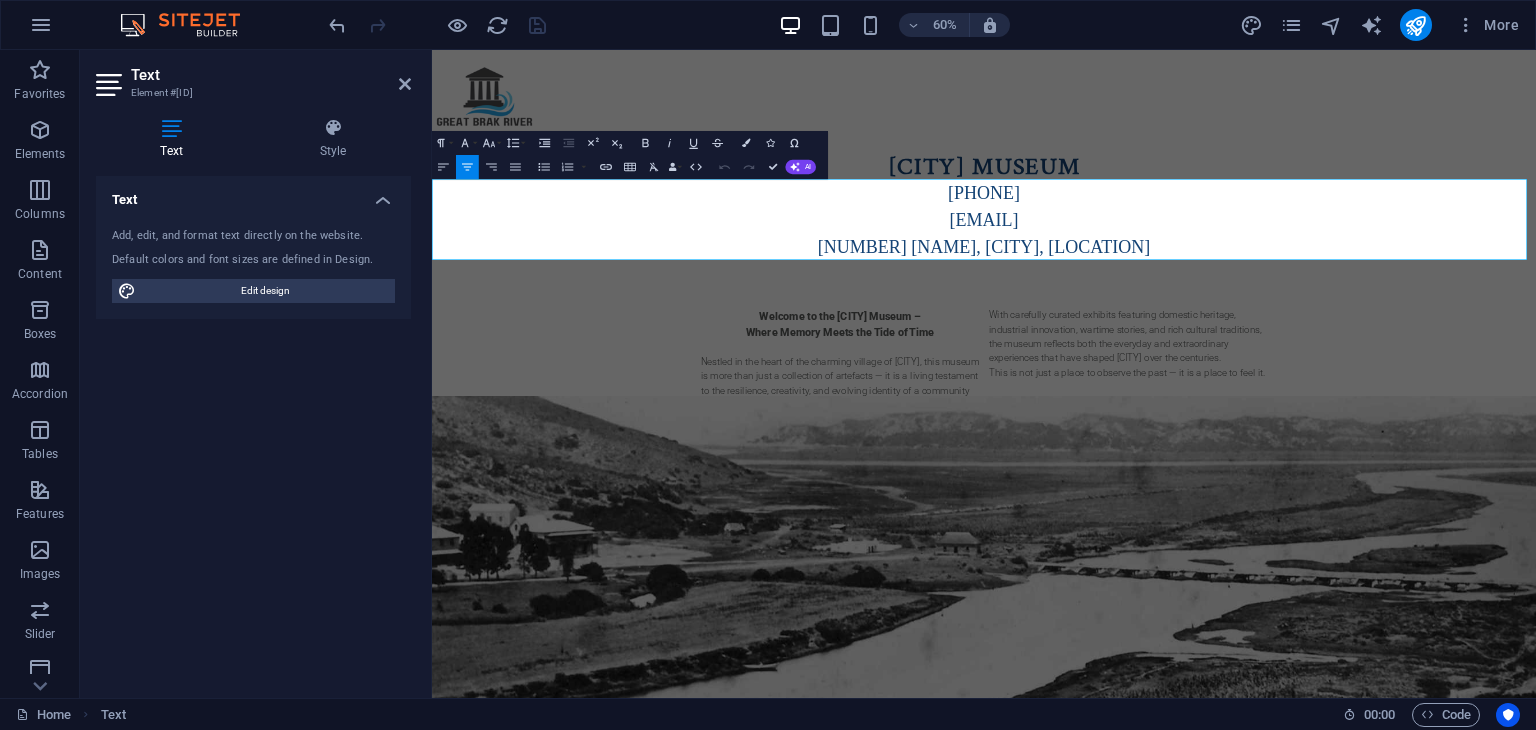 click on "[EMAIL]" at bounding box center (1352, 332) 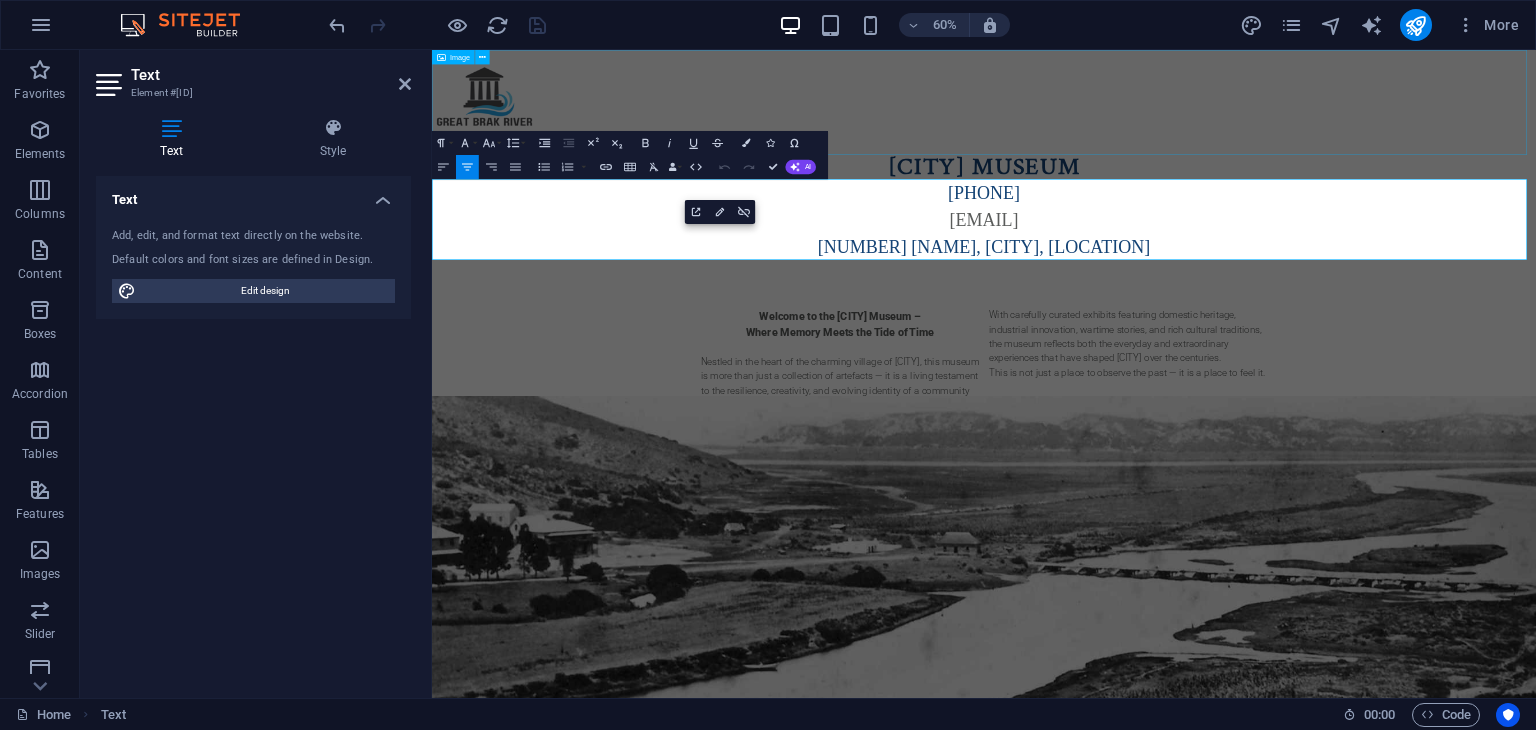 click at bounding box center (1352, 137) 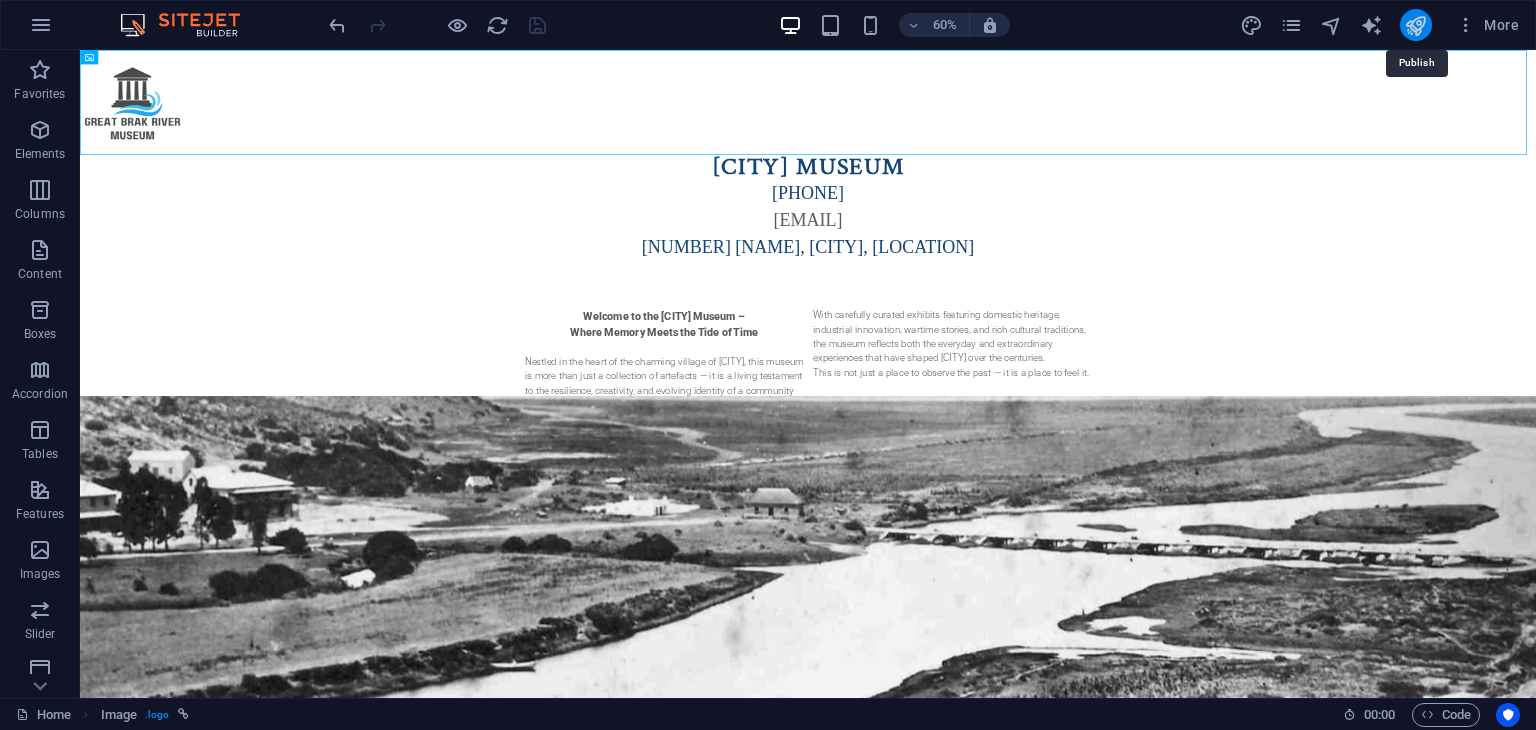 click at bounding box center (1415, 25) 